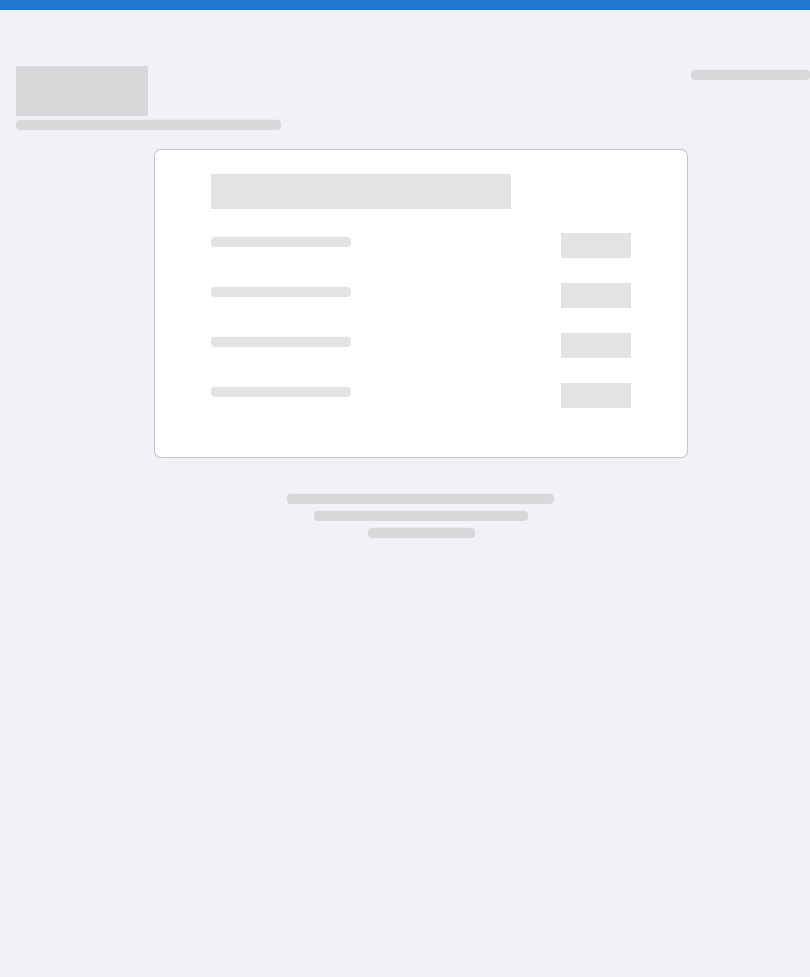 scroll, scrollTop: 0, scrollLeft: 0, axis: both 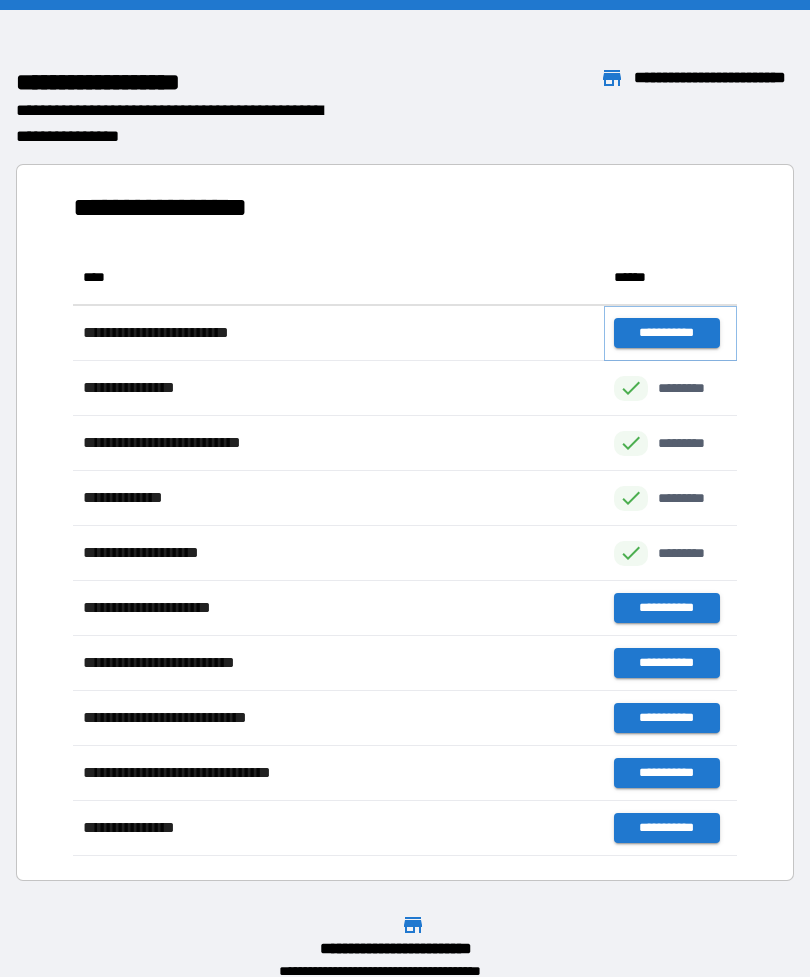 click on "**********" at bounding box center (666, 333) 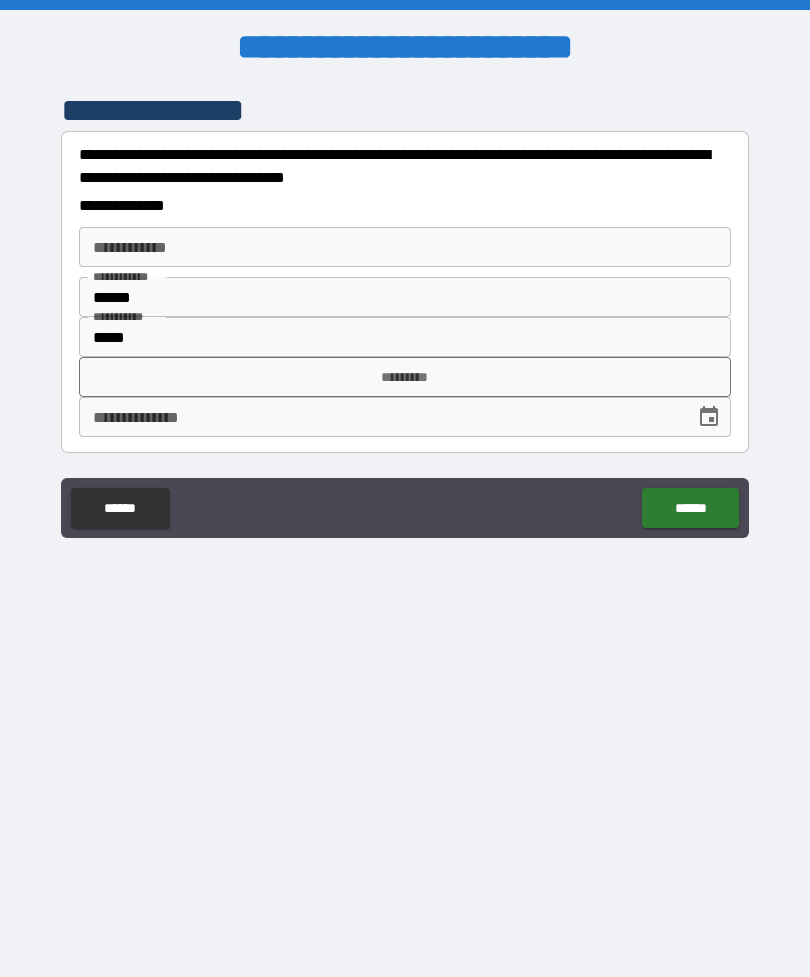 click on "*********" at bounding box center [405, 377] 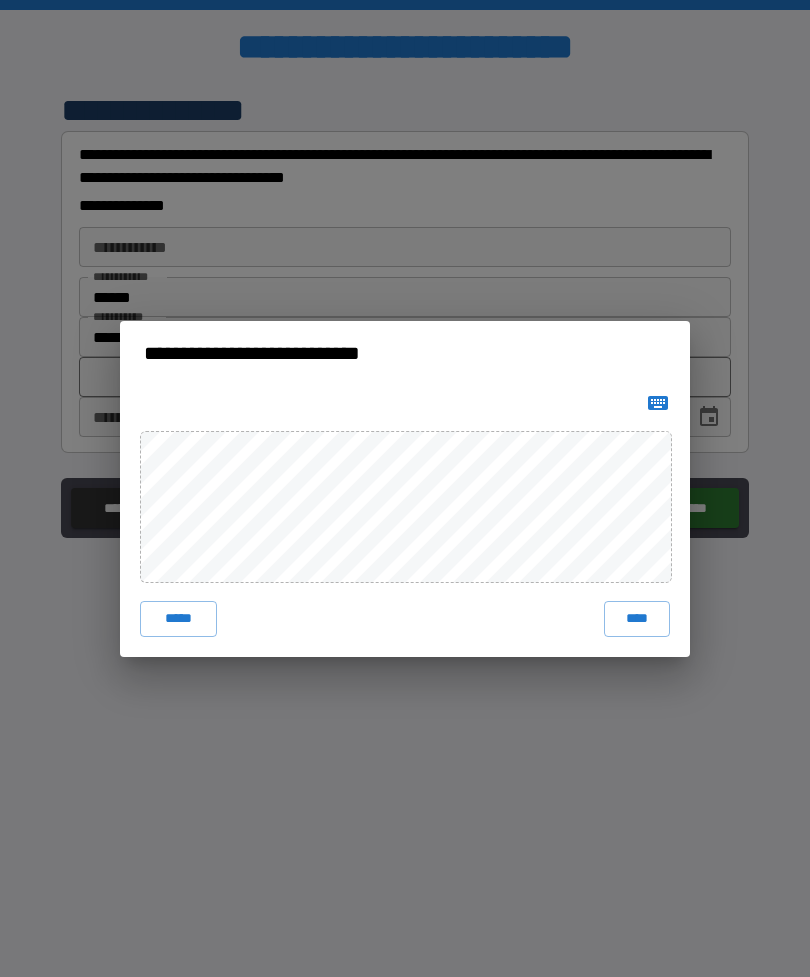 click on "****" at bounding box center [637, 619] 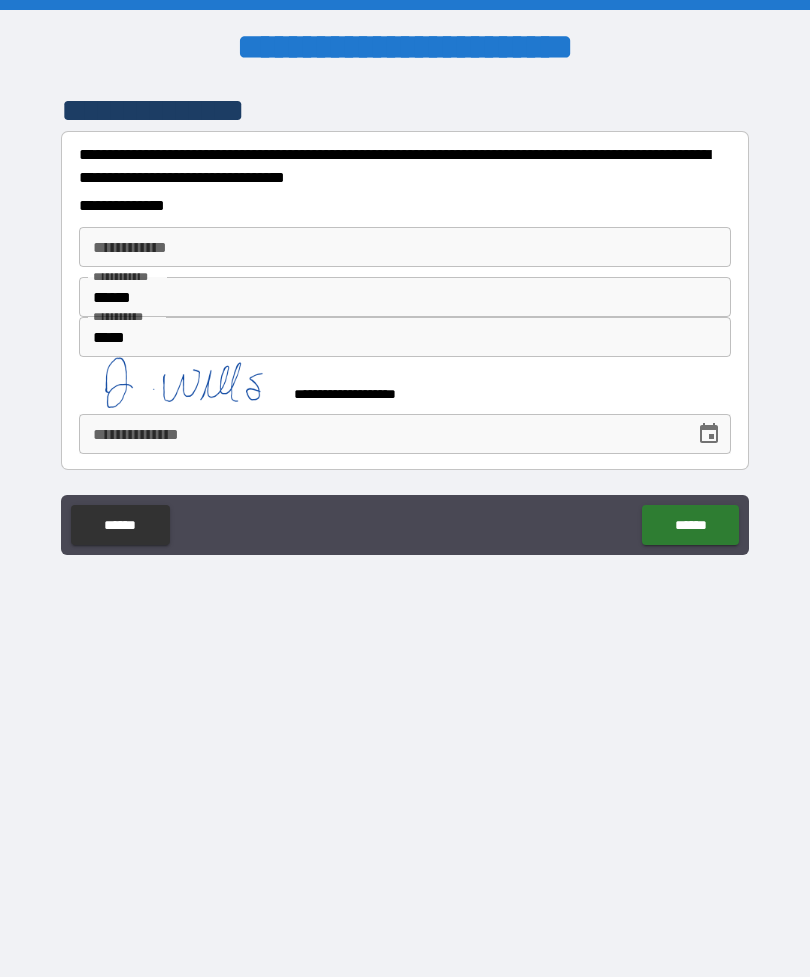 click 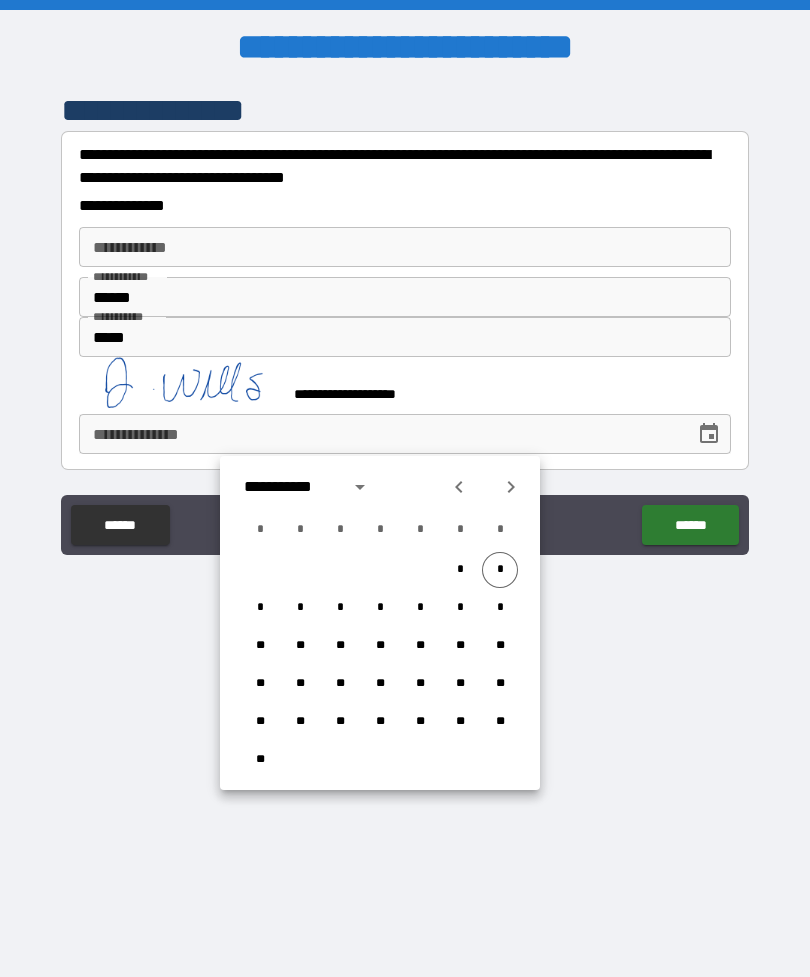 click on "*" at bounding box center [500, 570] 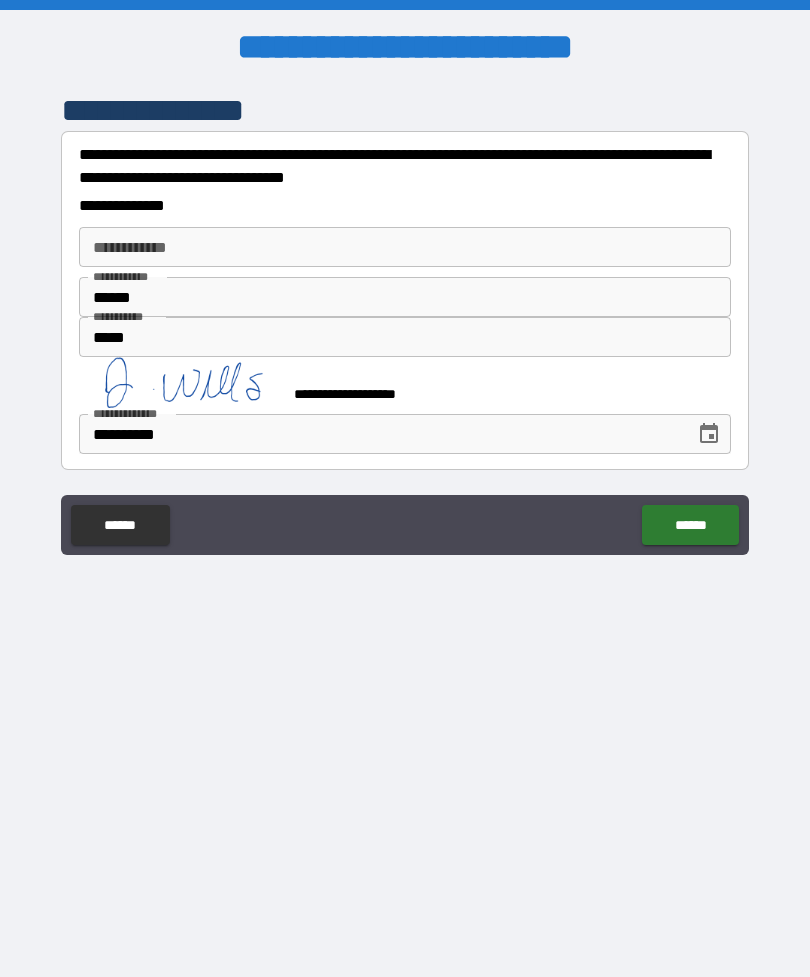 click on "******" at bounding box center (690, 525) 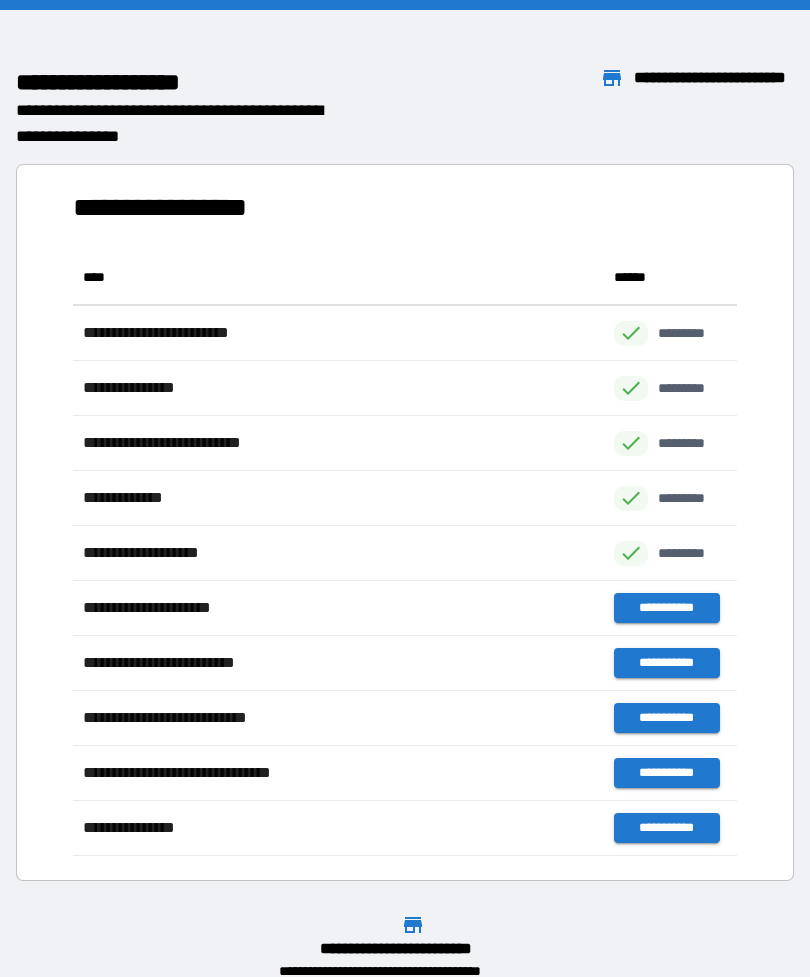 scroll, scrollTop: 606, scrollLeft: 664, axis: both 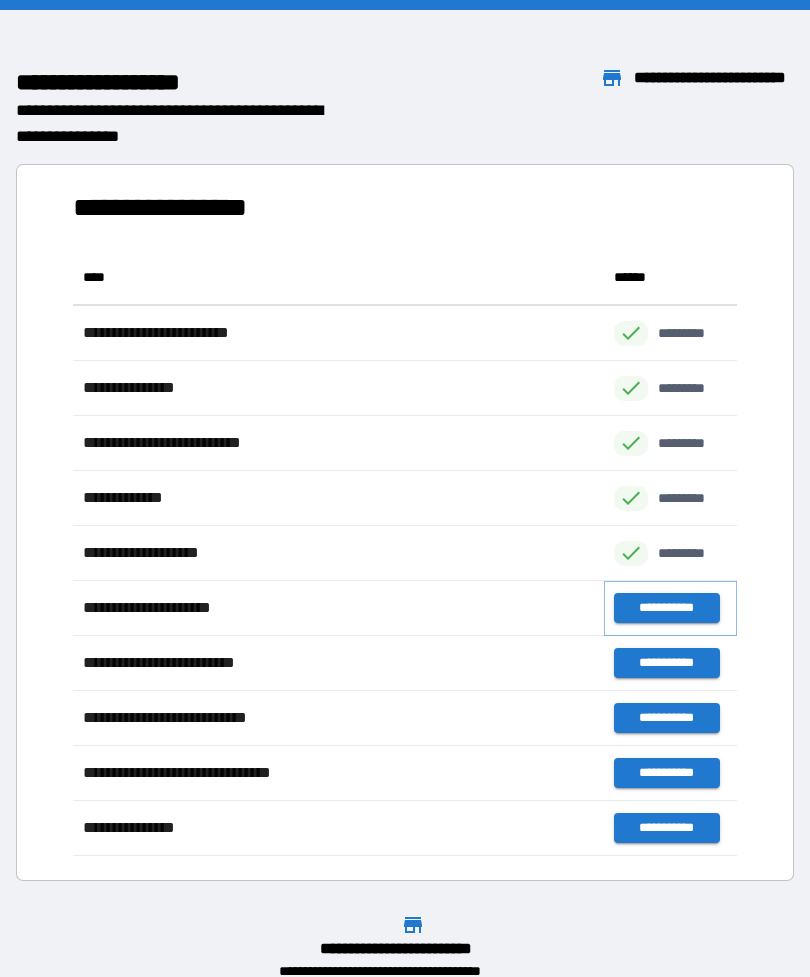 click on "**********" at bounding box center [666, 608] 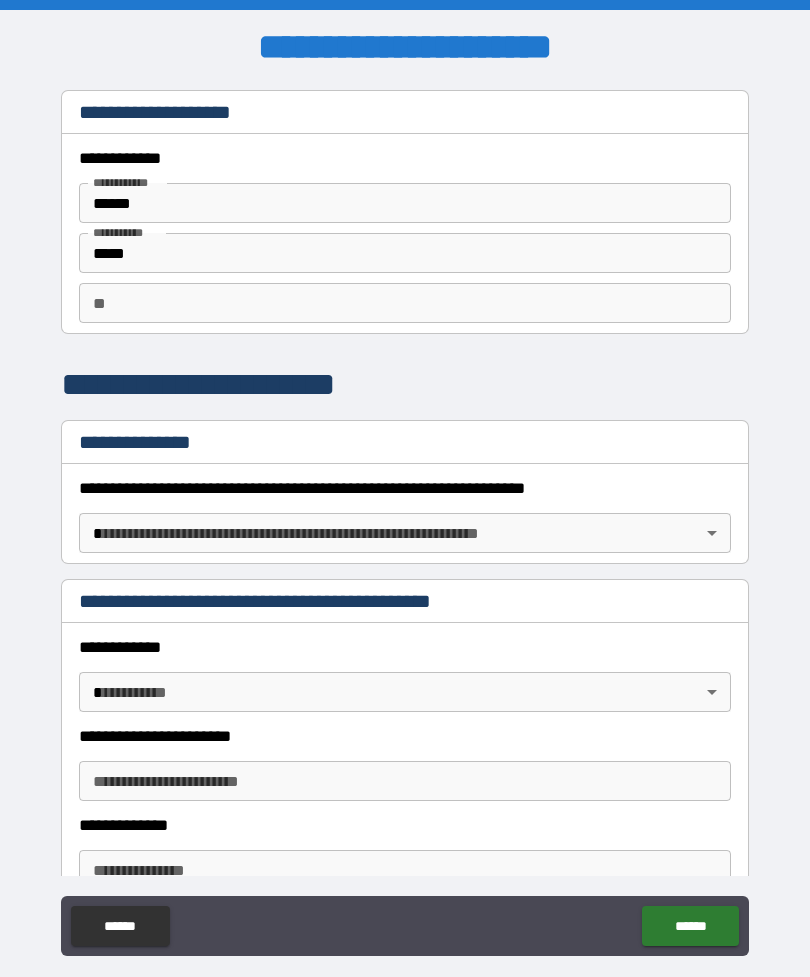 click on "**********" at bounding box center [405, 520] 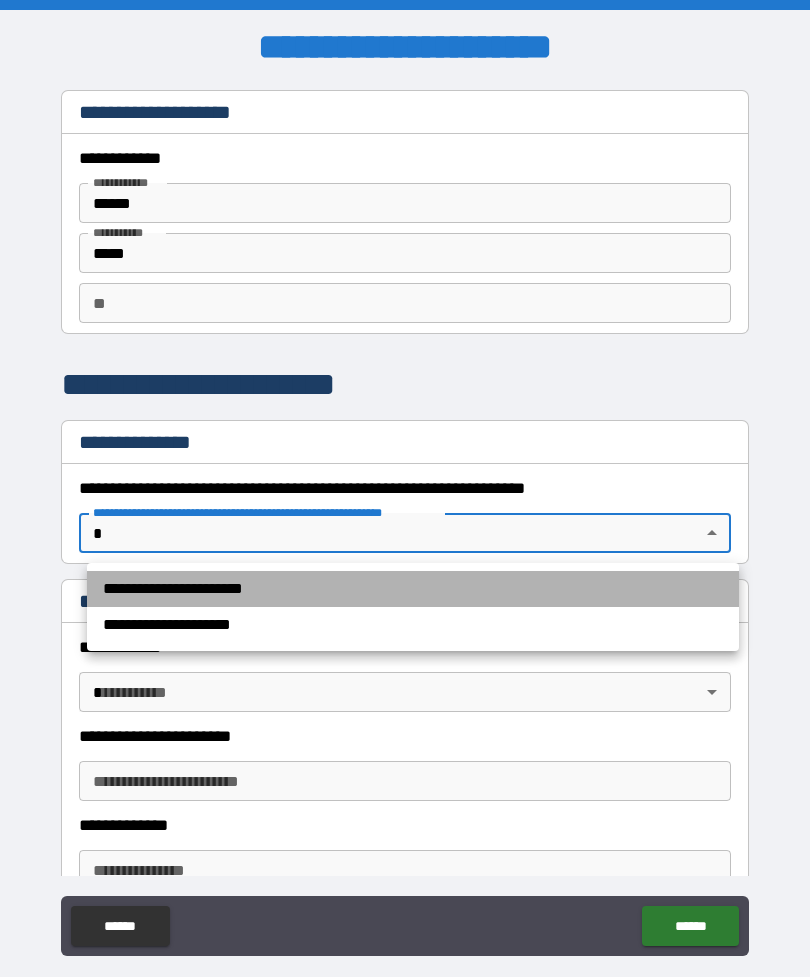 click on "**********" at bounding box center [413, 589] 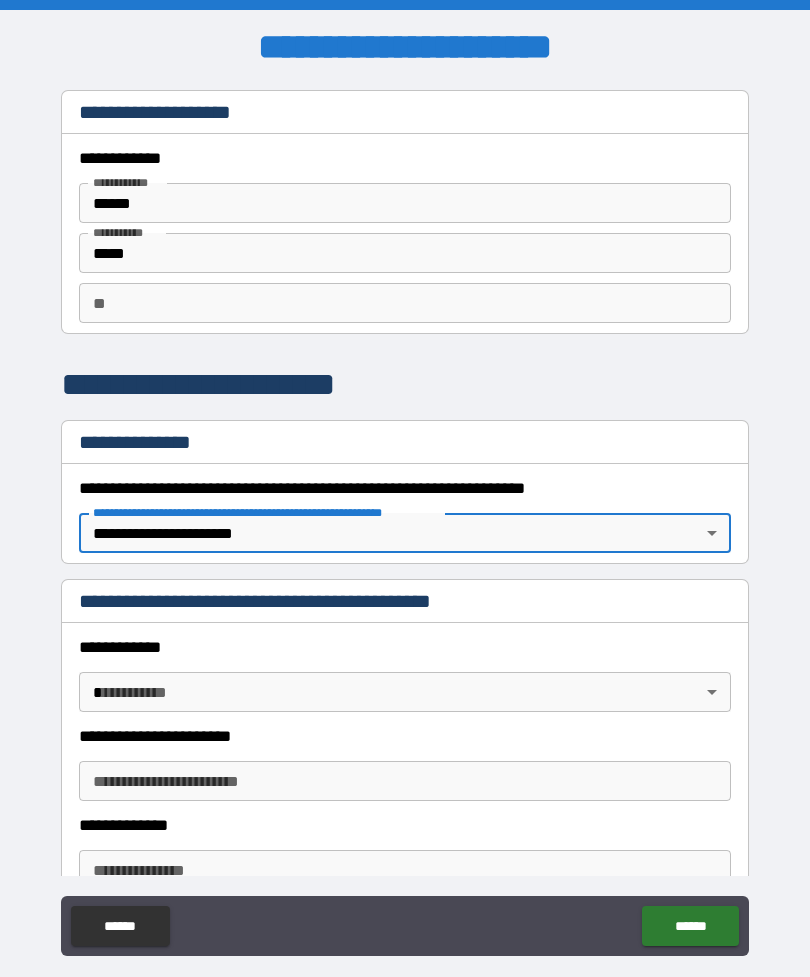 click on "**********" at bounding box center (405, 520) 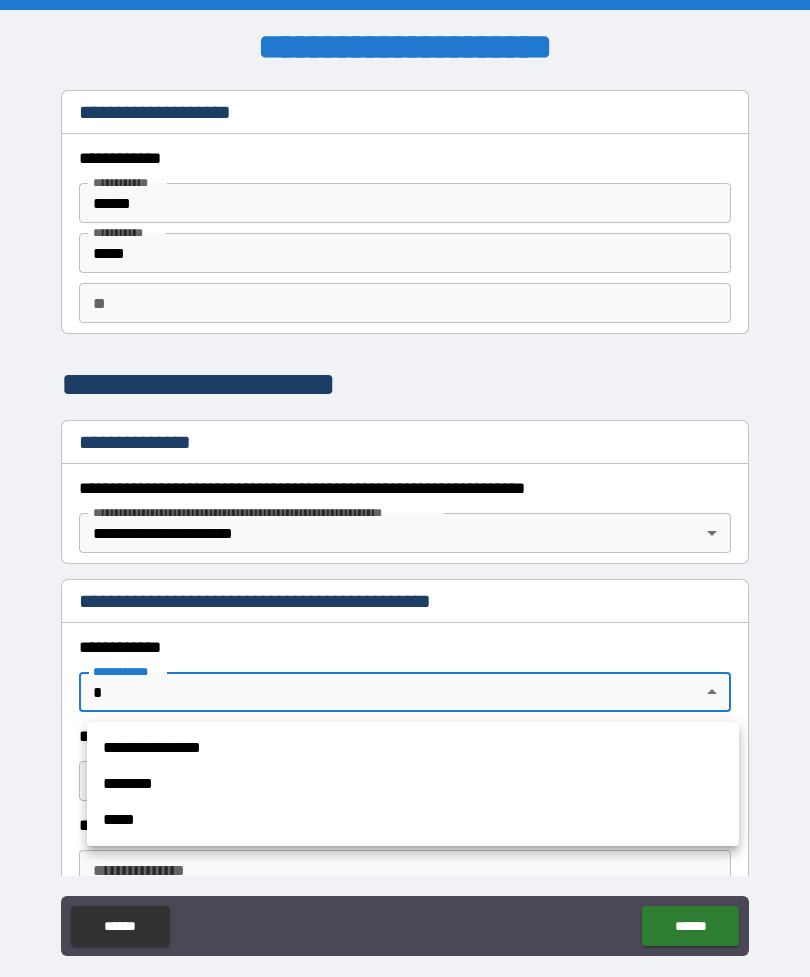click on "**********" at bounding box center [413, 748] 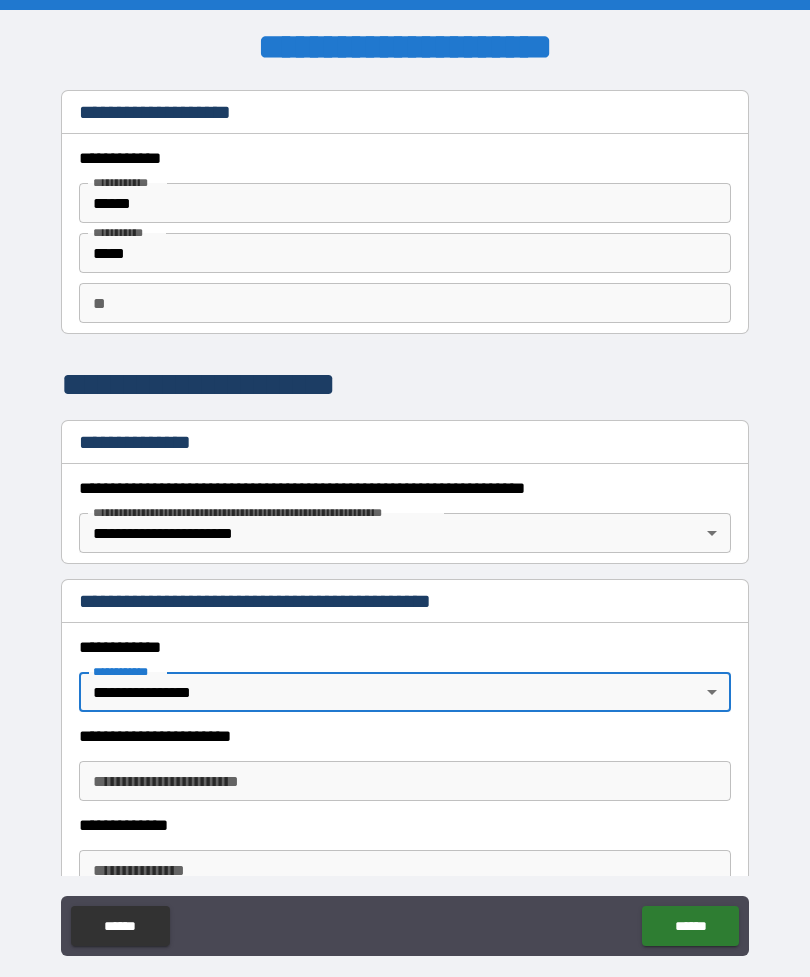 scroll, scrollTop: 109, scrollLeft: 0, axis: vertical 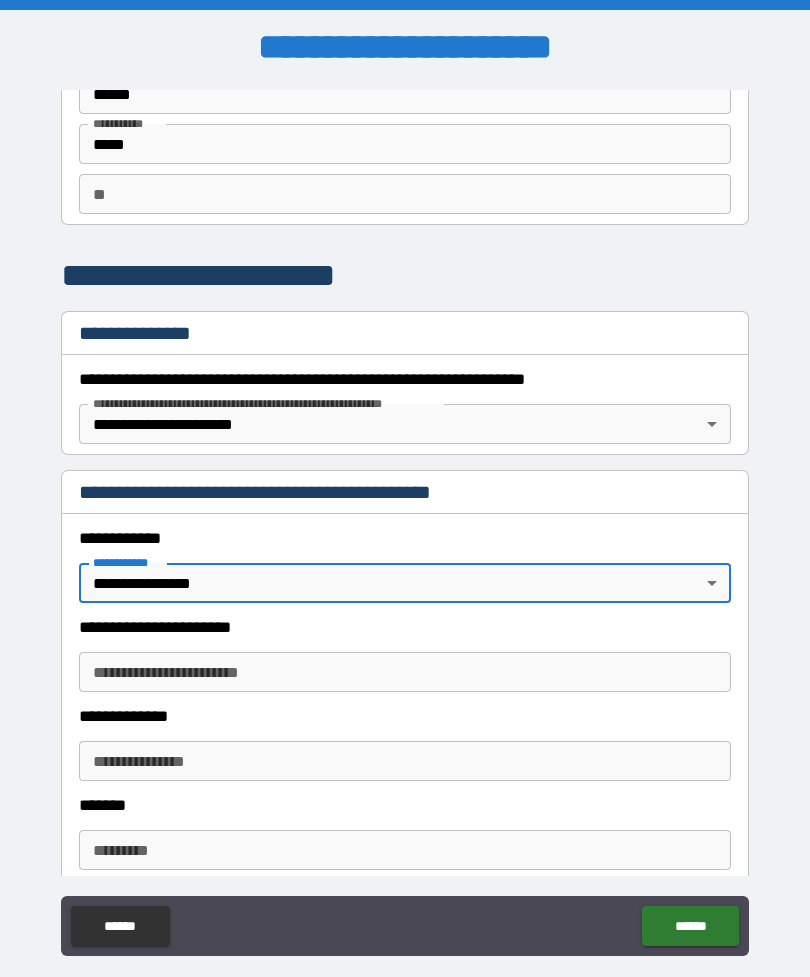 click on "**********" at bounding box center (405, 672) 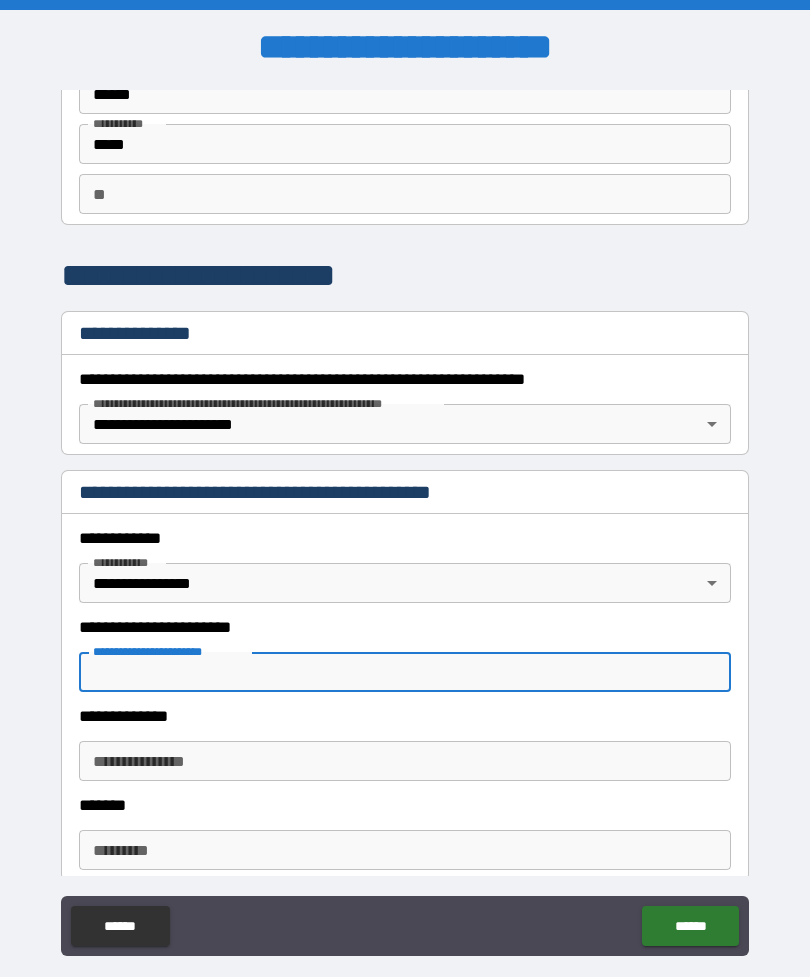 scroll, scrollTop: 25, scrollLeft: 0, axis: vertical 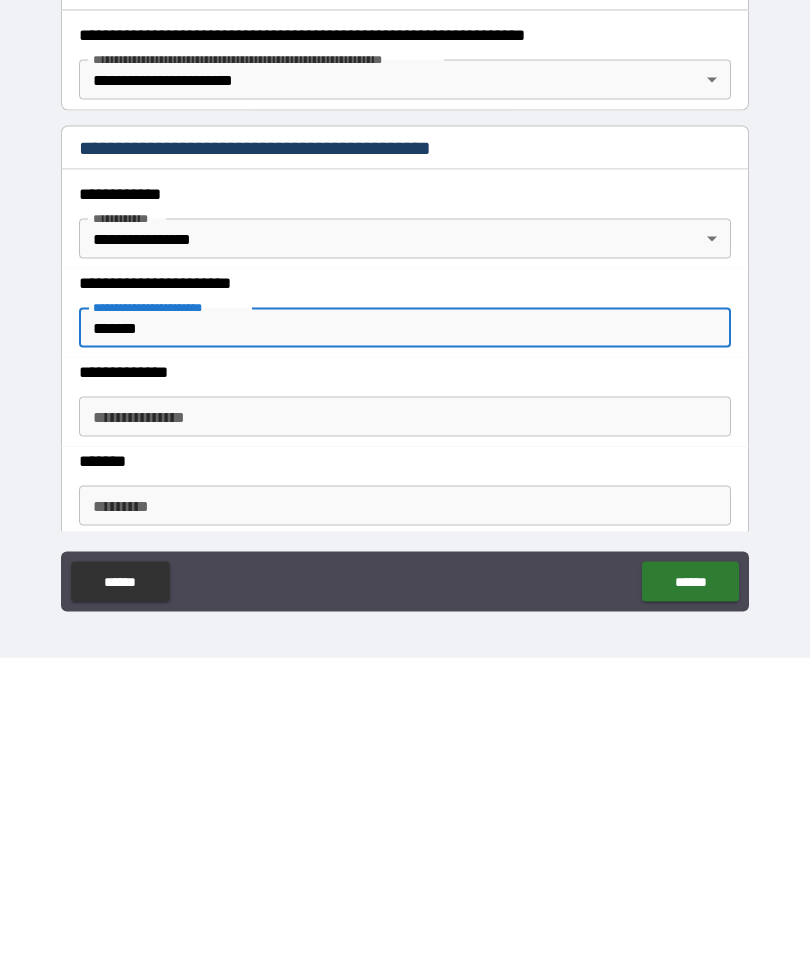type on "*******" 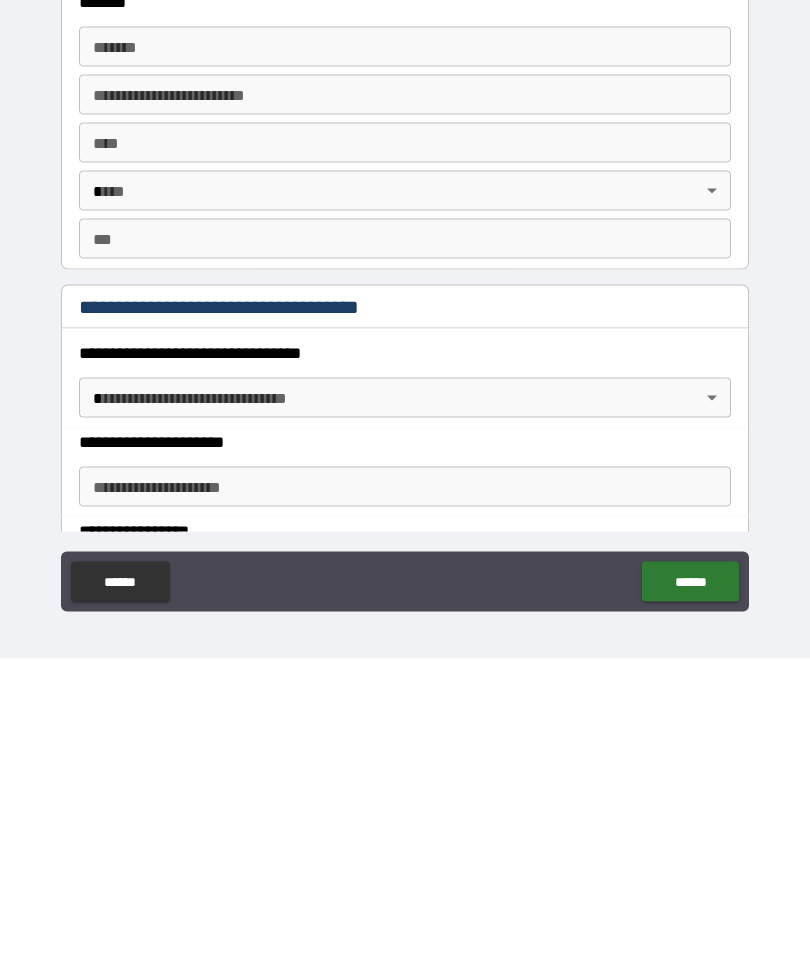 scroll, scrollTop: 1144, scrollLeft: 0, axis: vertical 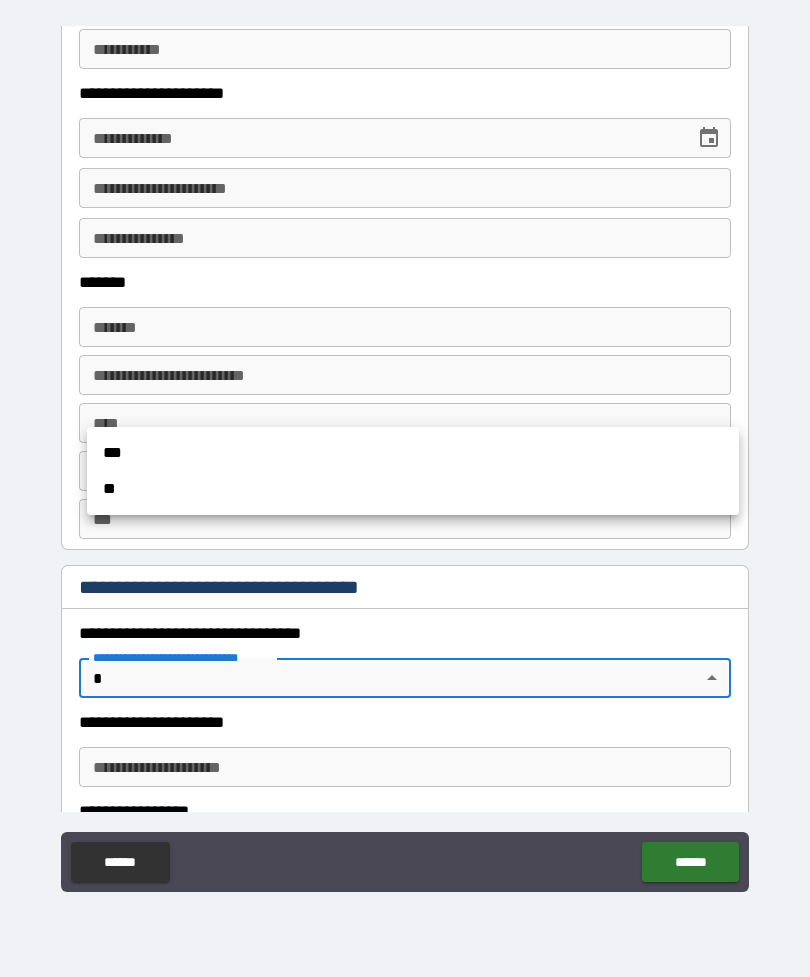 click on "***" at bounding box center [413, 453] 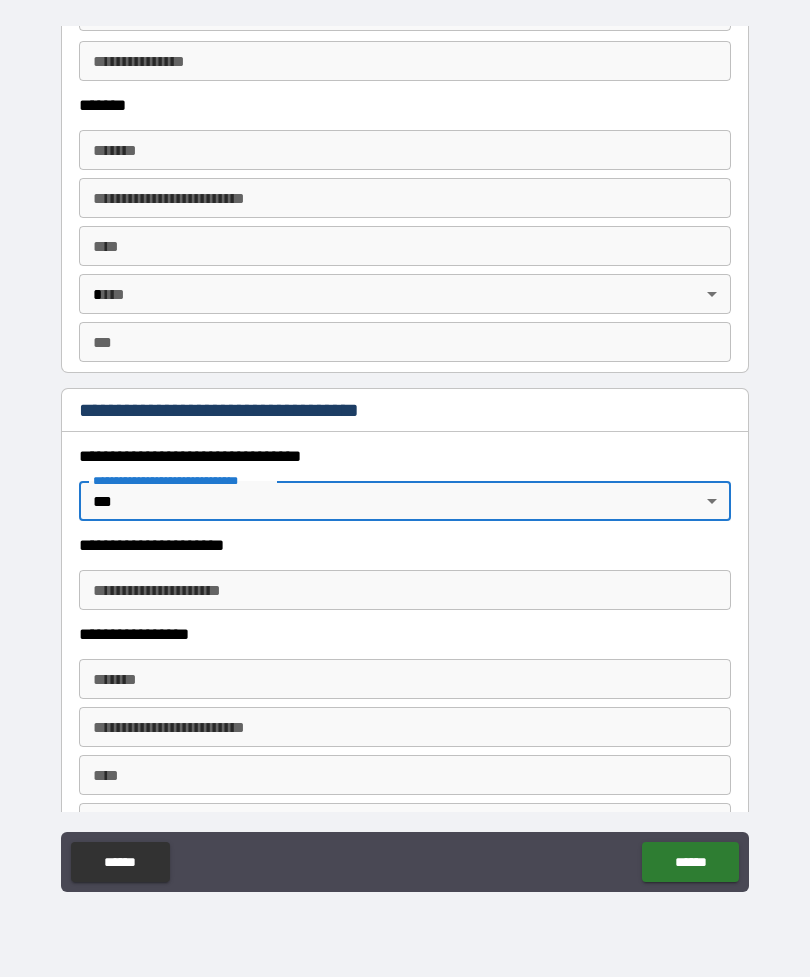 scroll, scrollTop: 1351, scrollLeft: 0, axis: vertical 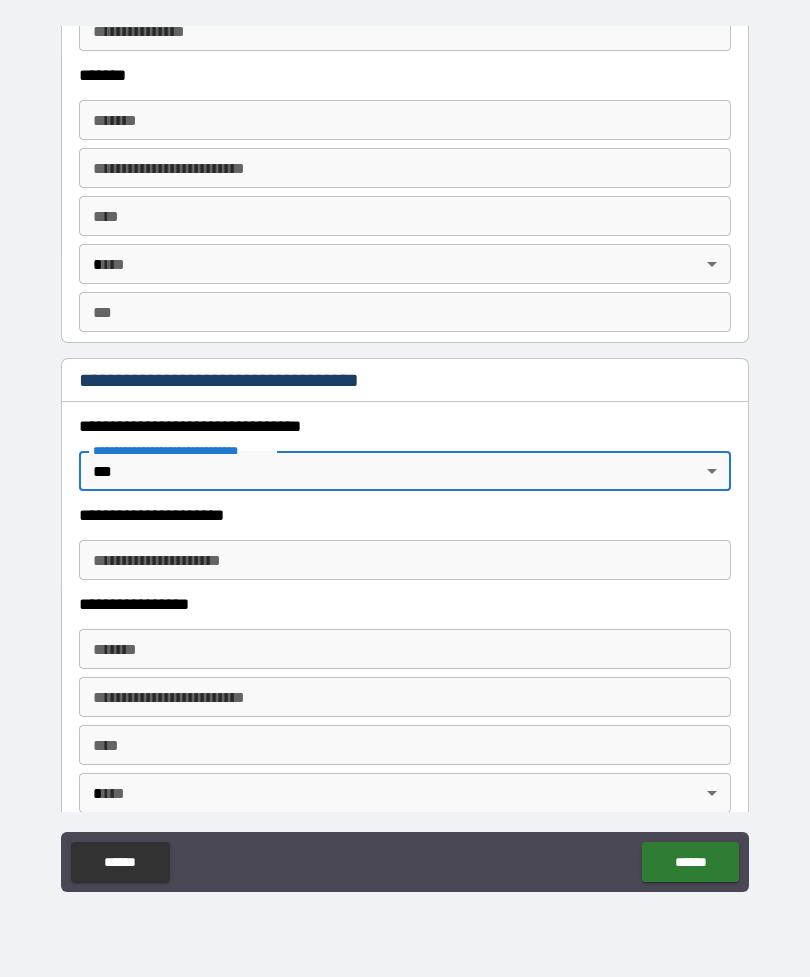 click on "**********" at bounding box center [405, 560] 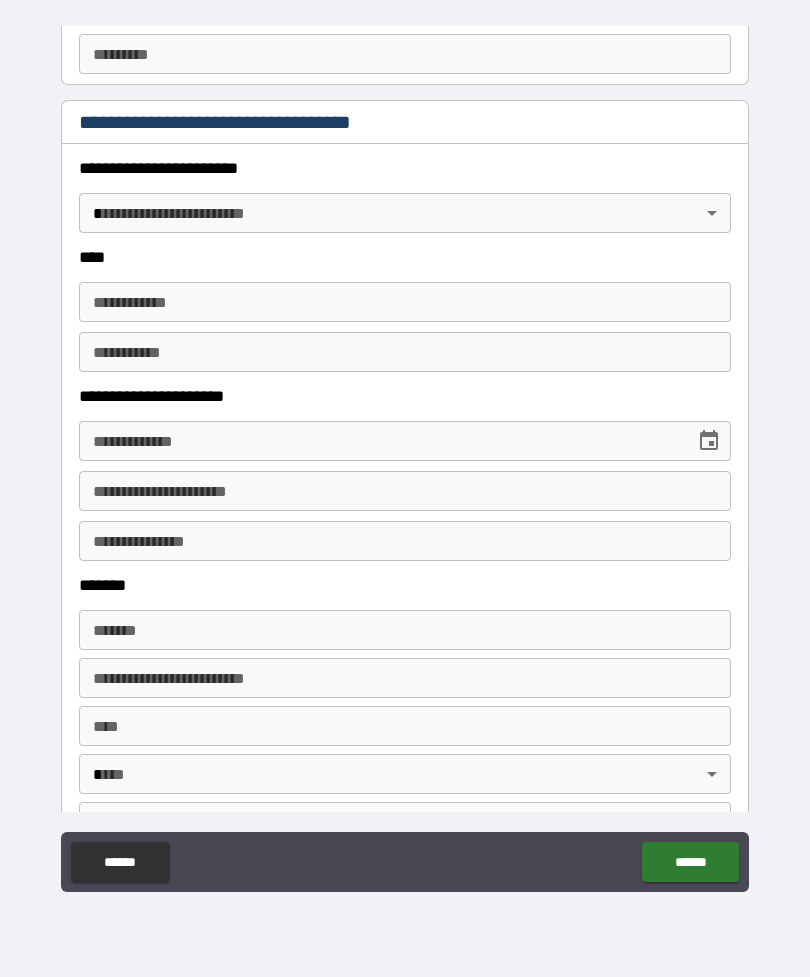 scroll, scrollTop: 825, scrollLeft: 0, axis: vertical 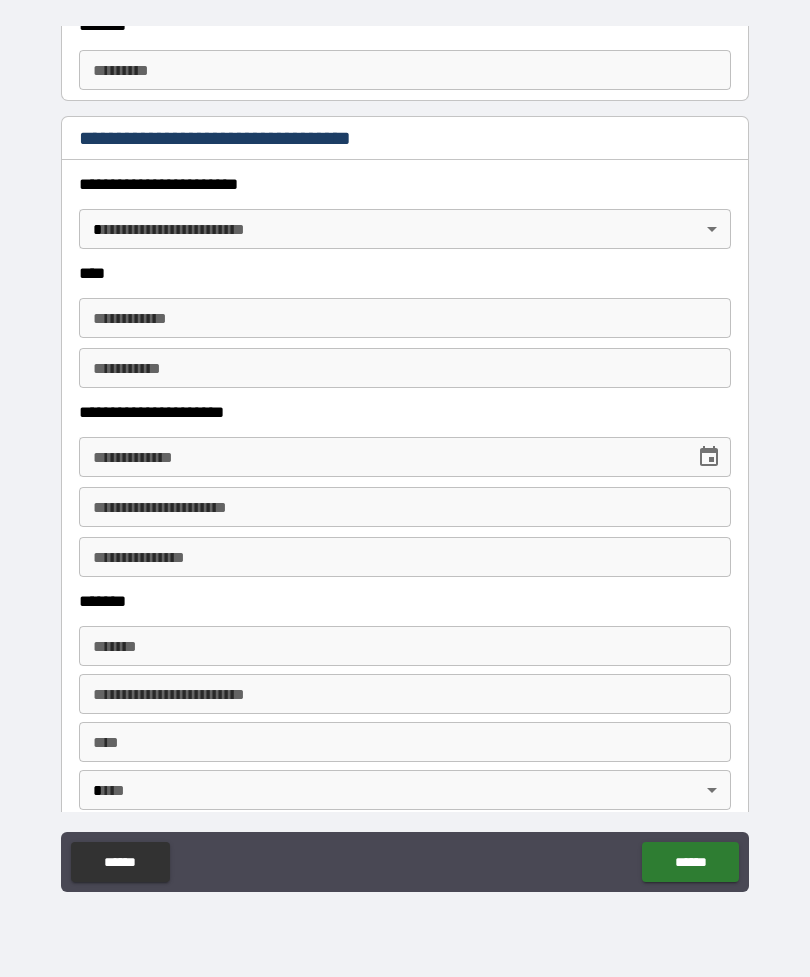 type on "**********" 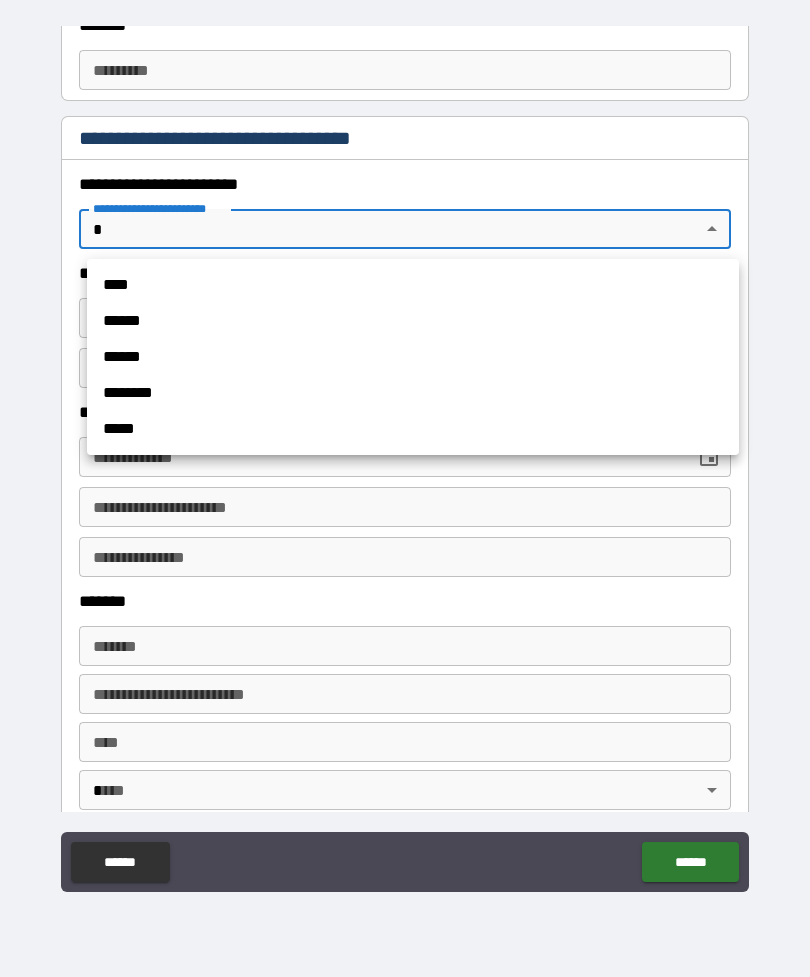 click on "******" at bounding box center [413, 357] 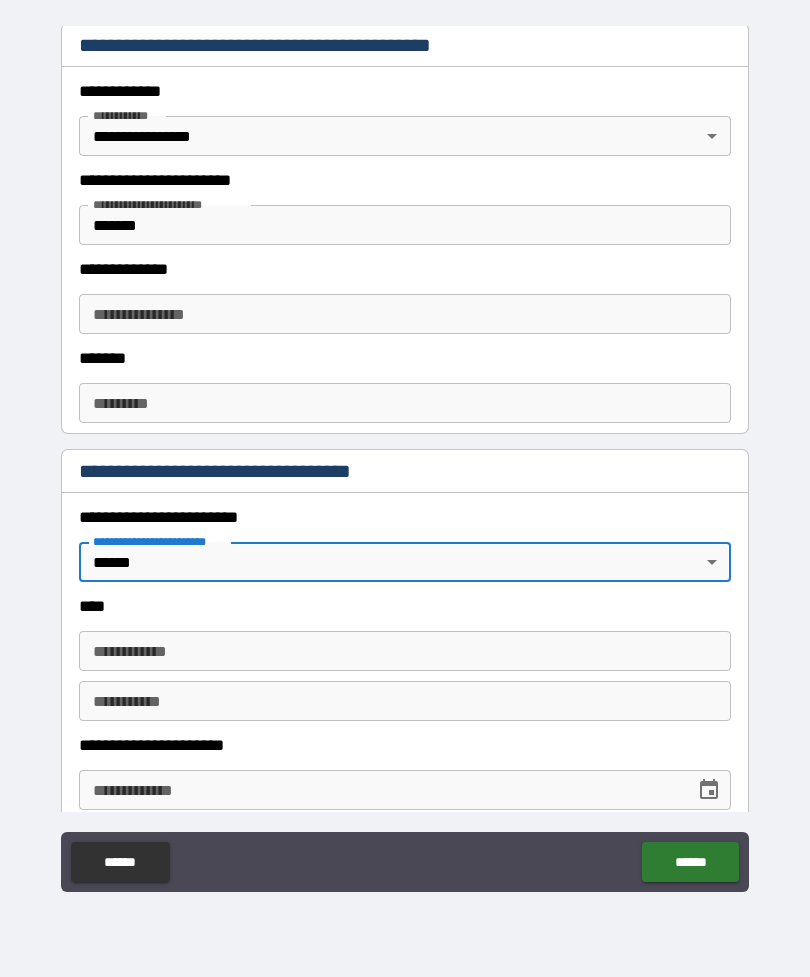 scroll, scrollTop: 488, scrollLeft: 0, axis: vertical 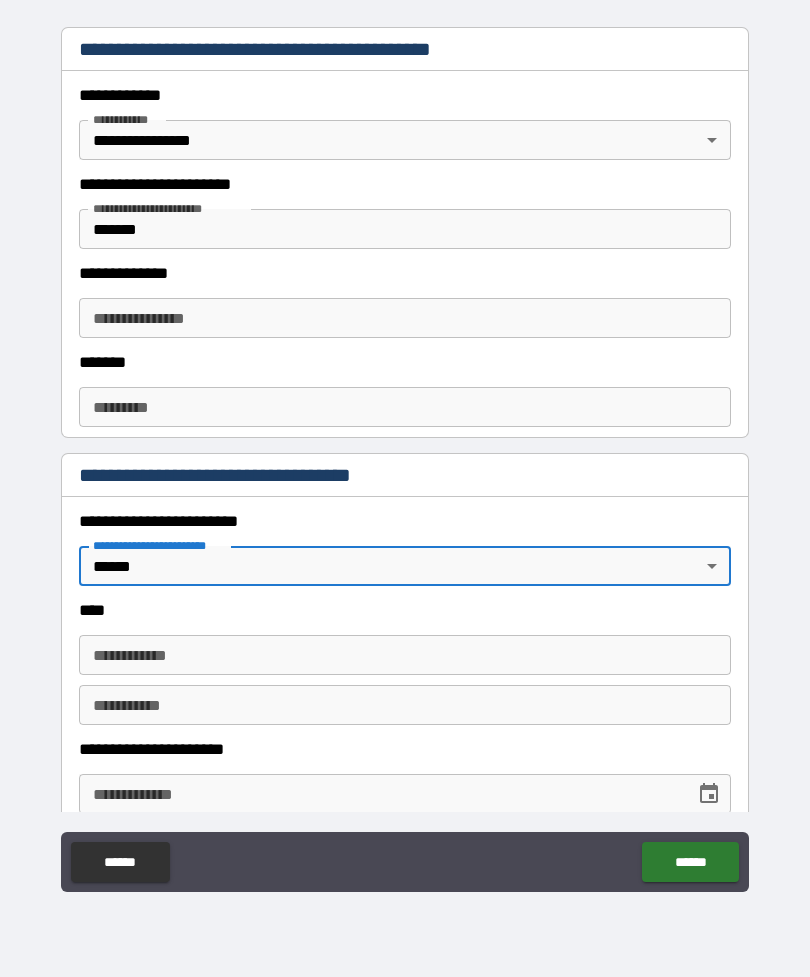 click on "**********" at bounding box center (405, 318) 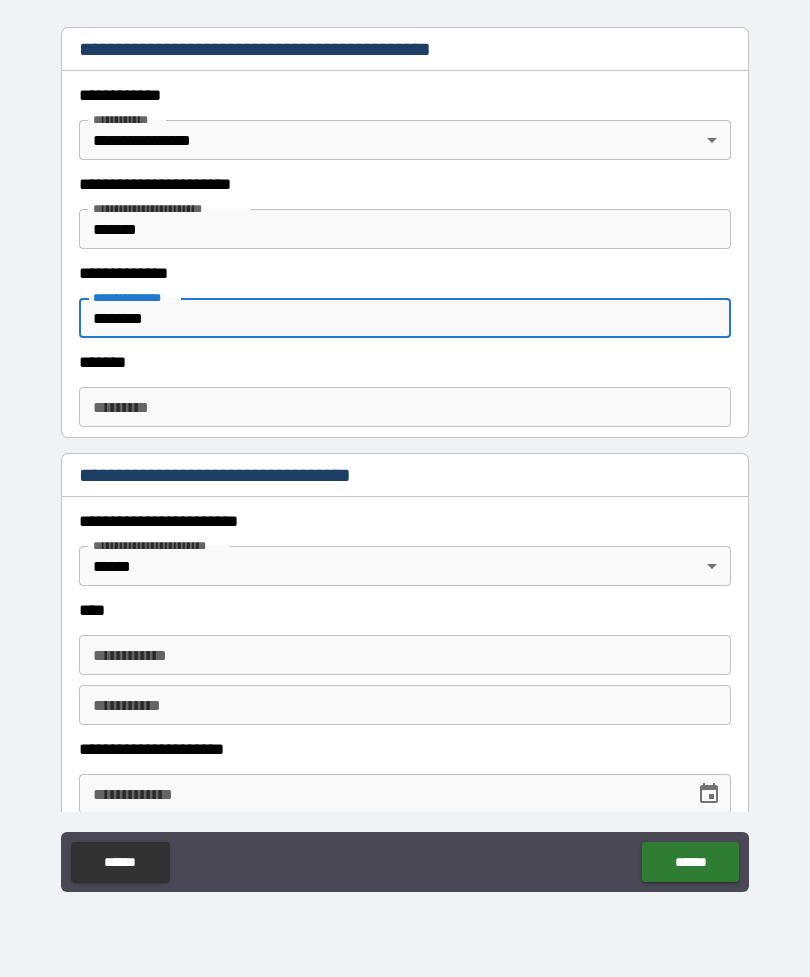 type on "********" 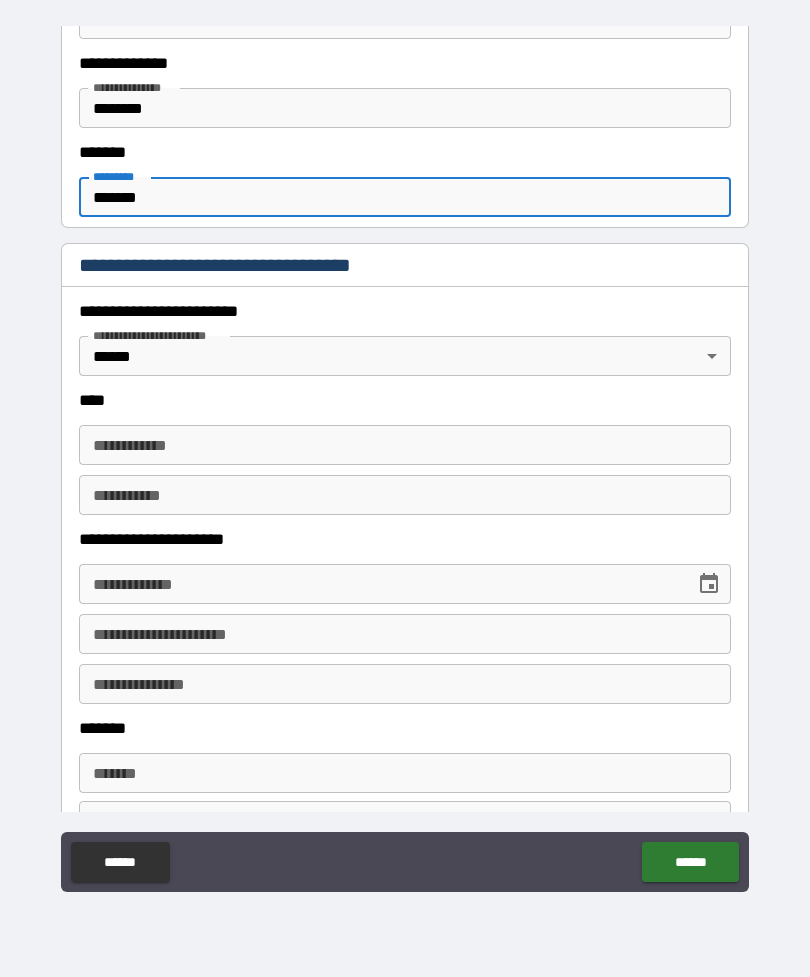 scroll, scrollTop: 712, scrollLeft: 0, axis: vertical 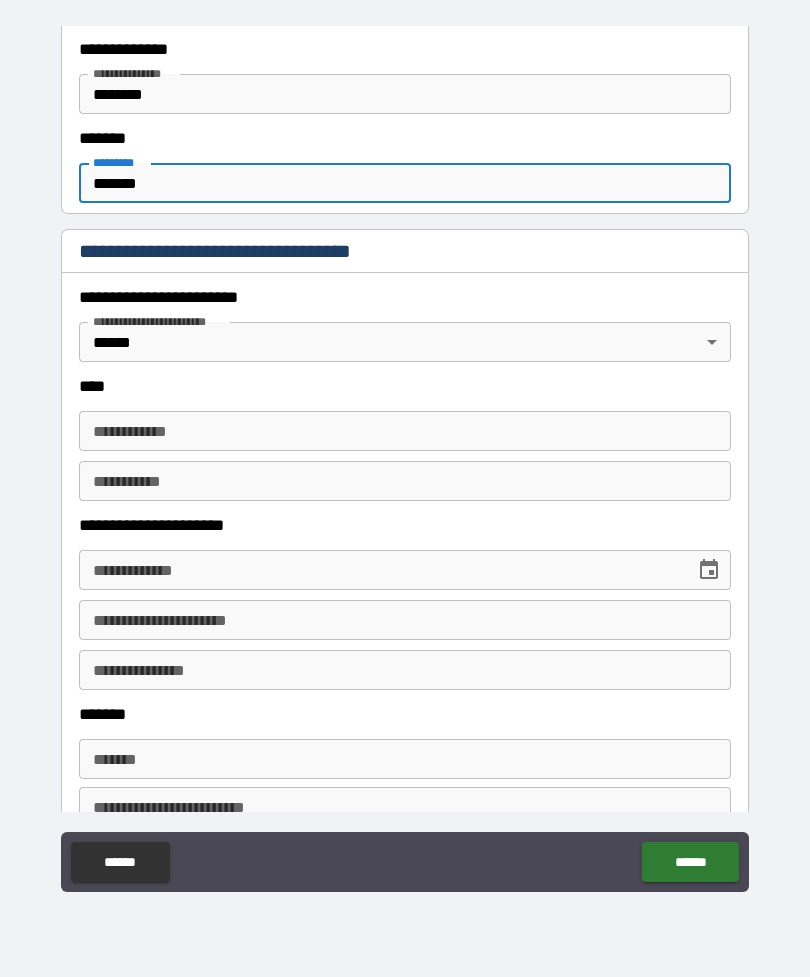 type on "*******" 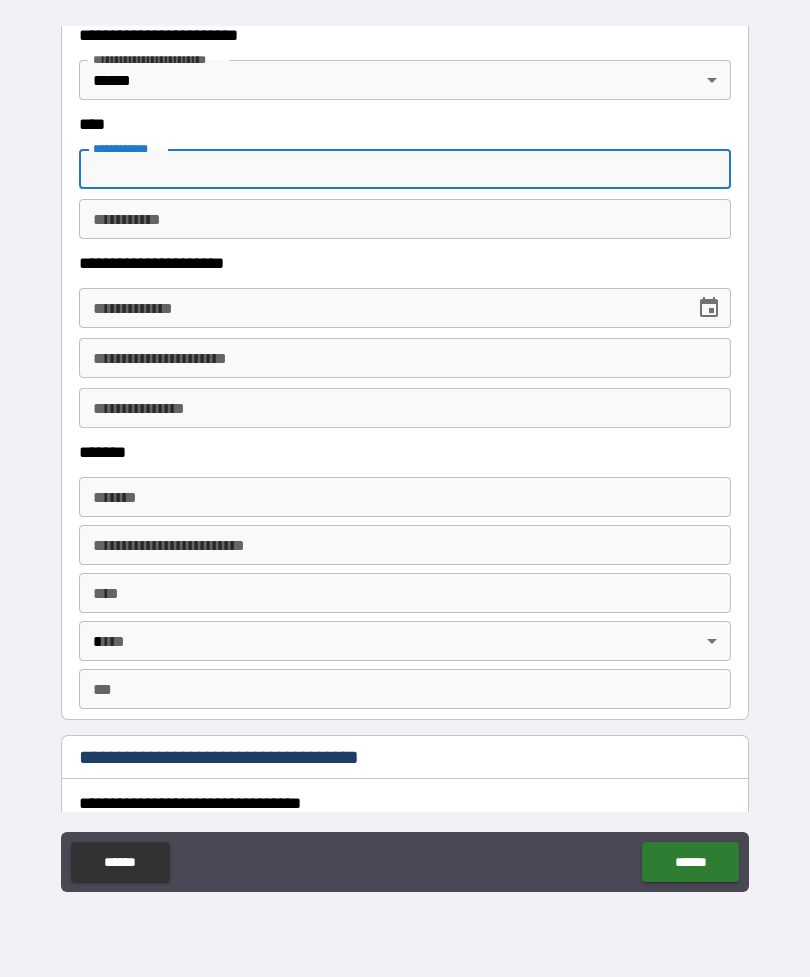 scroll, scrollTop: 968, scrollLeft: 0, axis: vertical 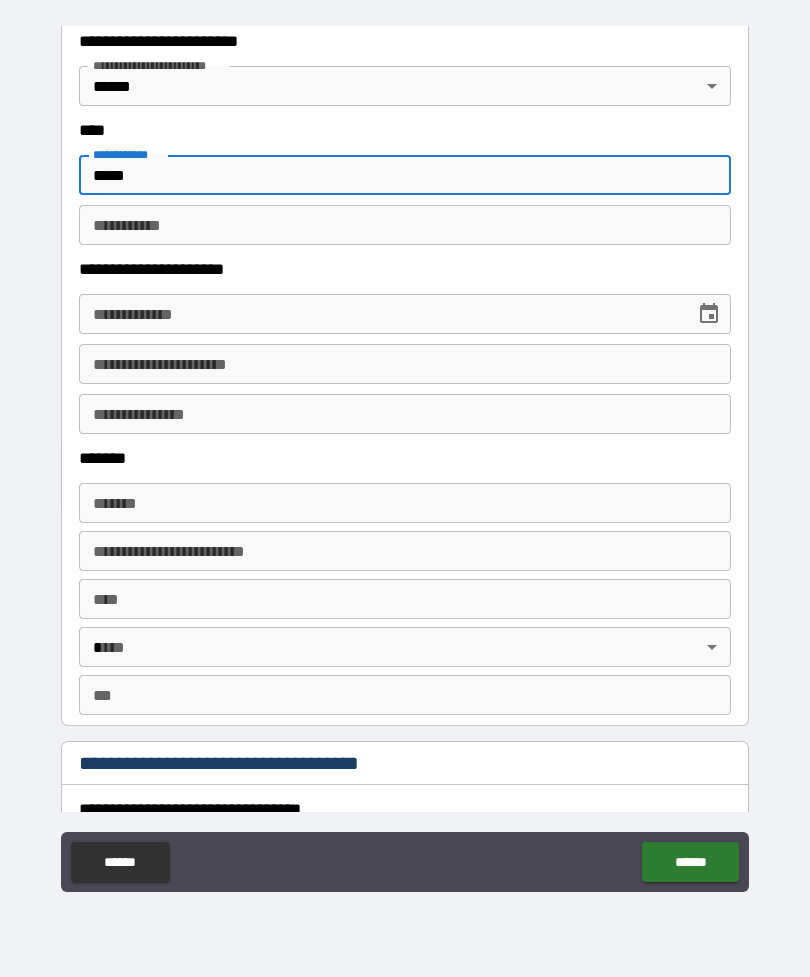 type on "*****" 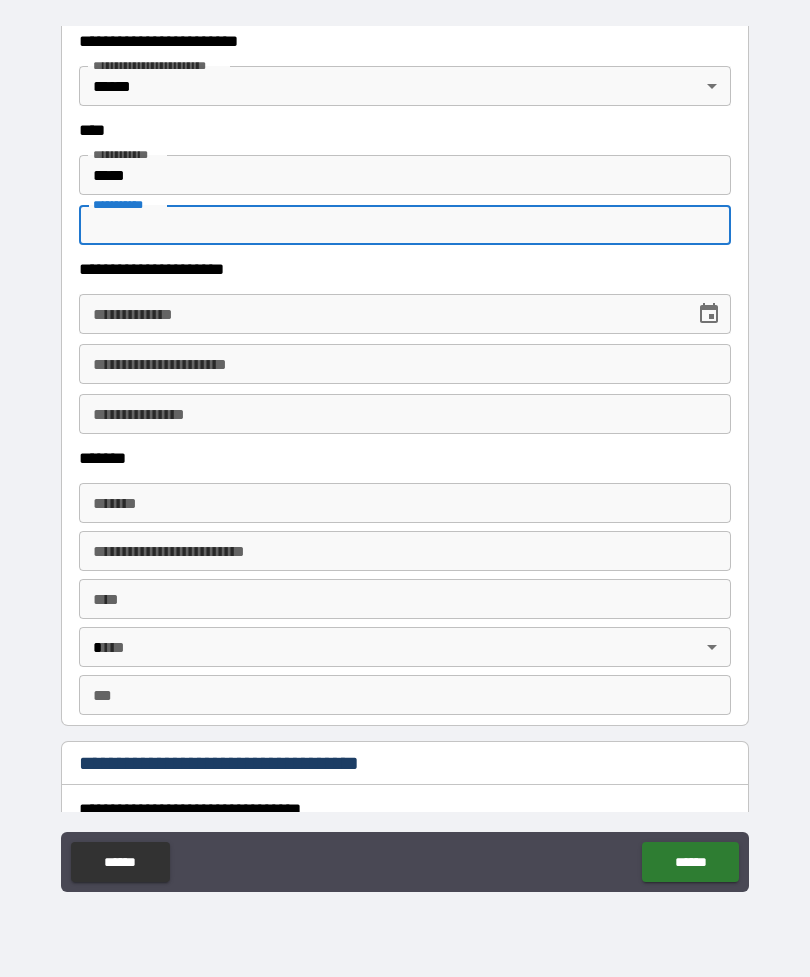 type on "*" 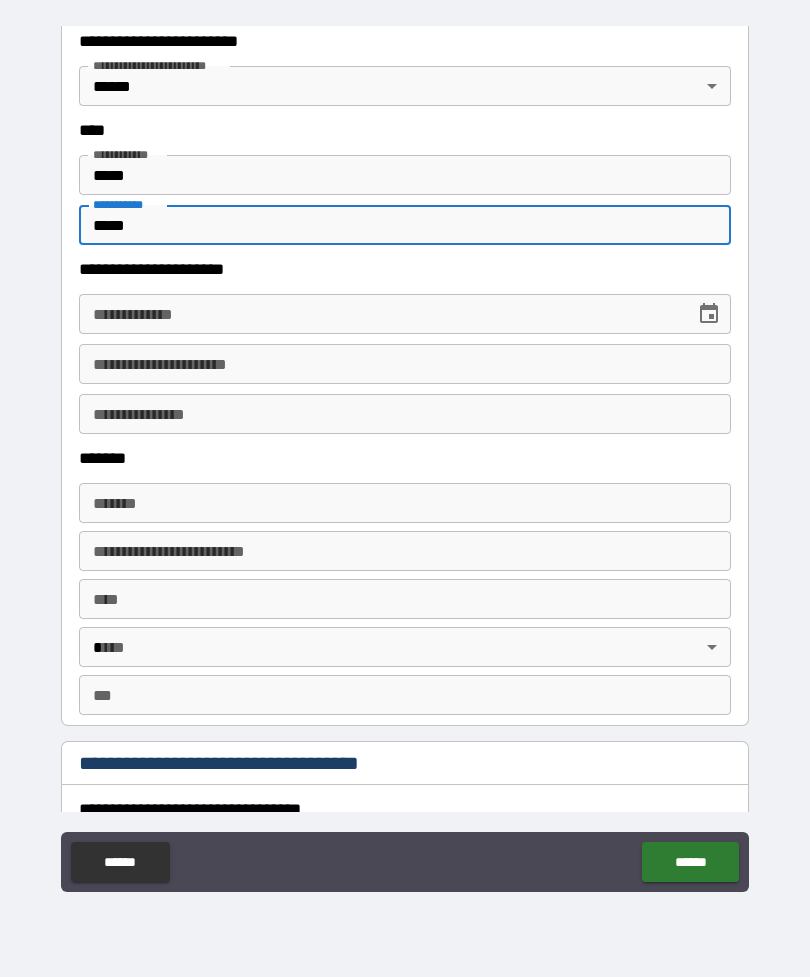 type on "*****" 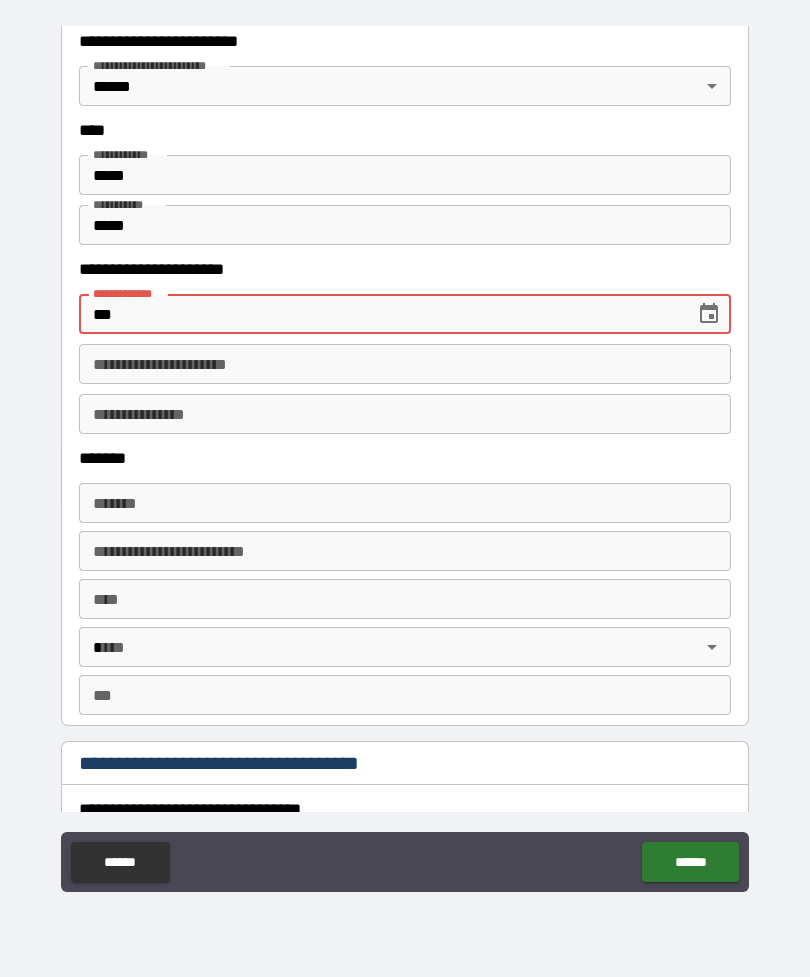 type on "*" 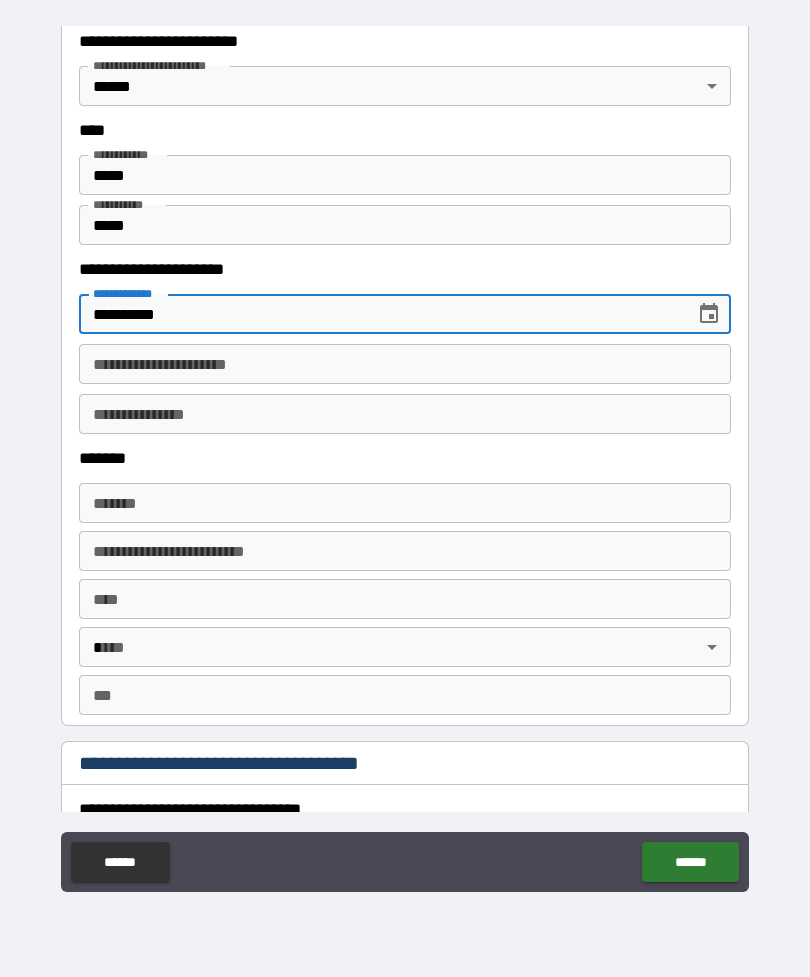 type on "**********" 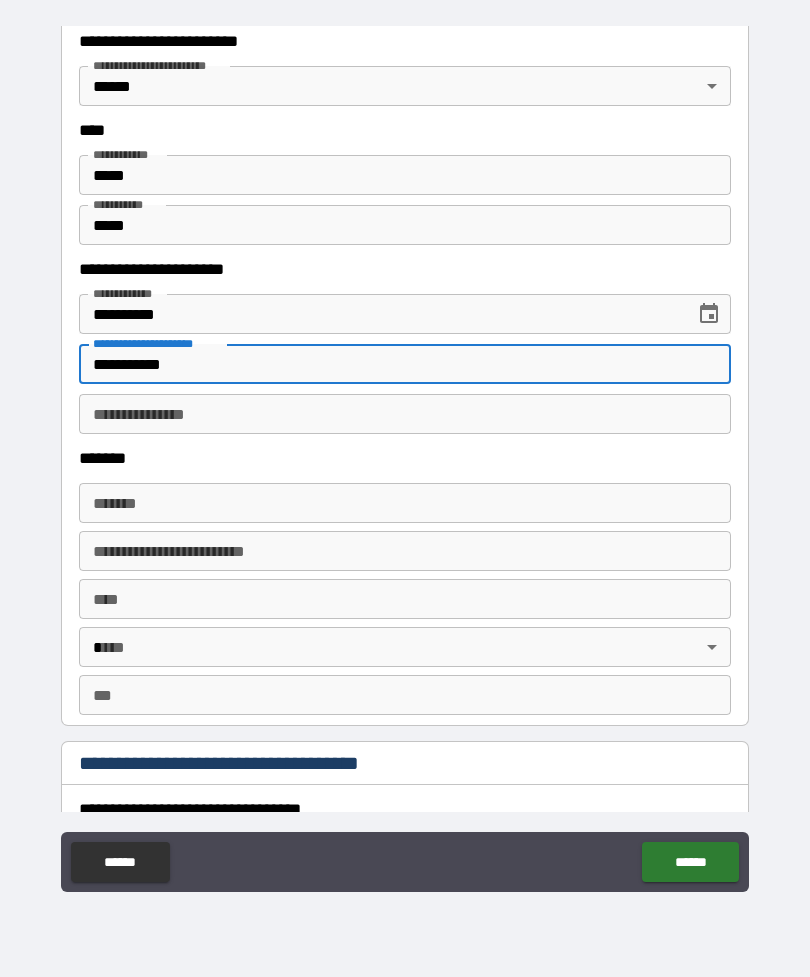 type on "**********" 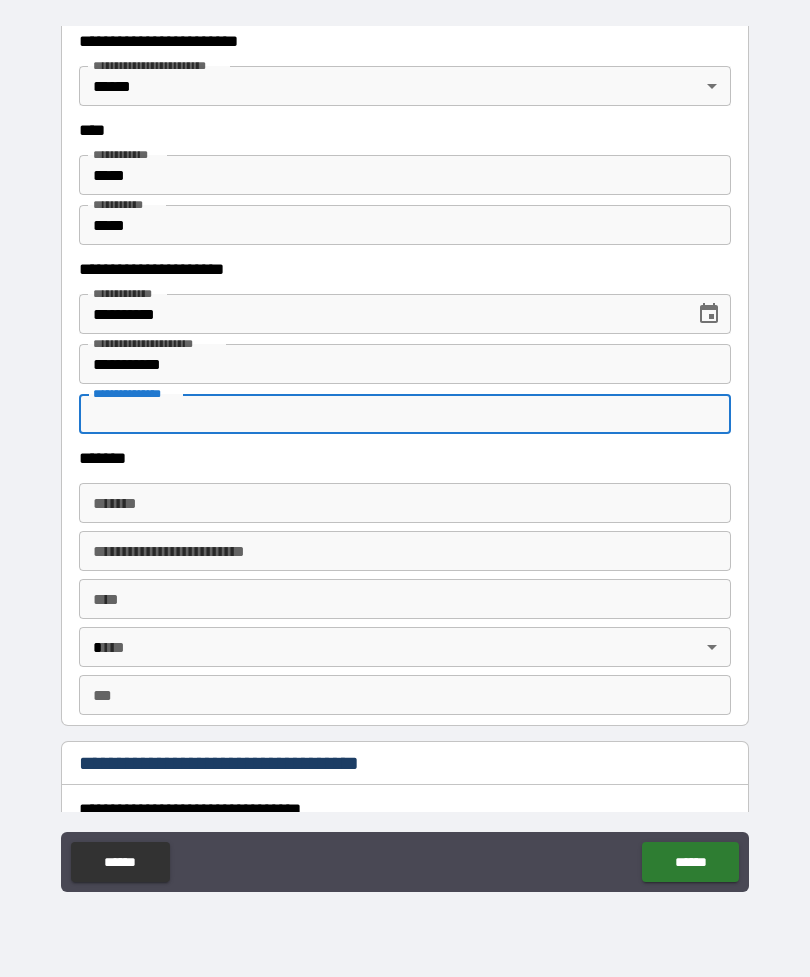 type on "*" 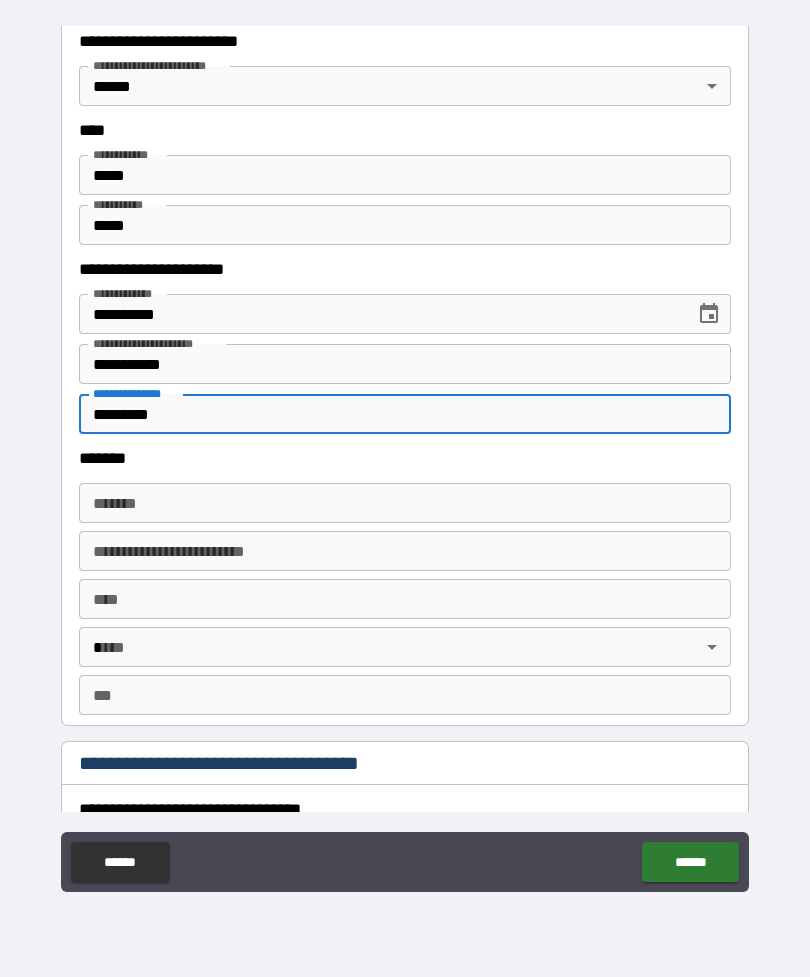 type on "*********" 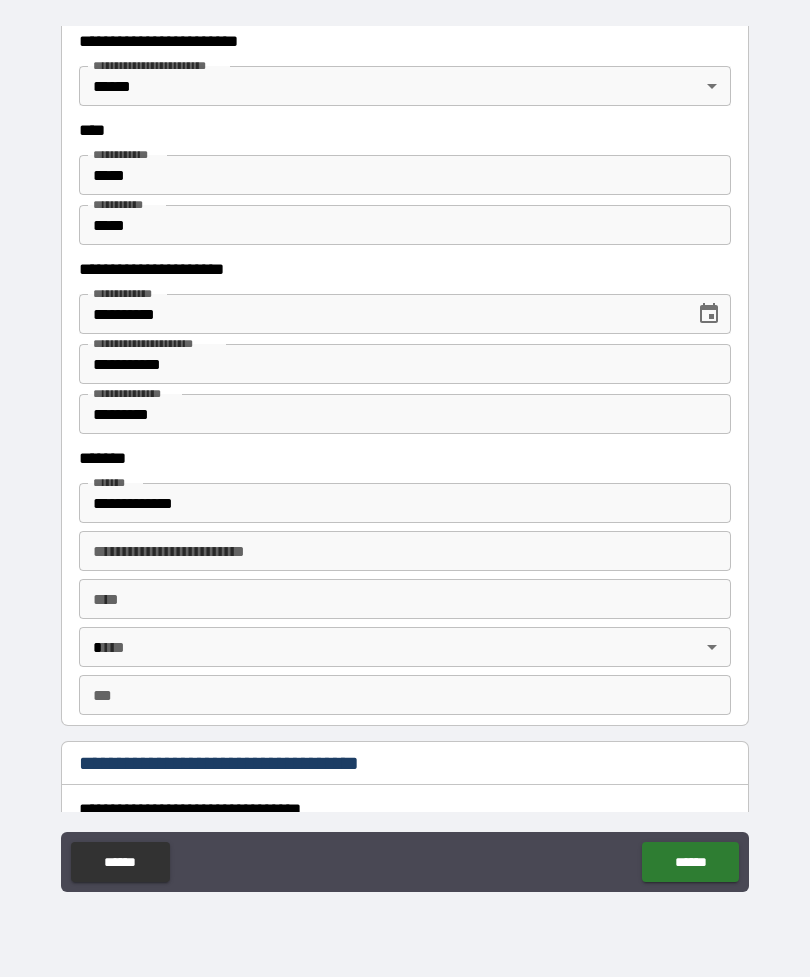 type on "**********" 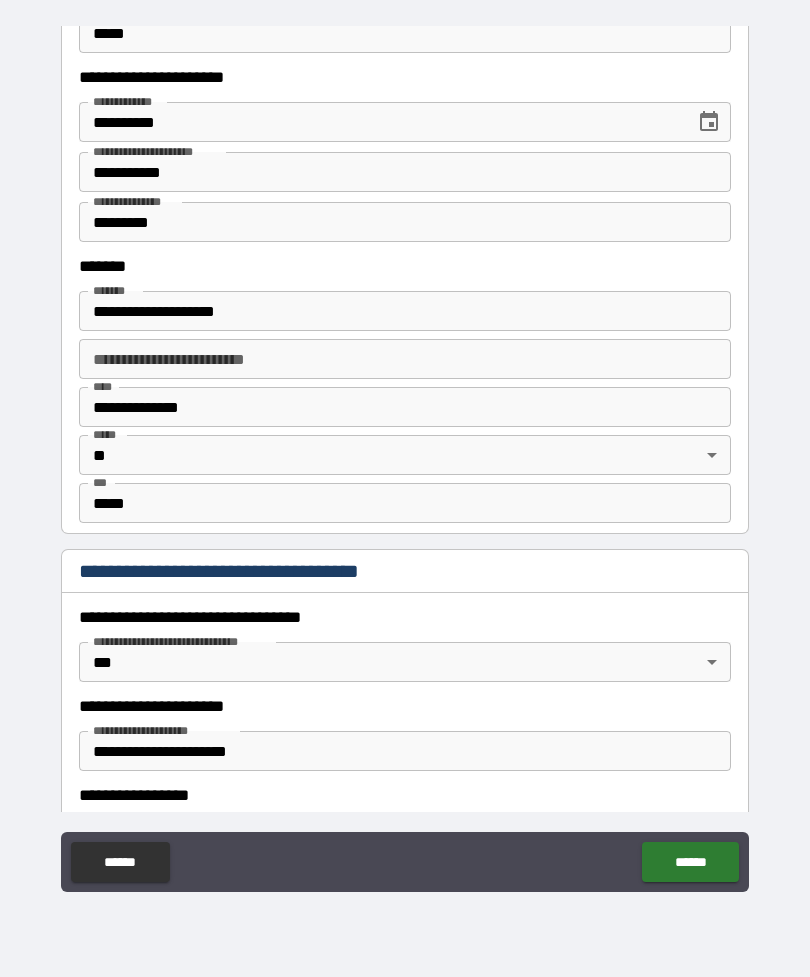 scroll, scrollTop: 1193, scrollLeft: 0, axis: vertical 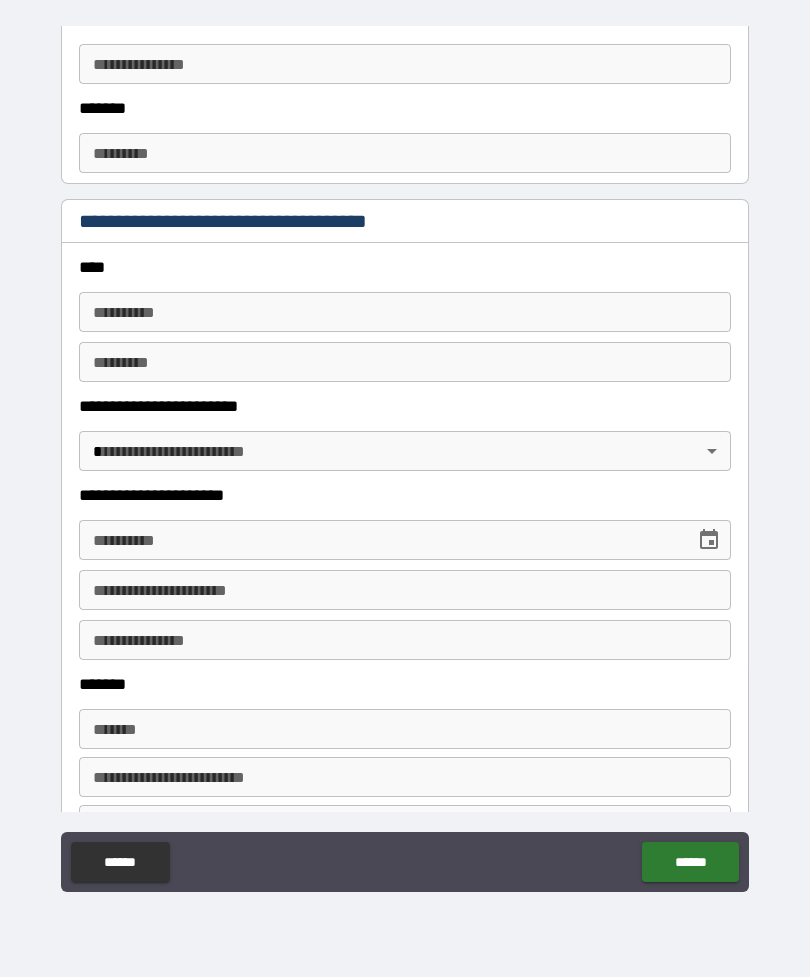 click on "******" at bounding box center [690, 862] 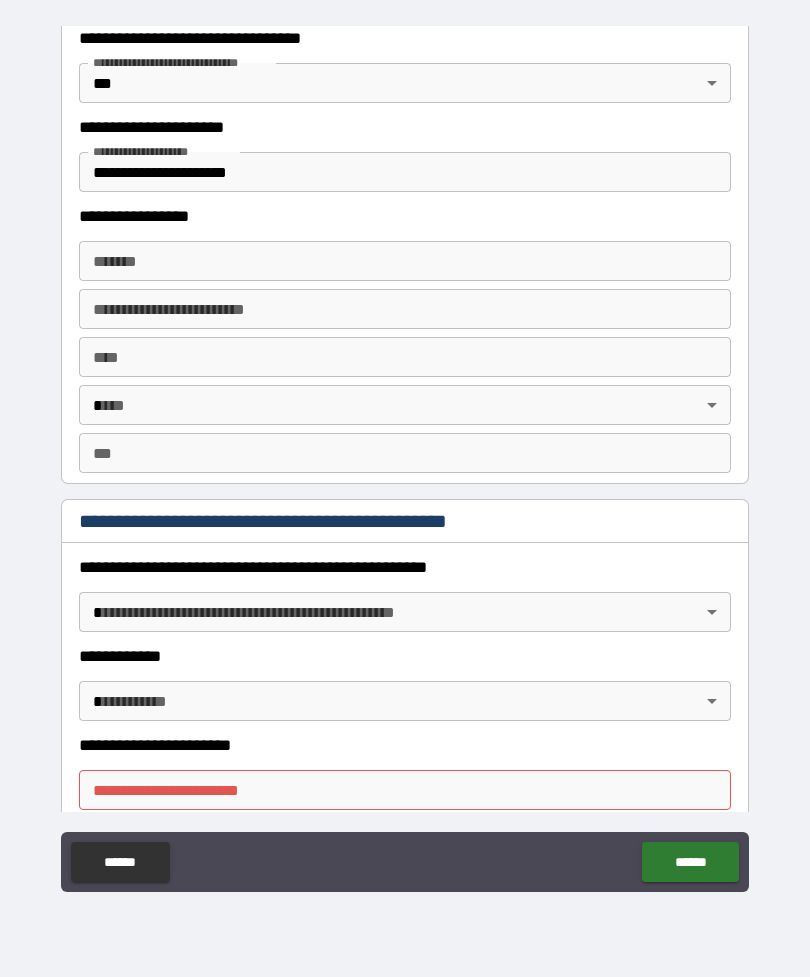 scroll, scrollTop: 1646, scrollLeft: 0, axis: vertical 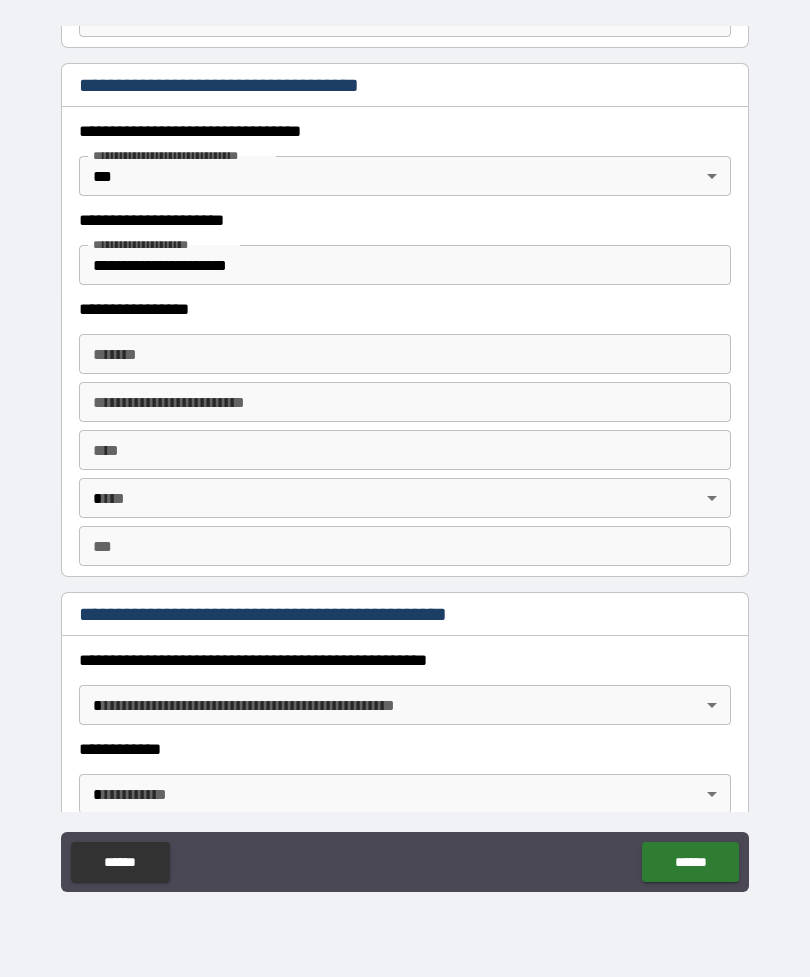 click on "**********" at bounding box center [405, 456] 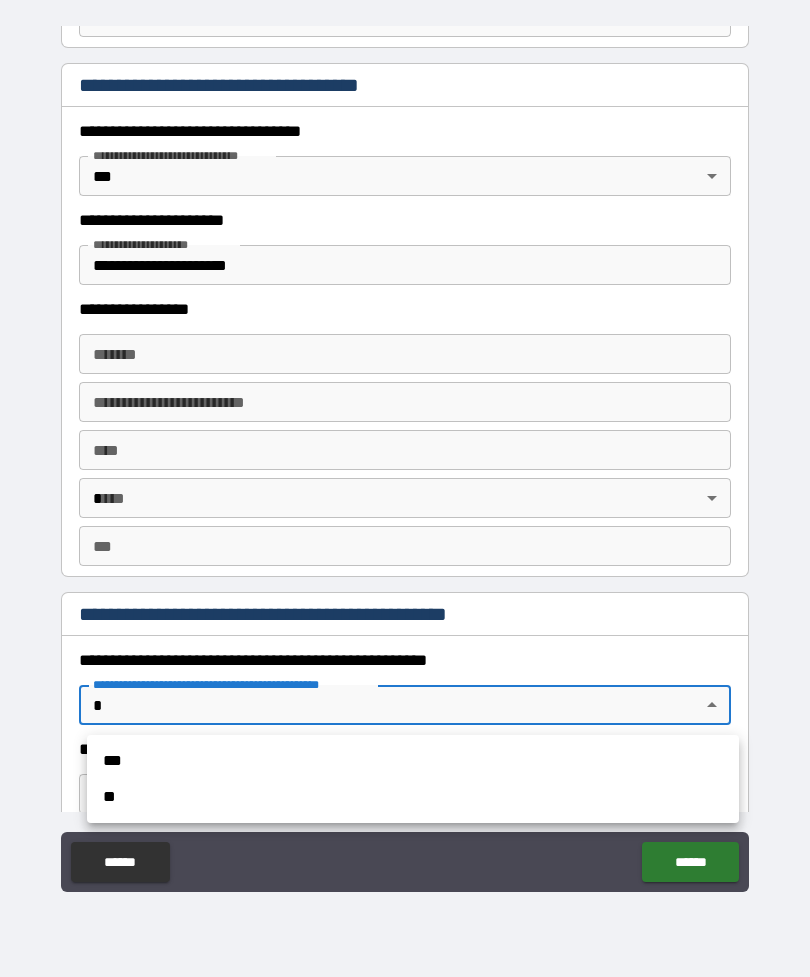 click on "**" at bounding box center [413, 797] 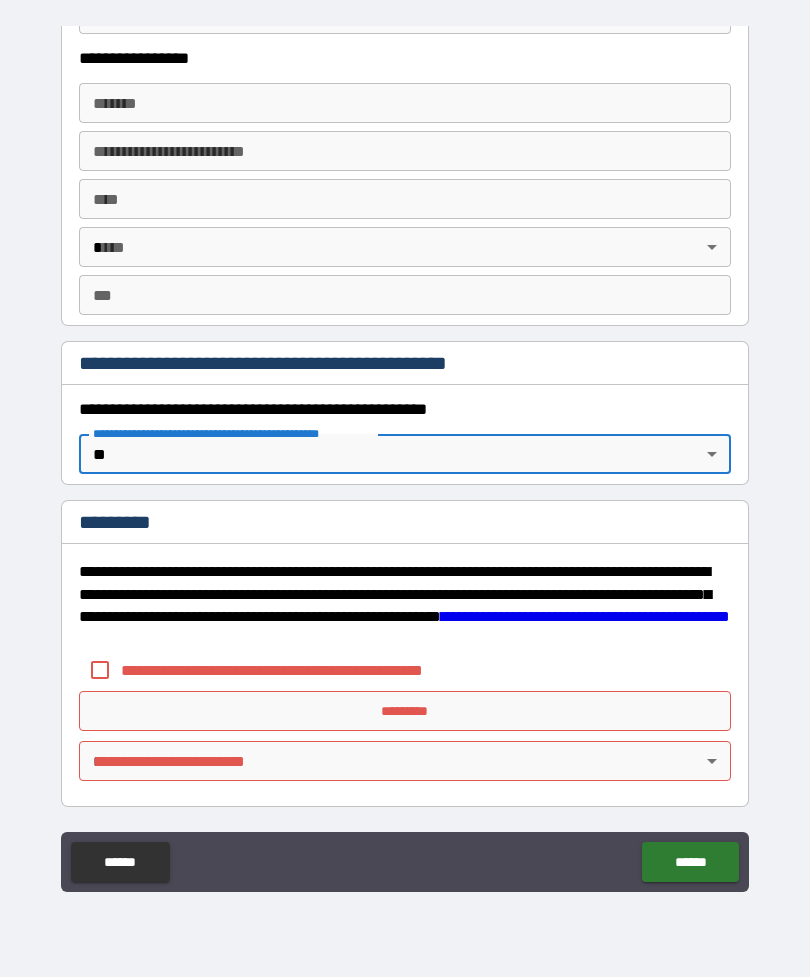 scroll, scrollTop: 1897, scrollLeft: 0, axis: vertical 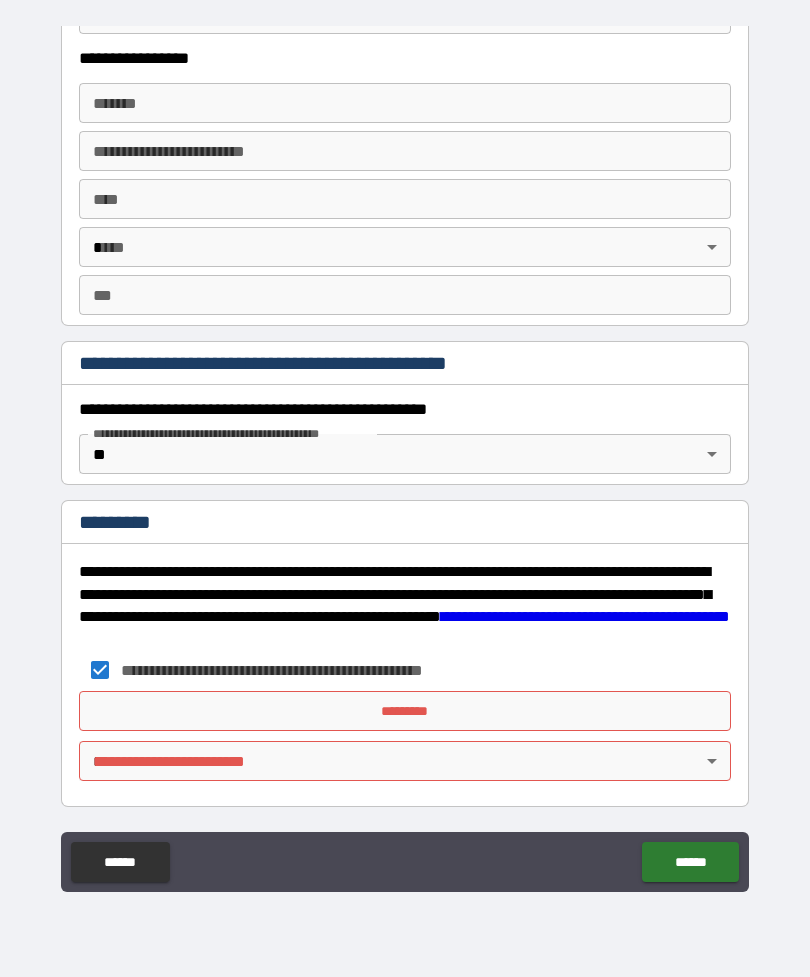 click on "*********" at bounding box center (405, 711) 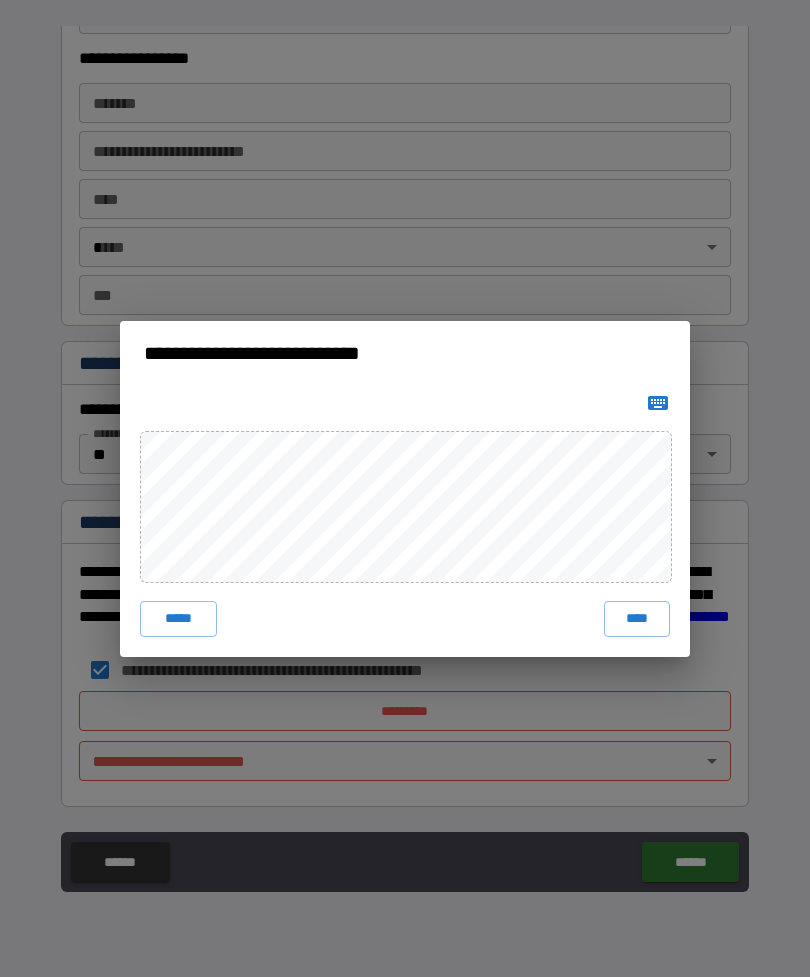 click on "****" at bounding box center [637, 619] 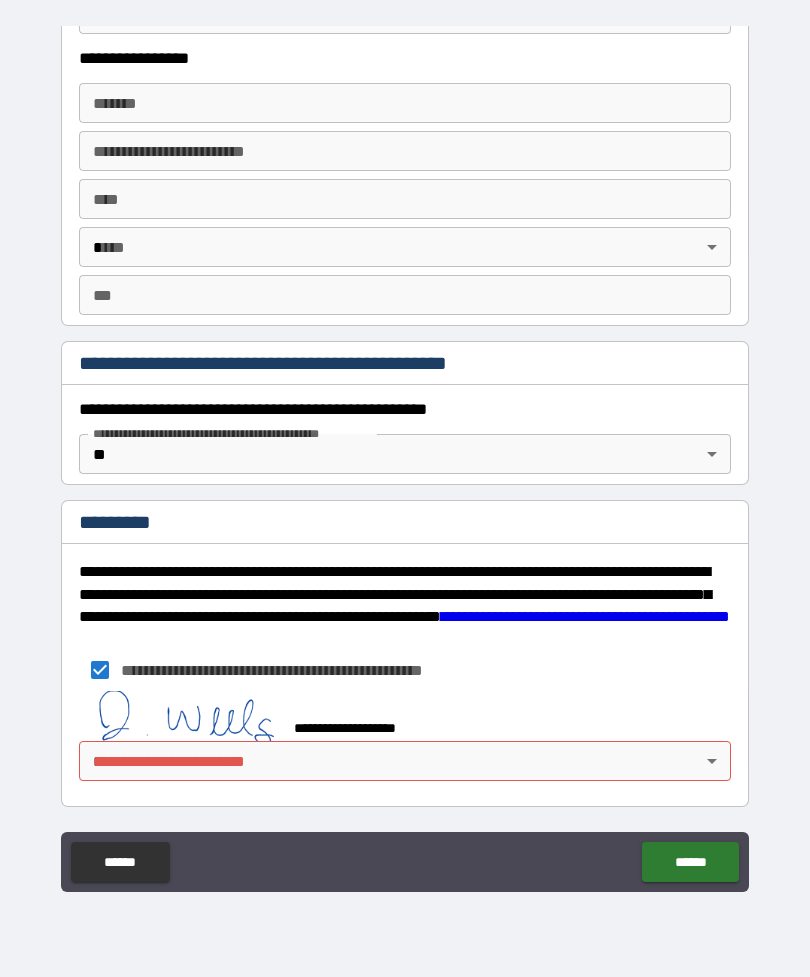 scroll, scrollTop: 1887, scrollLeft: 0, axis: vertical 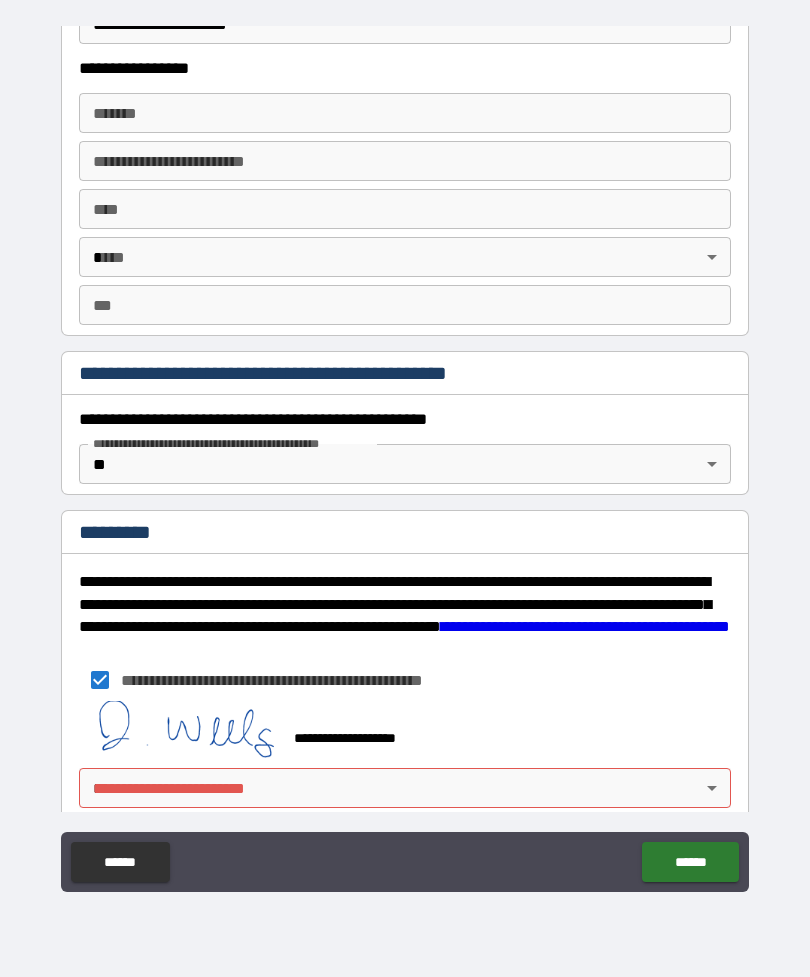 click on "**********" at bounding box center [405, 456] 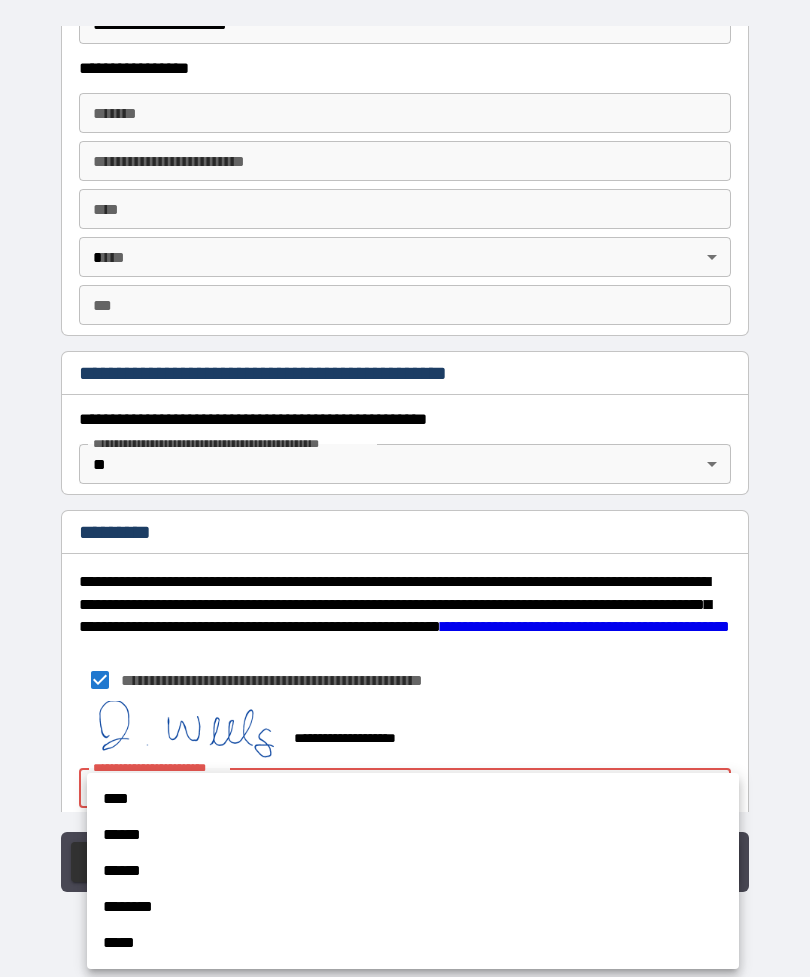 click on "****" at bounding box center [413, 799] 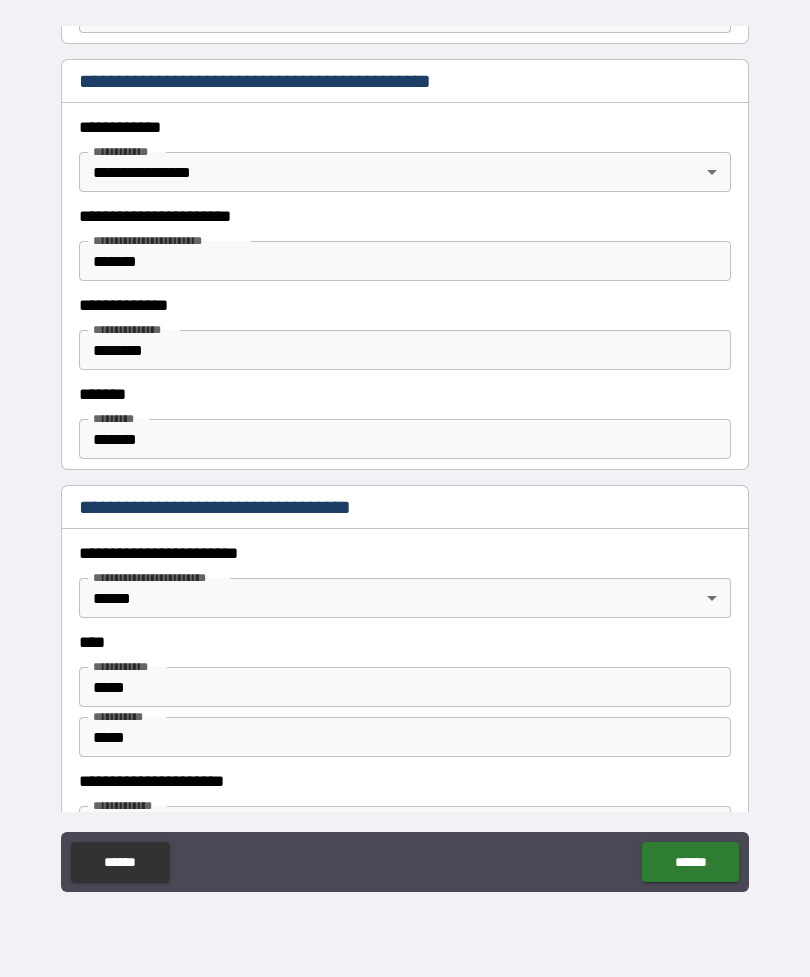 scroll, scrollTop: 454, scrollLeft: 0, axis: vertical 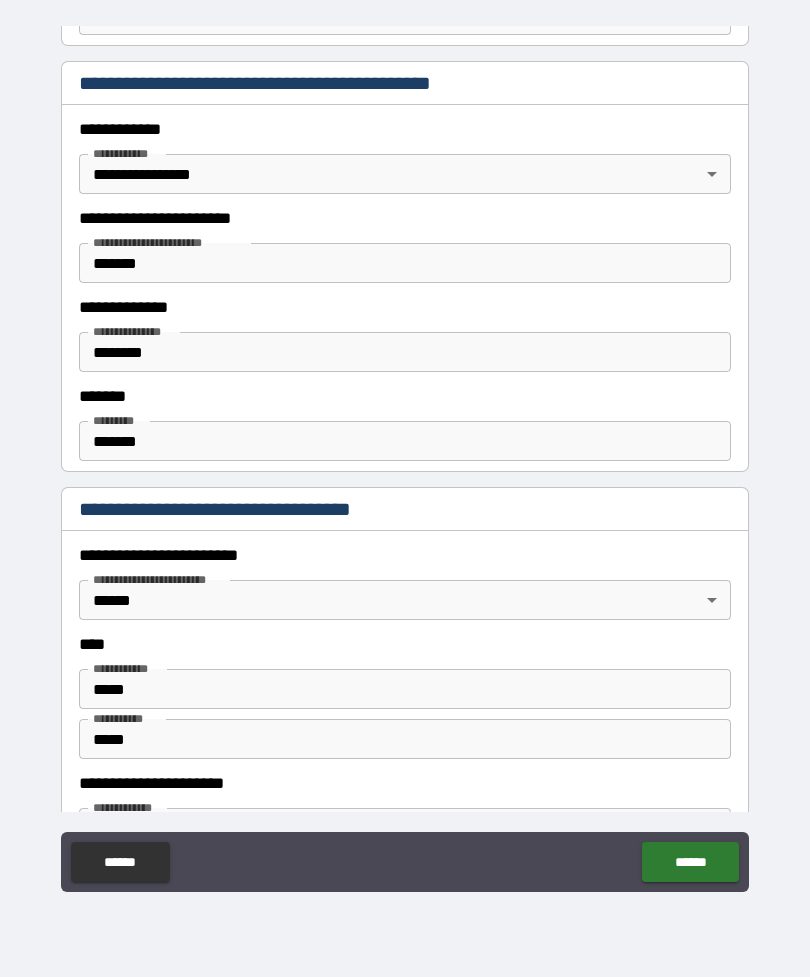 click on "**********" at bounding box center [405, 456] 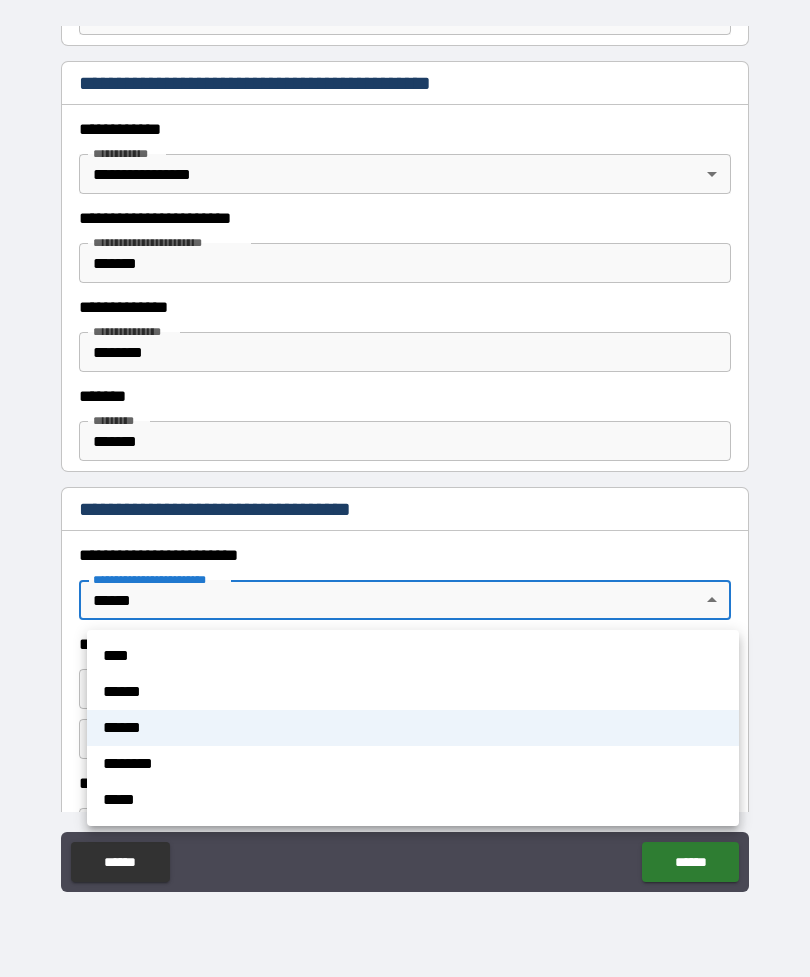 click on "****" at bounding box center (413, 656) 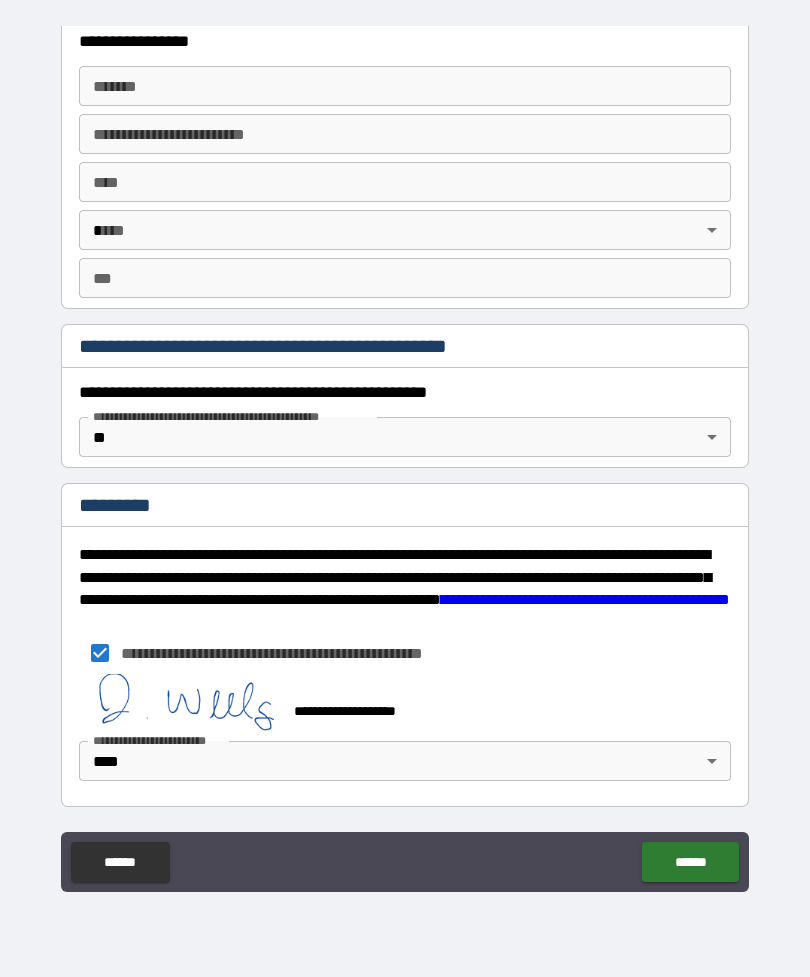 scroll, scrollTop: 1914, scrollLeft: 0, axis: vertical 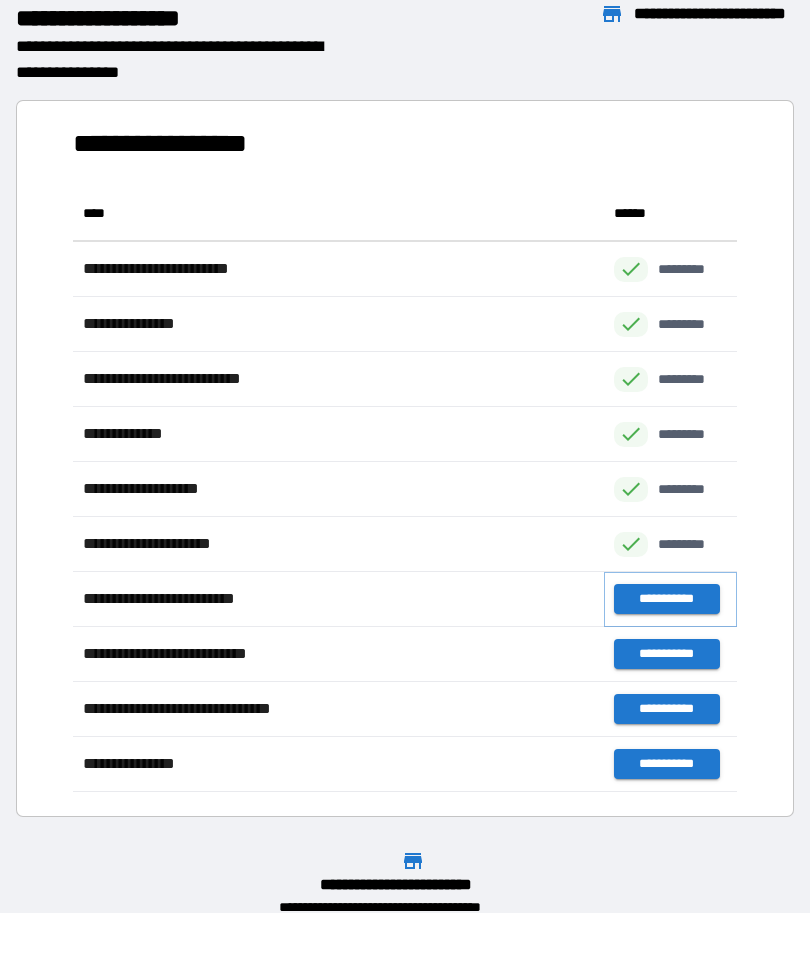 click on "**********" at bounding box center [666, 599] 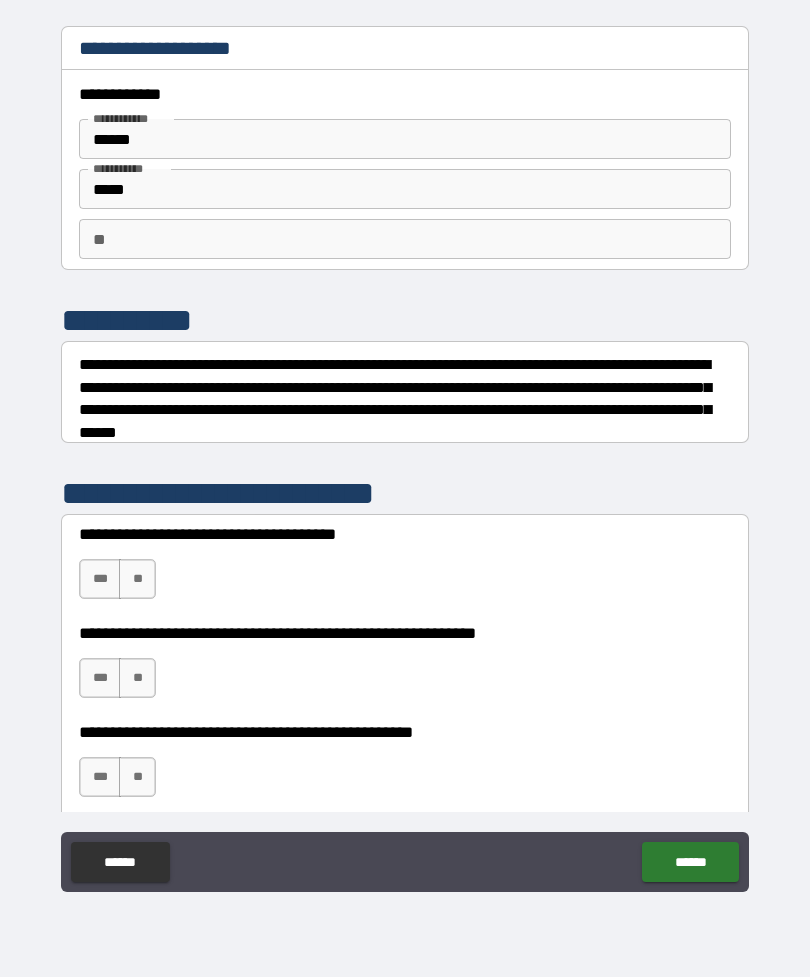 click on "***" at bounding box center (100, 579) 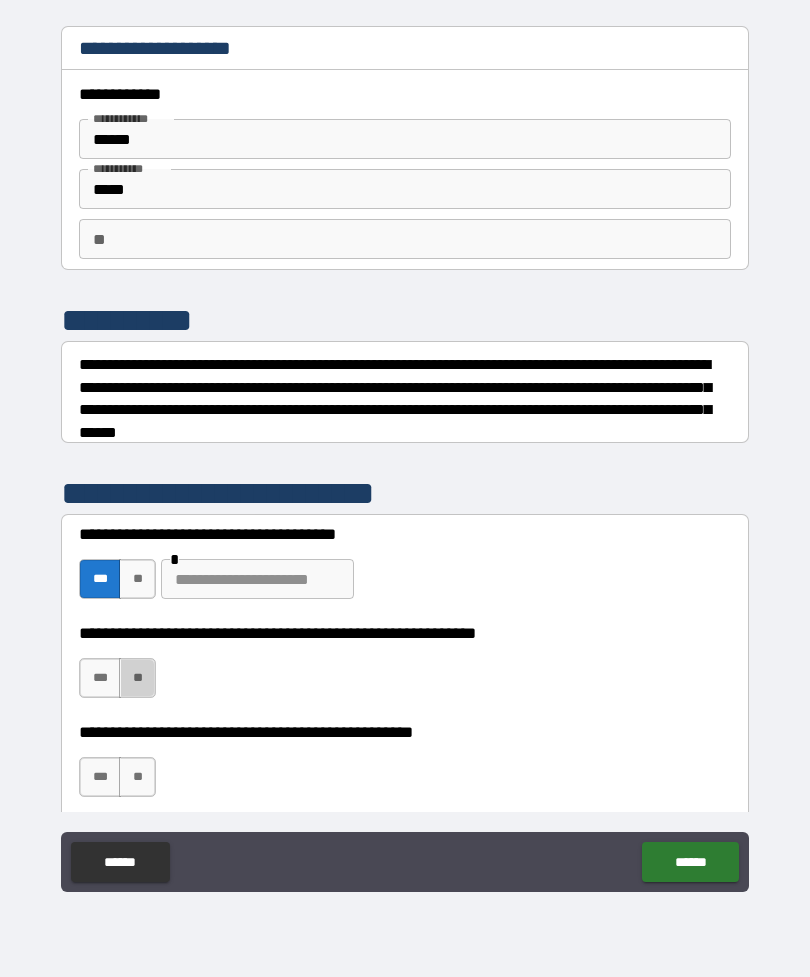 click on "**" at bounding box center [137, 678] 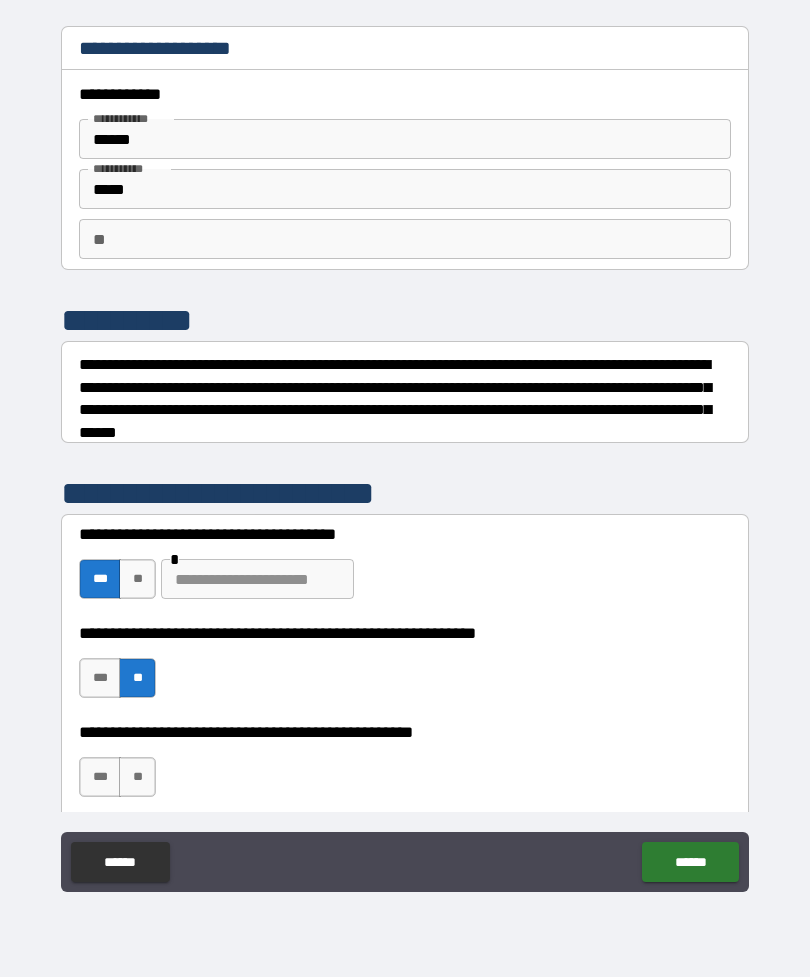 click on "**" at bounding box center (137, 579) 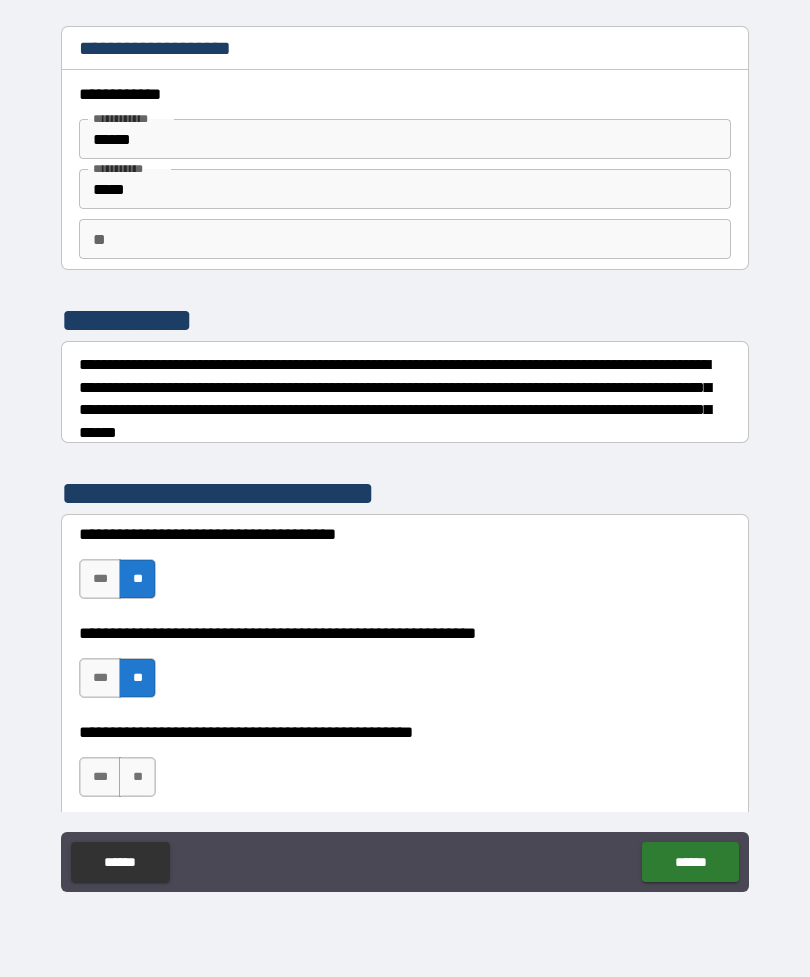 click on "**" at bounding box center (137, 777) 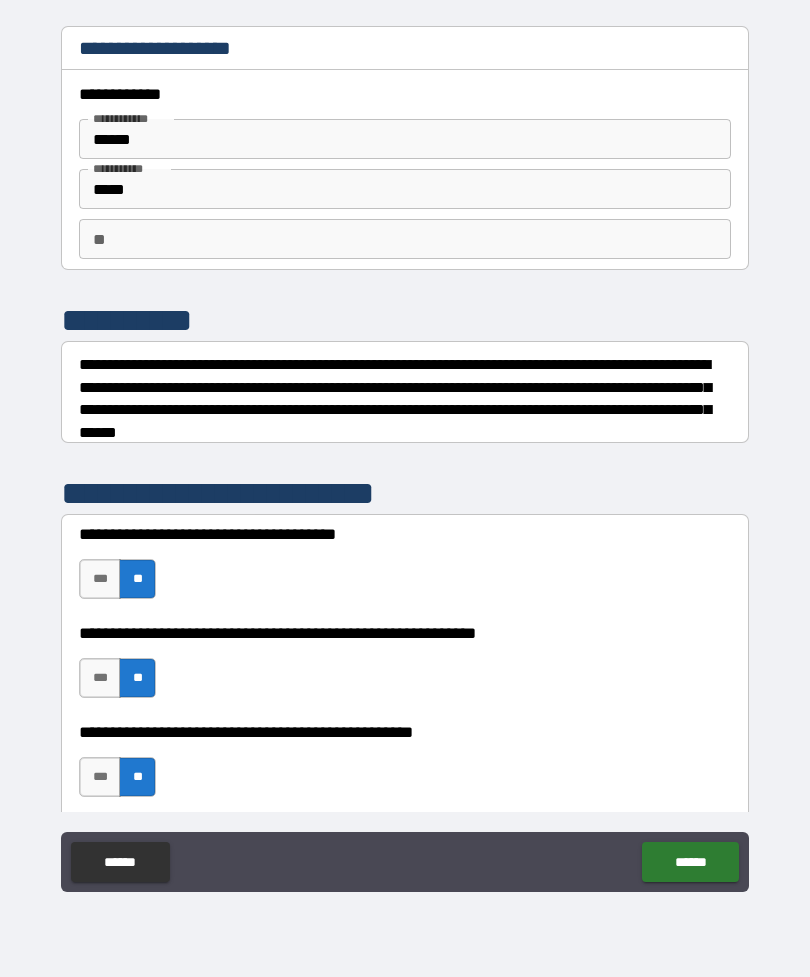 click on "******" at bounding box center [690, 862] 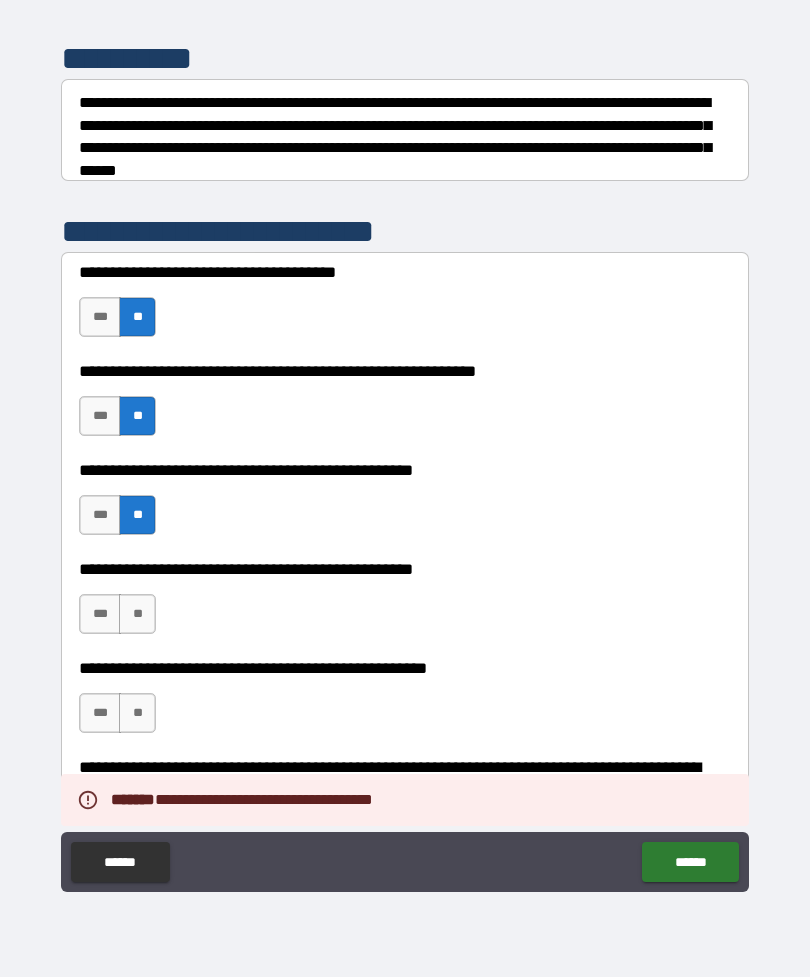 scroll, scrollTop: 259, scrollLeft: 0, axis: vertical 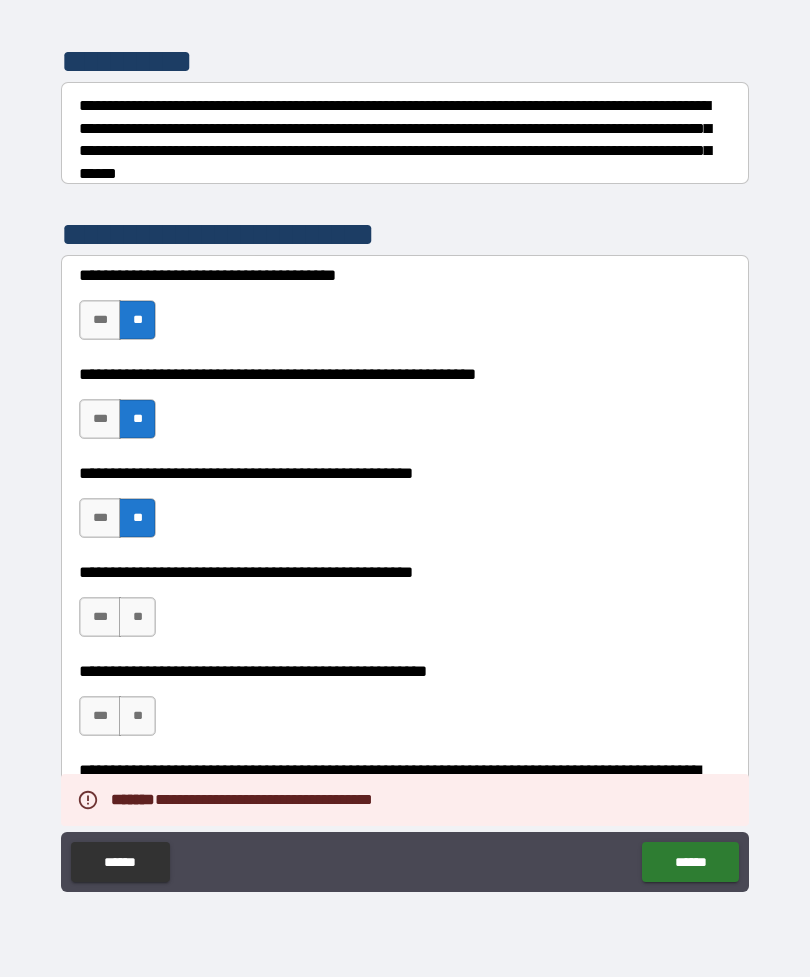 click on "**" at bounding box center [137, 617] 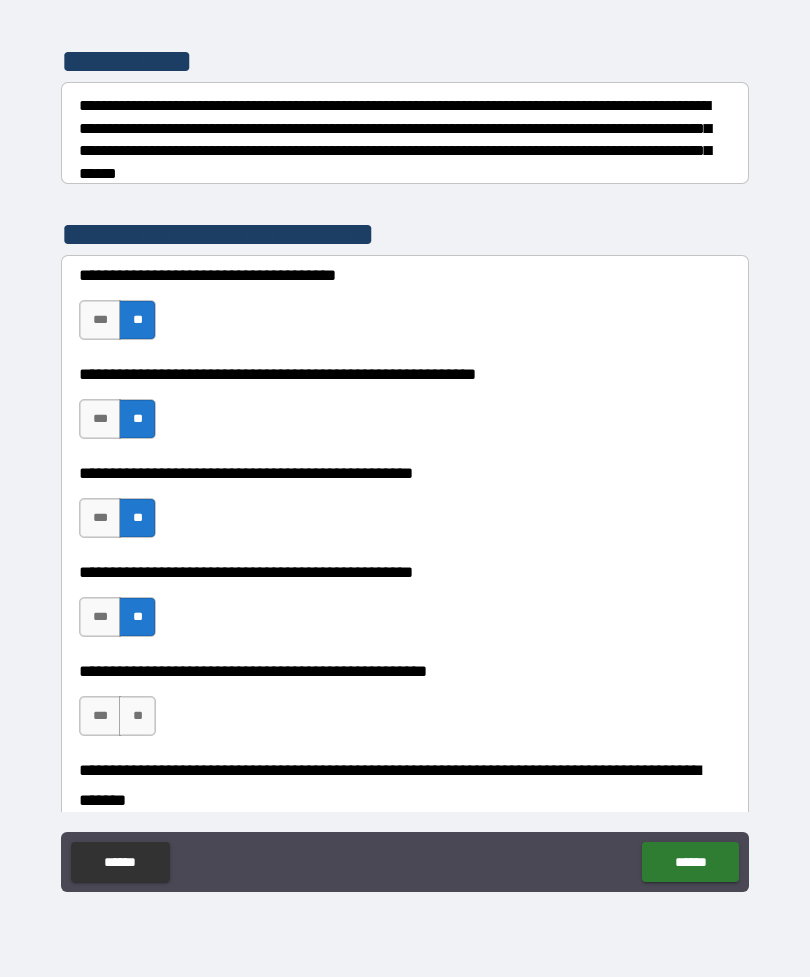 click on "**" at bounding box center (137, 716) 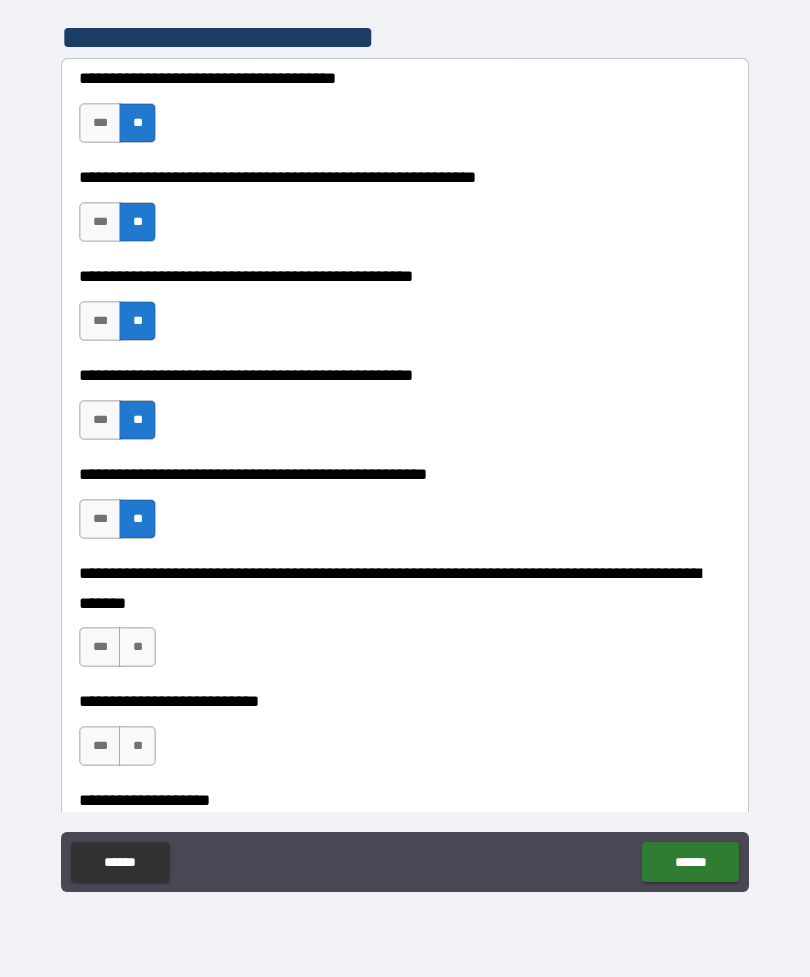 scroll, scrollTop: 460, scrollLeft: 0, axis: vertical 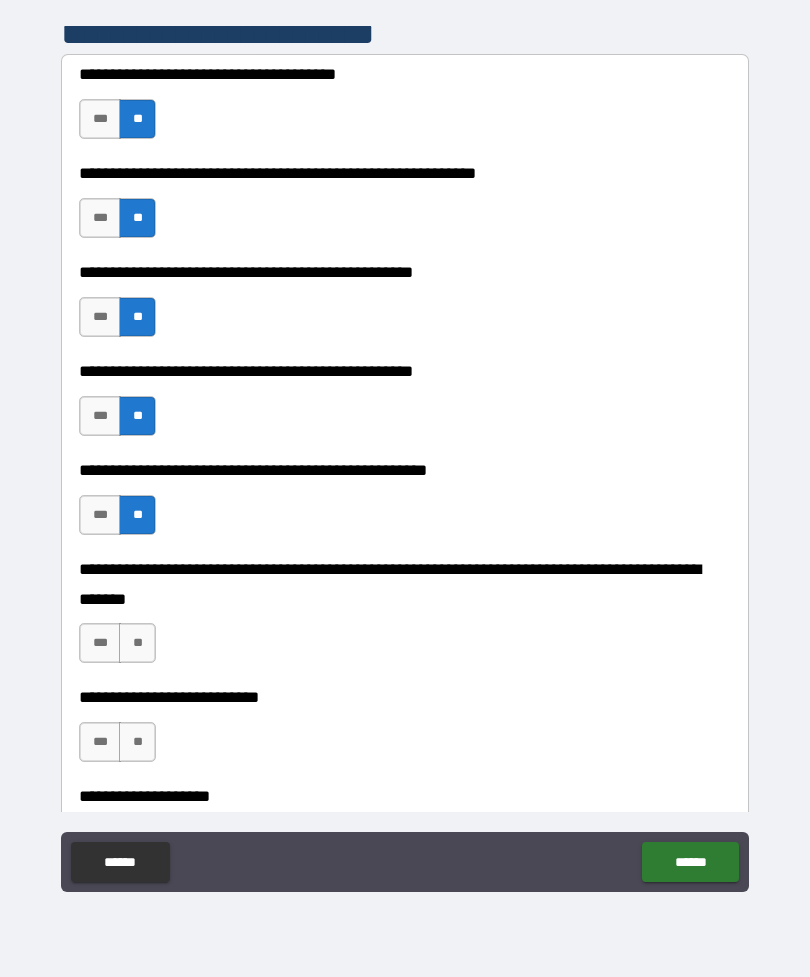 click on "**" at bounding box center (137, 643) 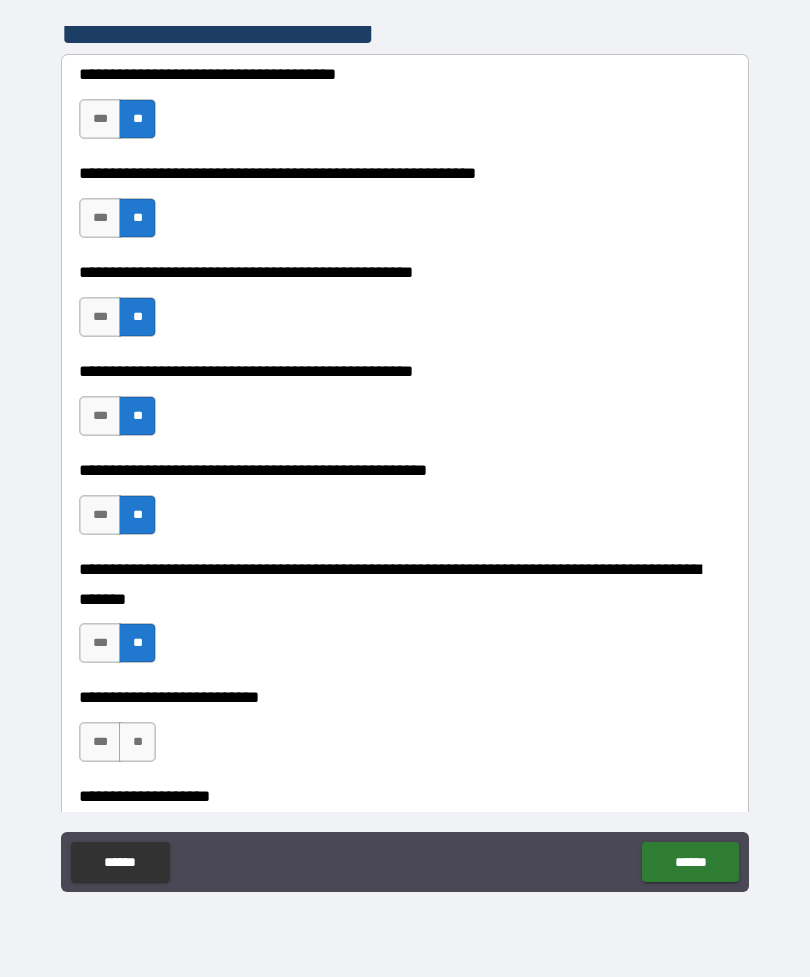 click on "**" at bounding box center [137, 742] 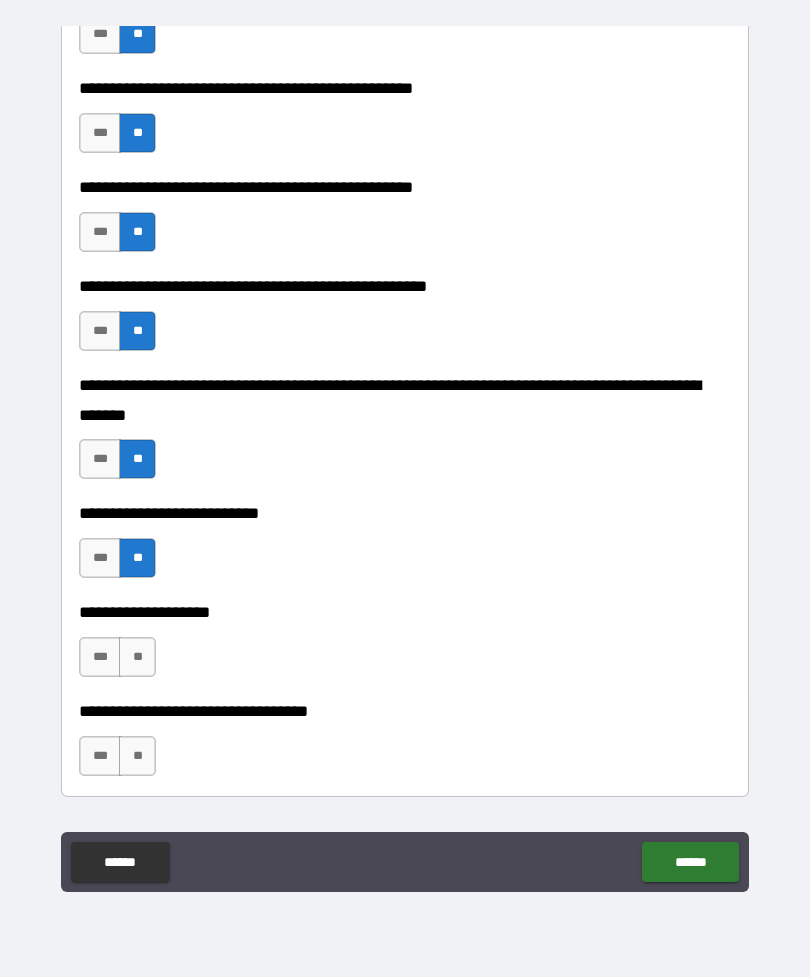 scroll, scrollTop: 645, scrollLeft: 0, axis: vertical 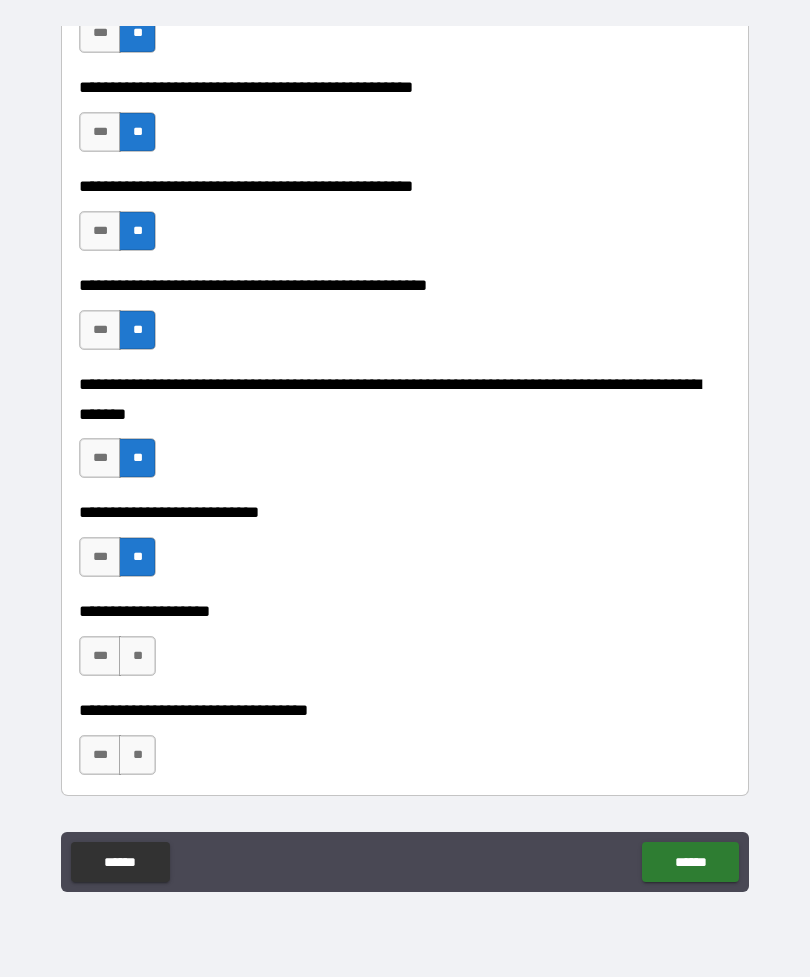 click on "**" at bounding box center [137, 656] 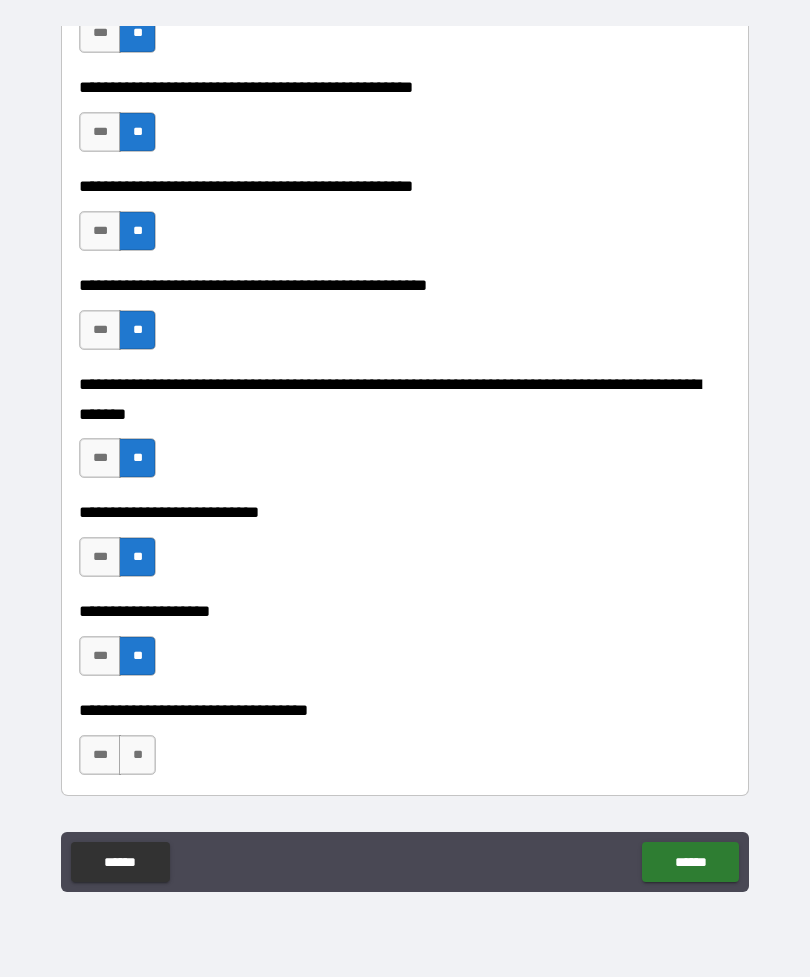 scroll, scrollTop: 750, scrollLeft: 0, axis: vertical 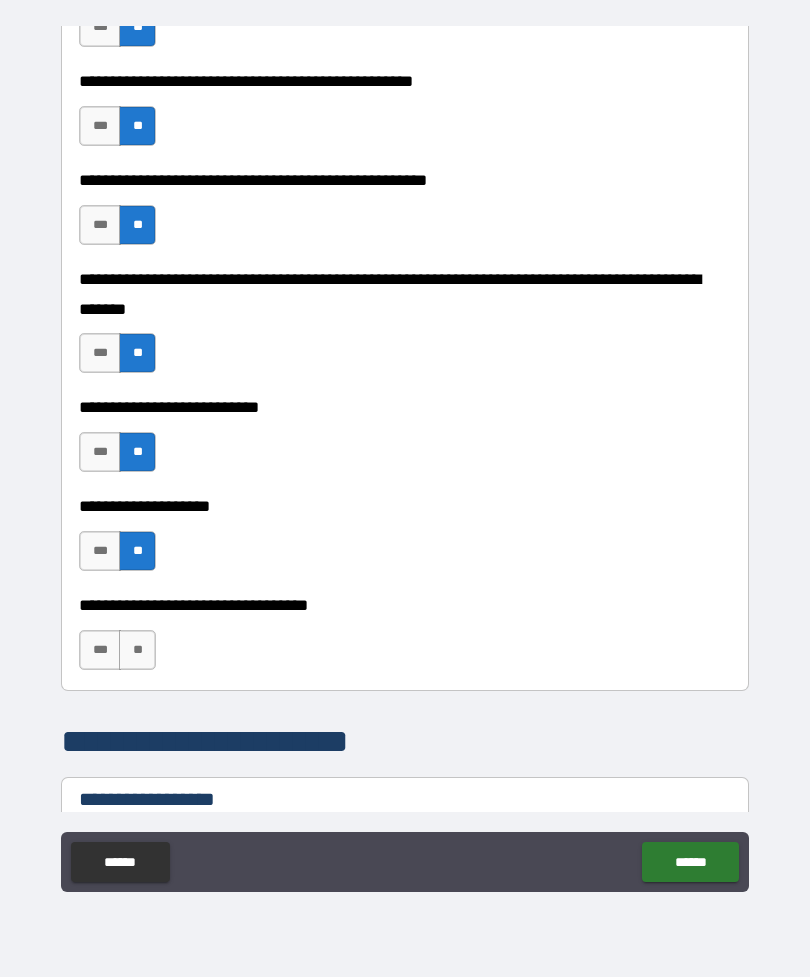 click on "**" at bounding box center [137, 650] 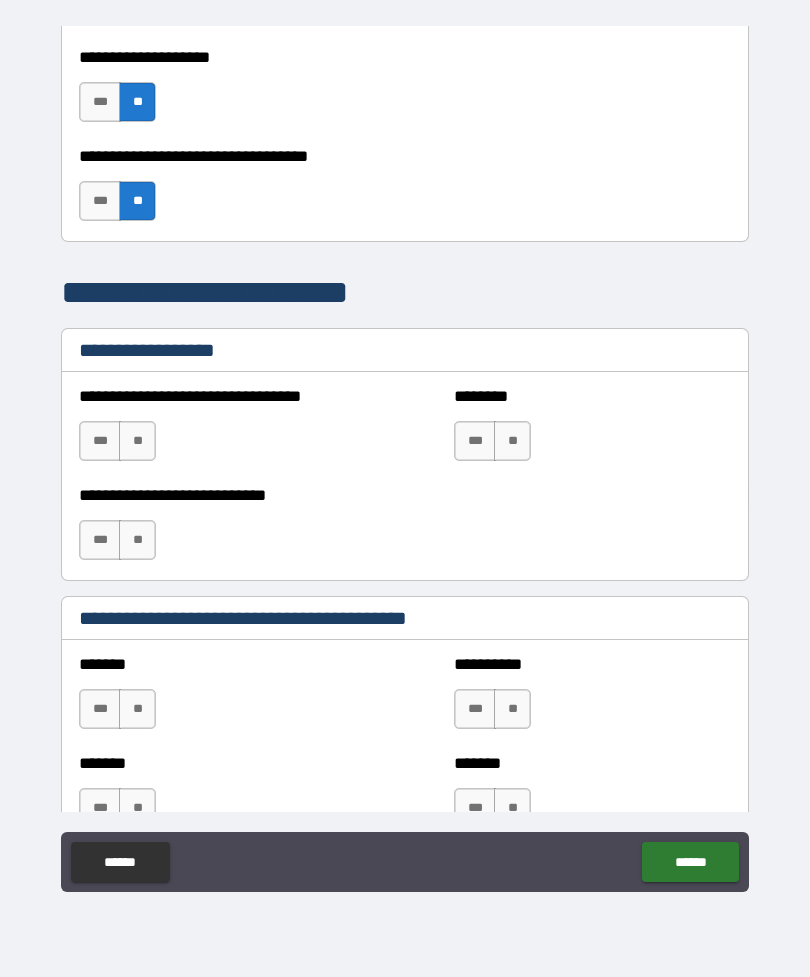 scroll, scrollTop: 1224, scrollLeft: 0, axis: vertical 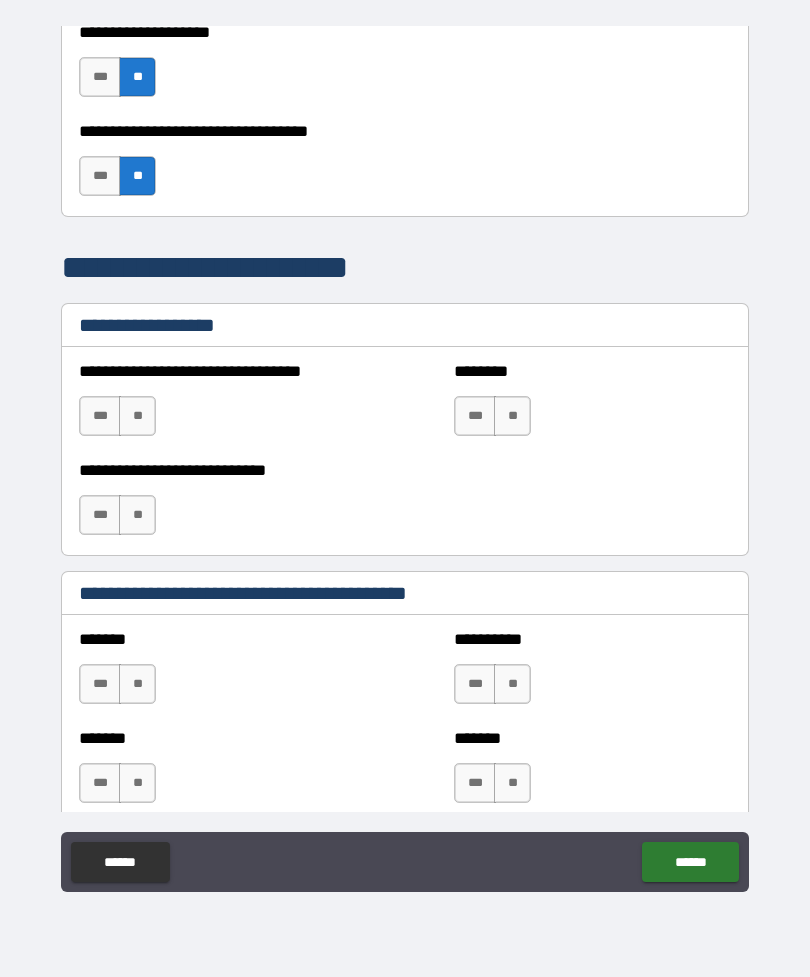 click on "**" at bounding box center (137, 684) 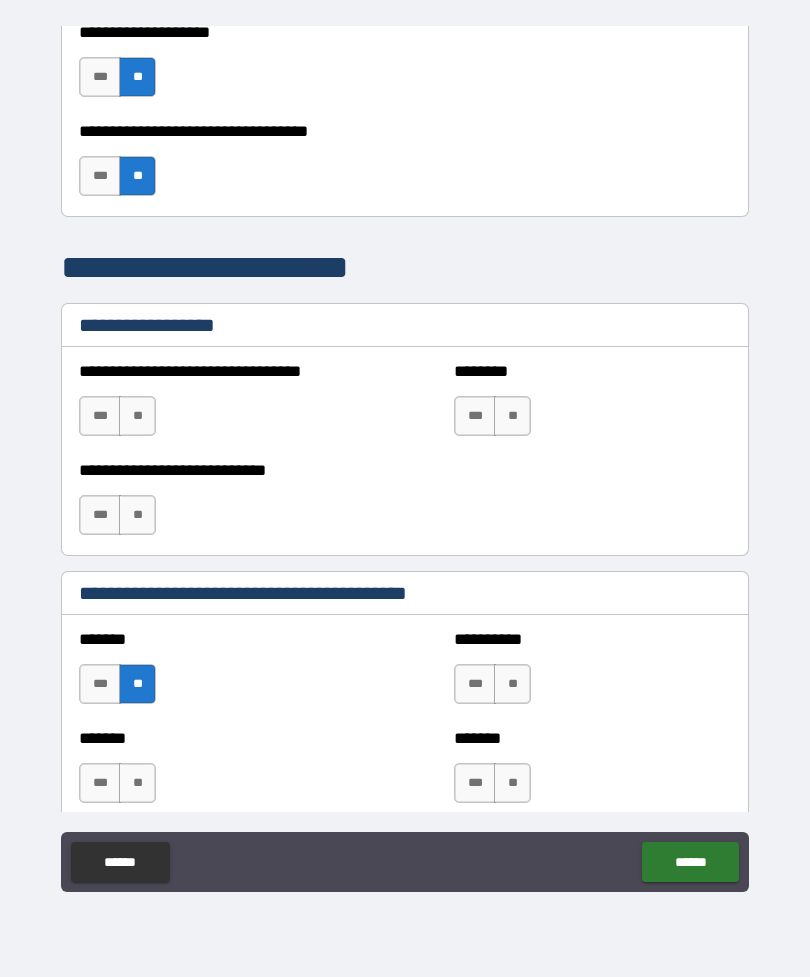 click on "***" at bounding box center (100, 783) 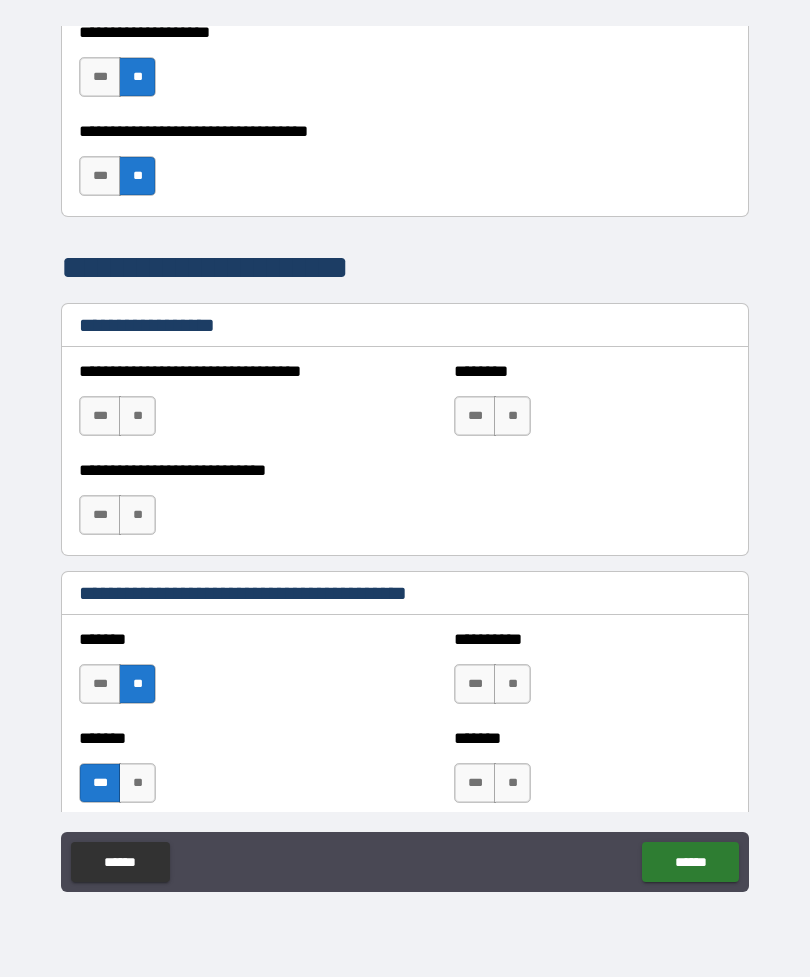 click on "**" at bounding box center (512, 684) 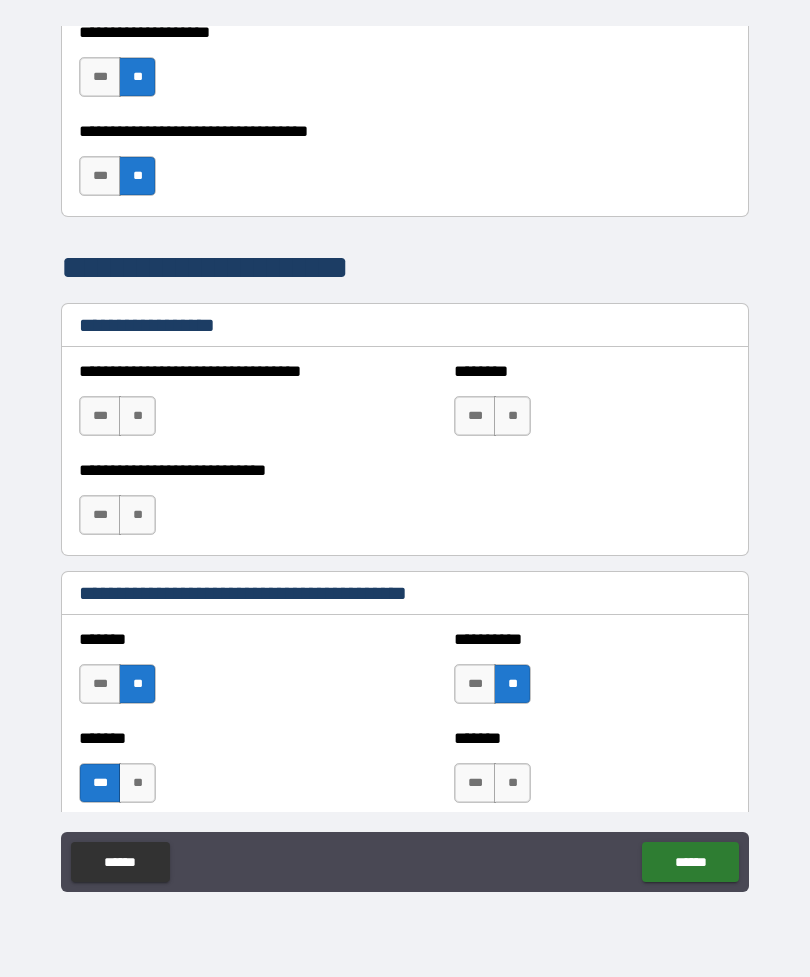 click on "**" at bounding box center (512, 783) 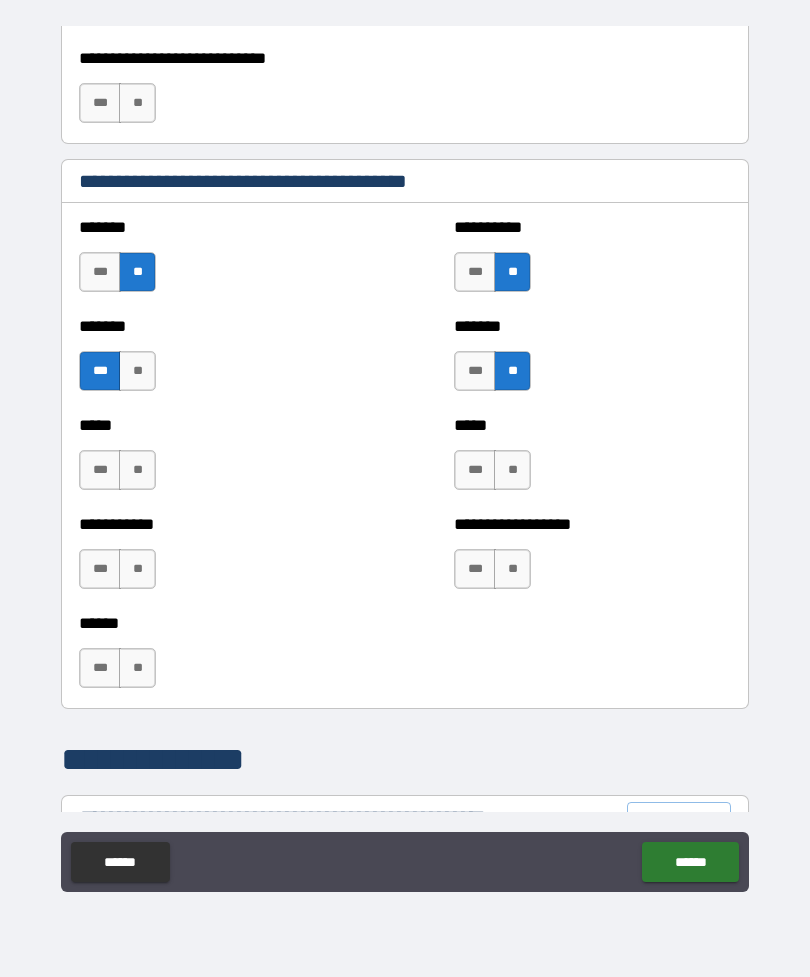 scroll, scrollTop: 1638, scrollLeft: 0, axis: vertical 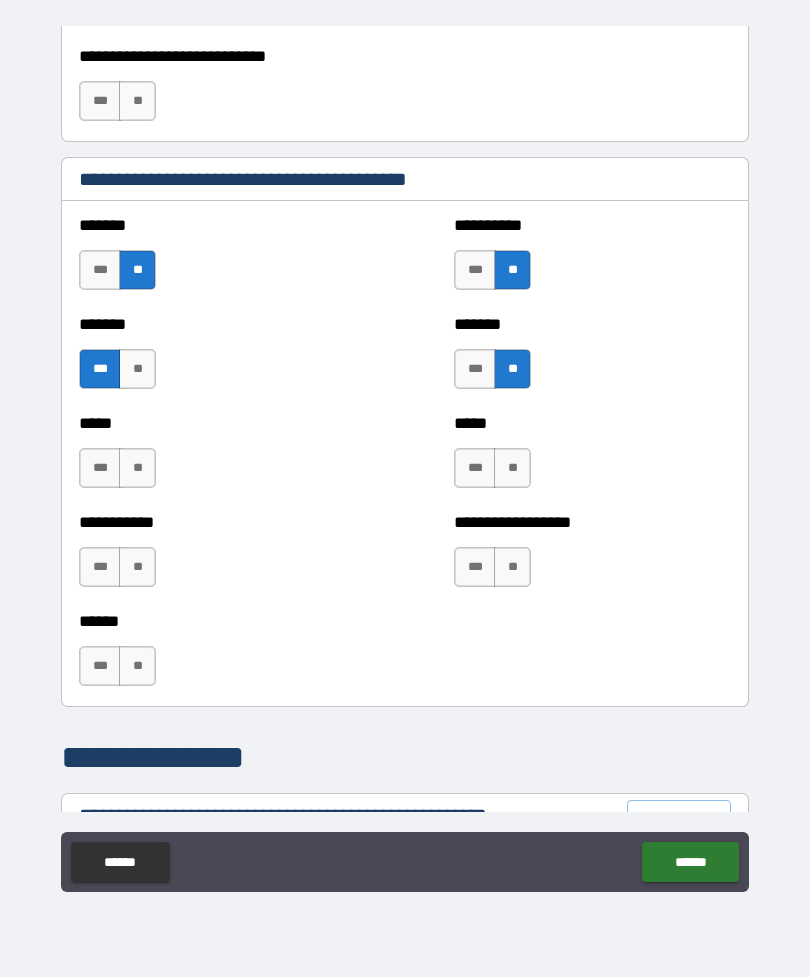 click on "**" at bounding box center (137, 468) 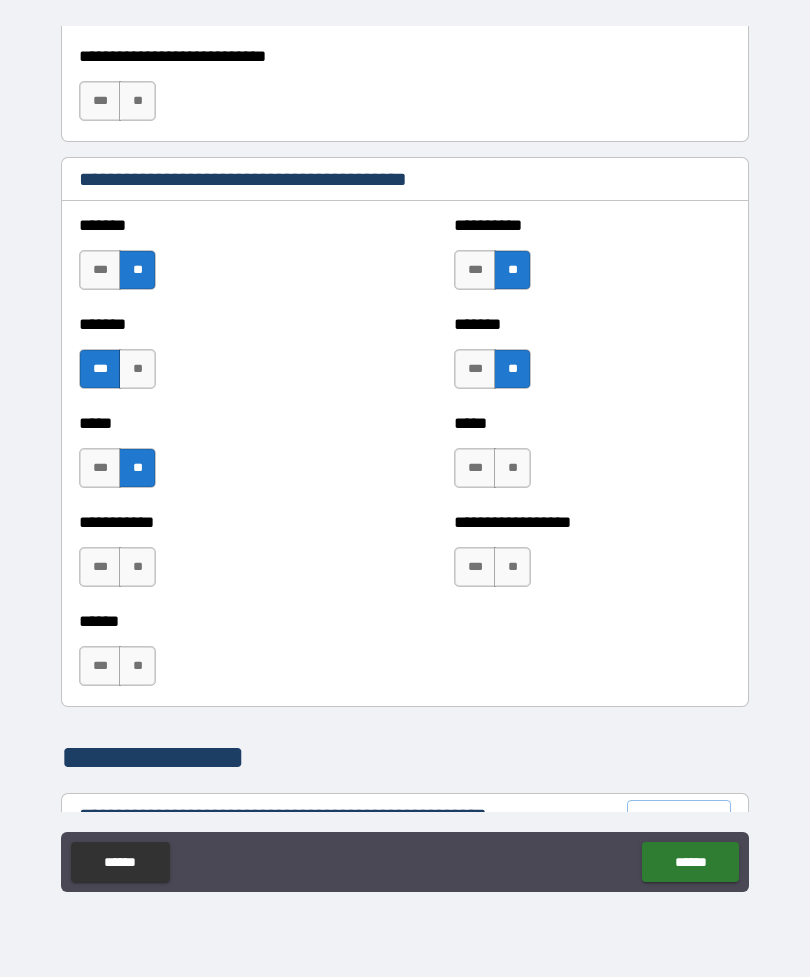 click on "**" at bounding box center [137, 567] 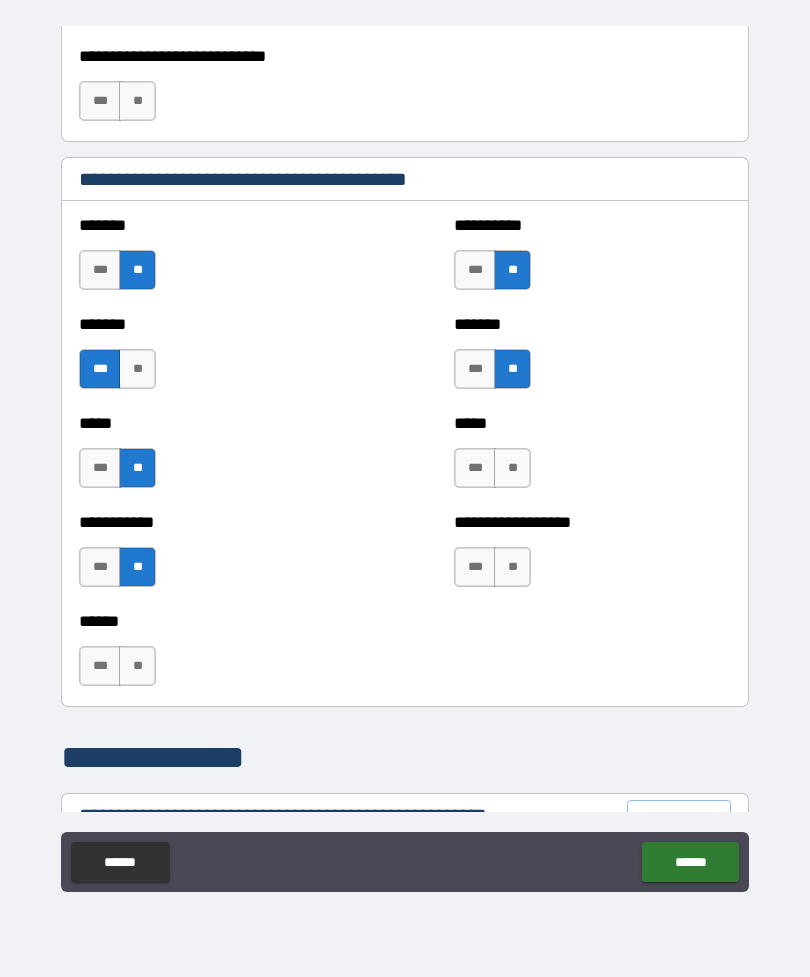 click on "**" at bounding box center [137, 666] 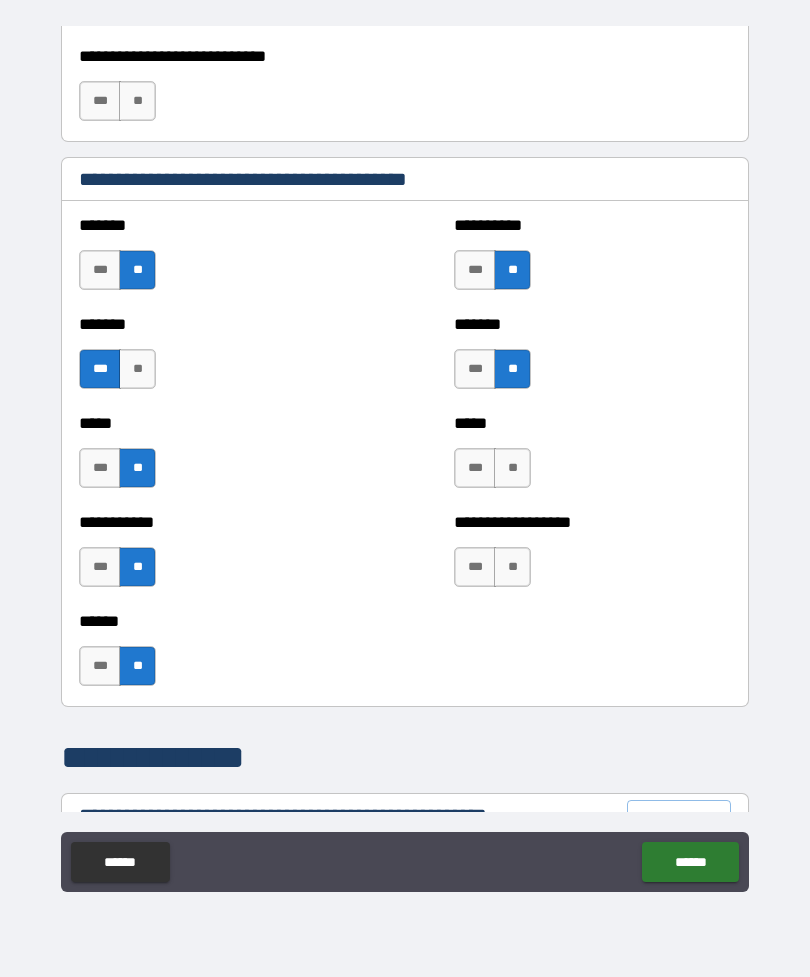 click on "**" at bounding box center [512, 567] 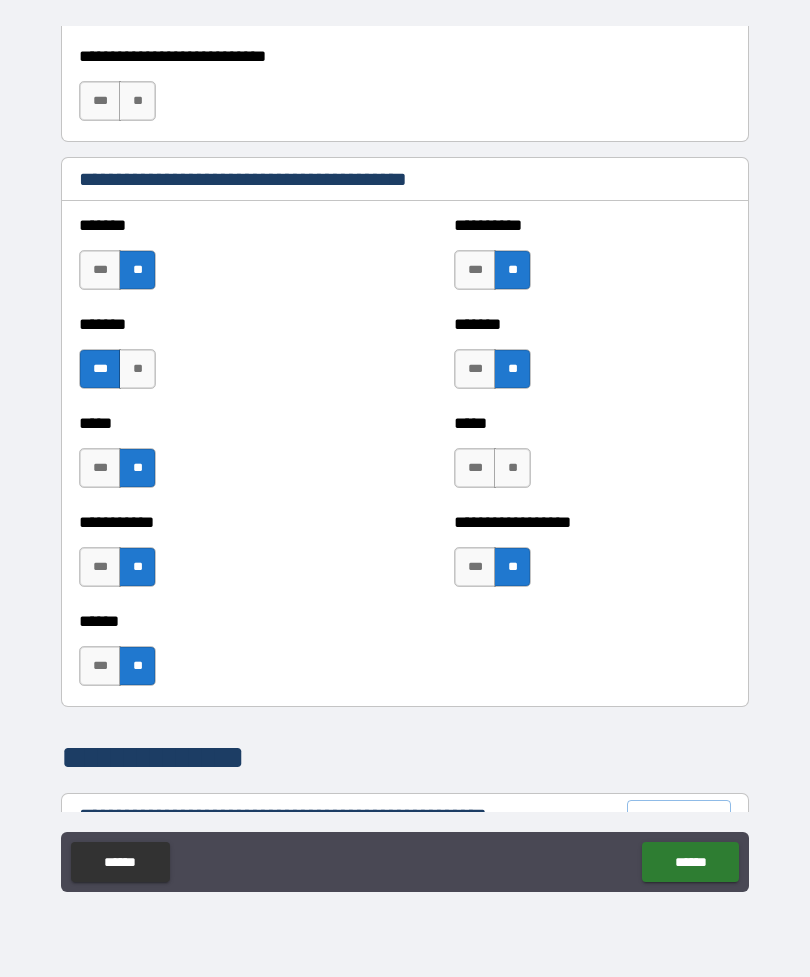 click on "***" at bounding box center (475, 468) 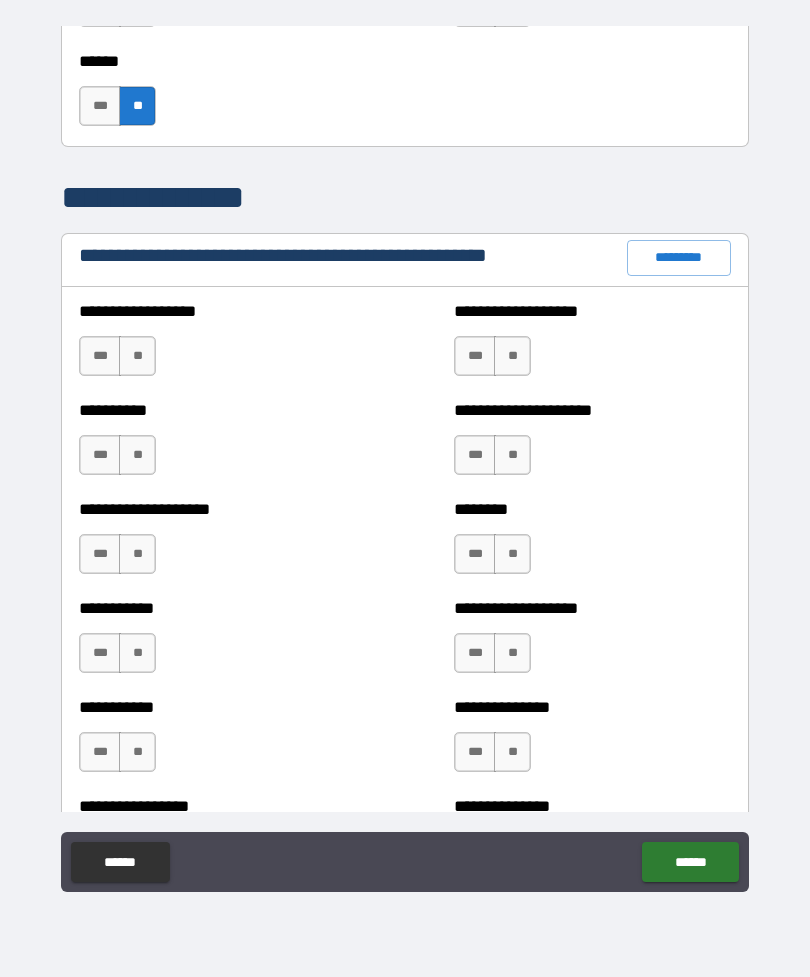 scroll, scrollTop: 2199, scrollLeft: 0, axis: vertical 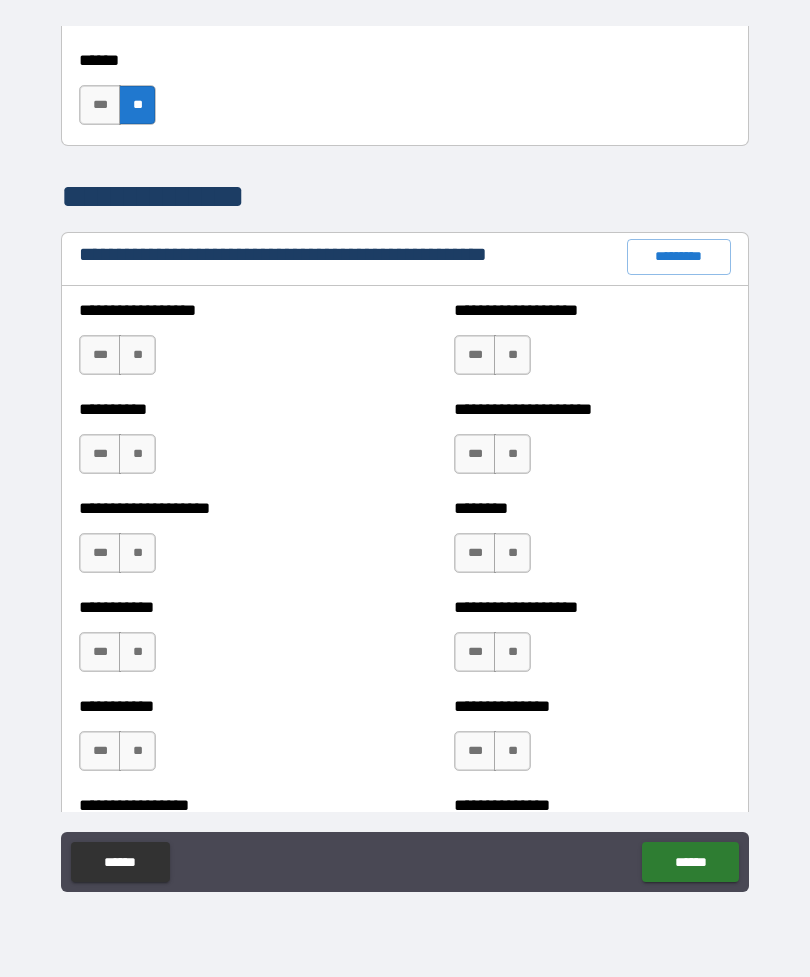 click on "**" at bounding box center (137, 355) 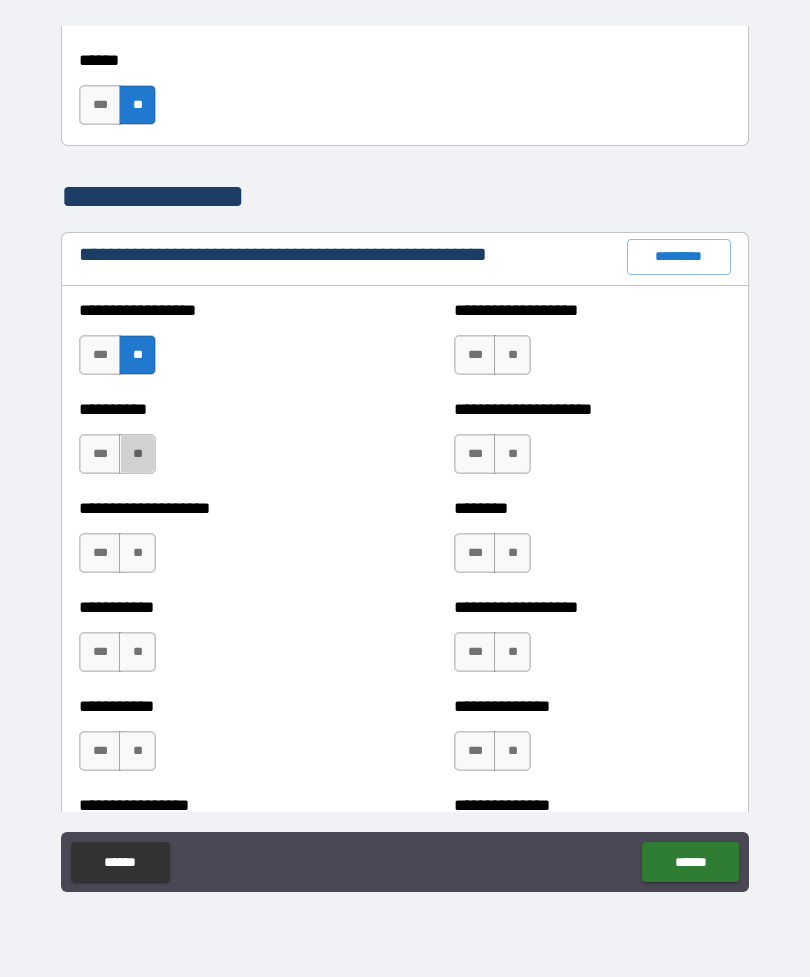 click on "**" at bounding box center [137, 454] 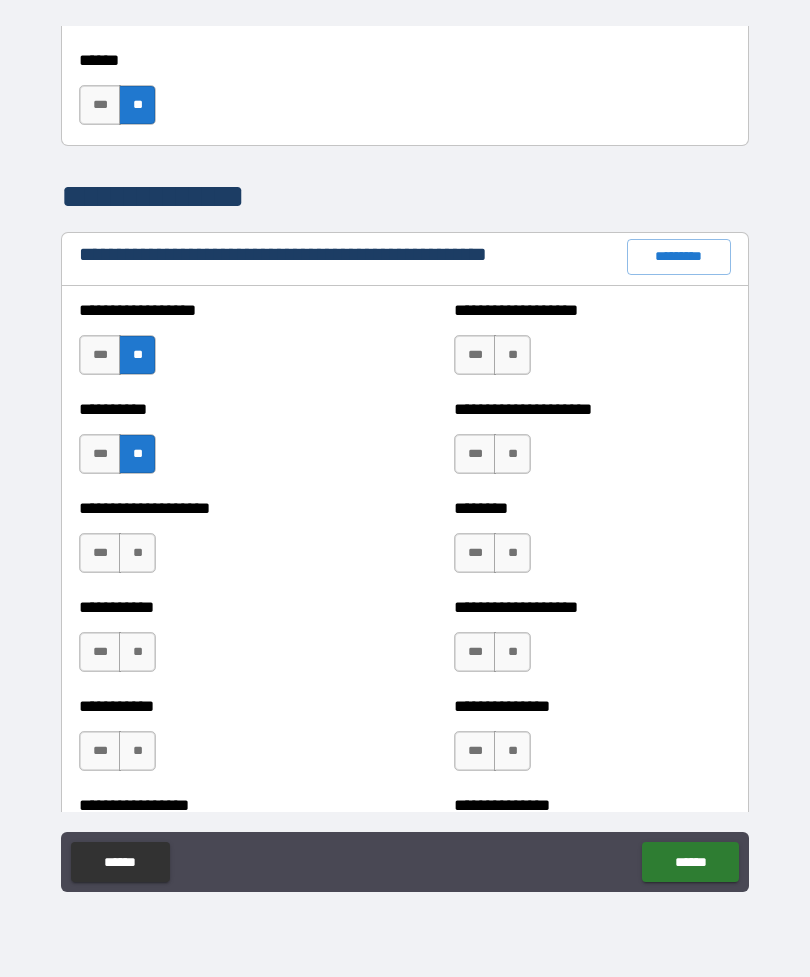 click on "**" at bounding box center [137, 553] 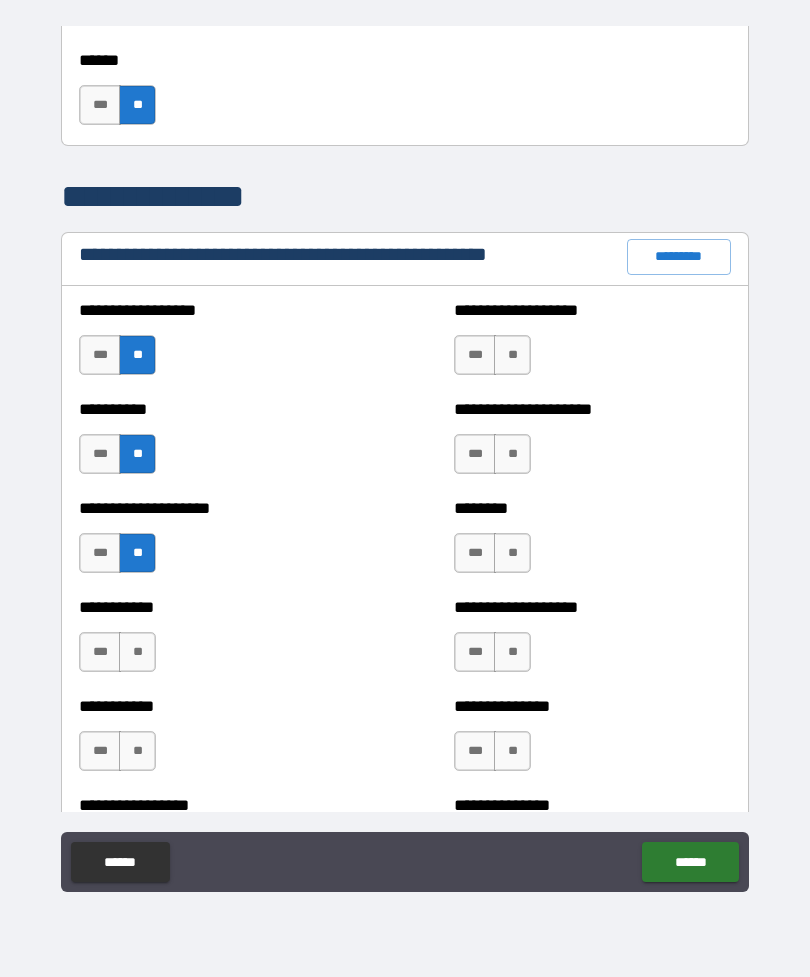 click on "**" at bounding box center (137, 652) 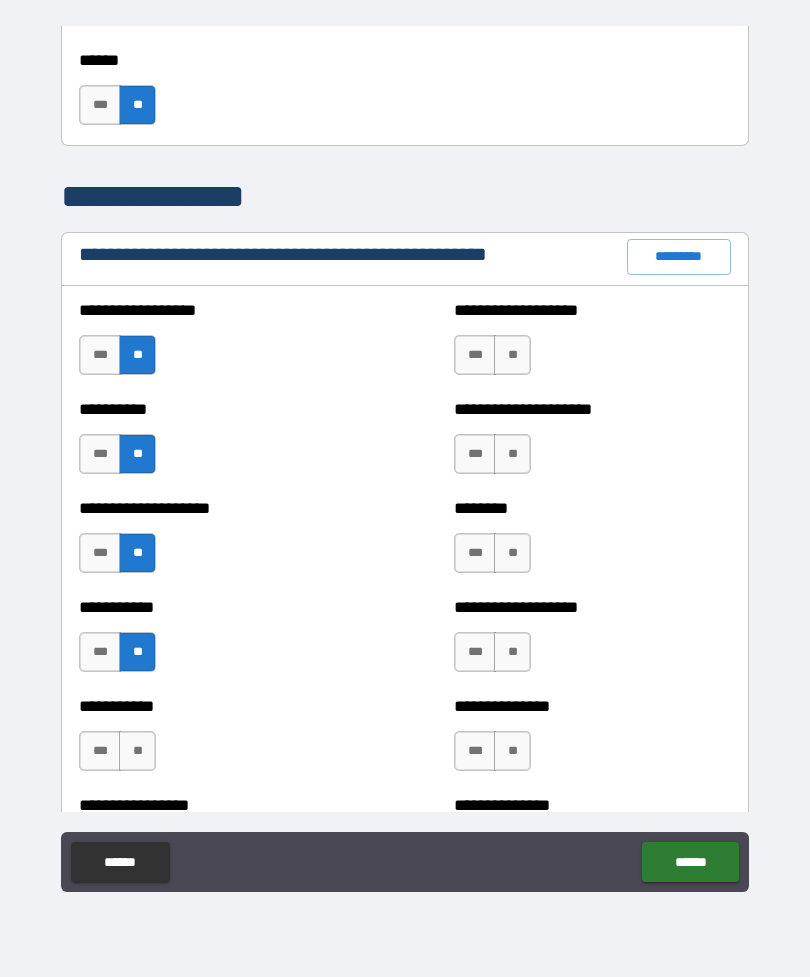 click on "**" at bounding box center [137, 751] 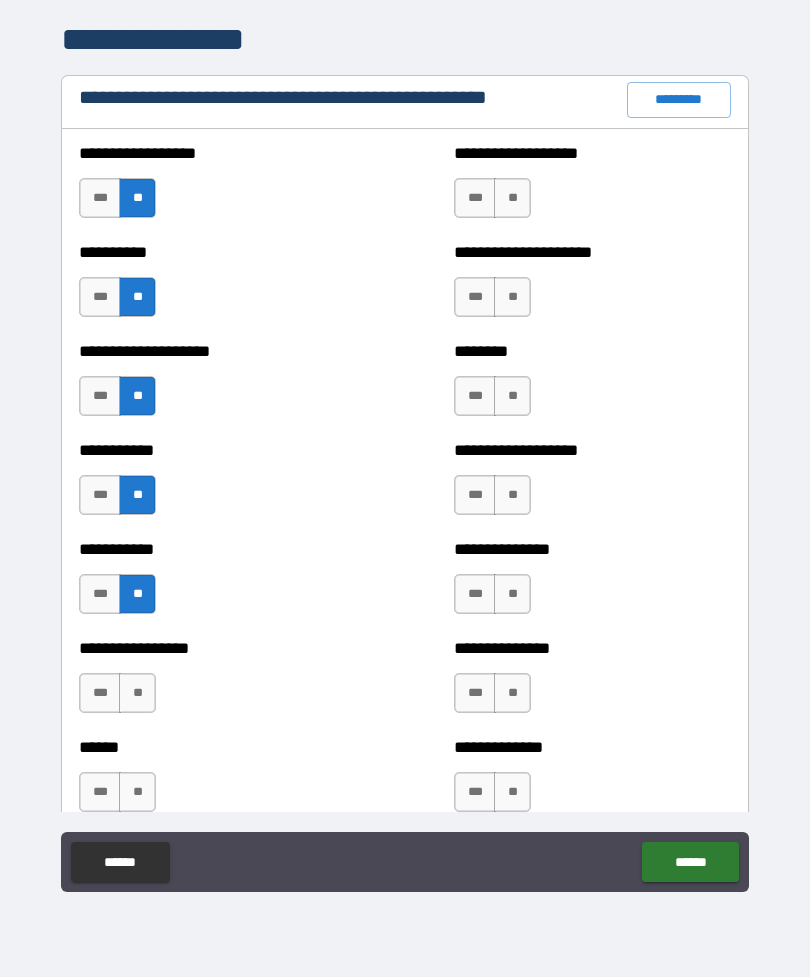 scroll, scrollTop: 2357, scrollLeft: 0, axis: vertical 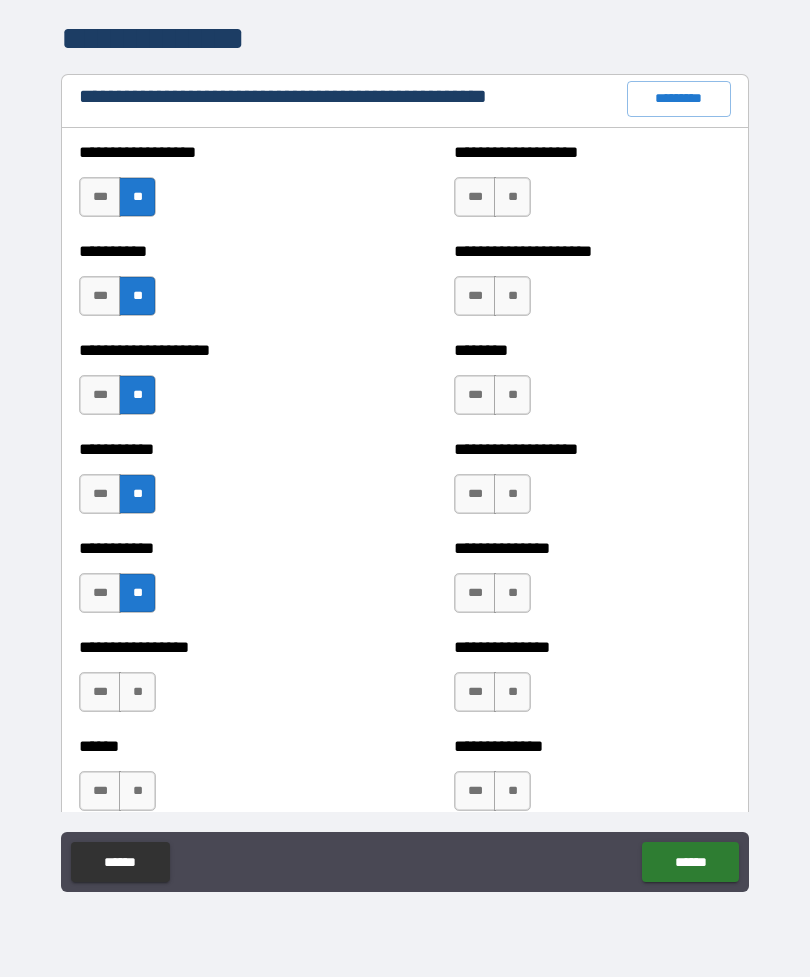 click on "**" at bounding box center [137, 692] 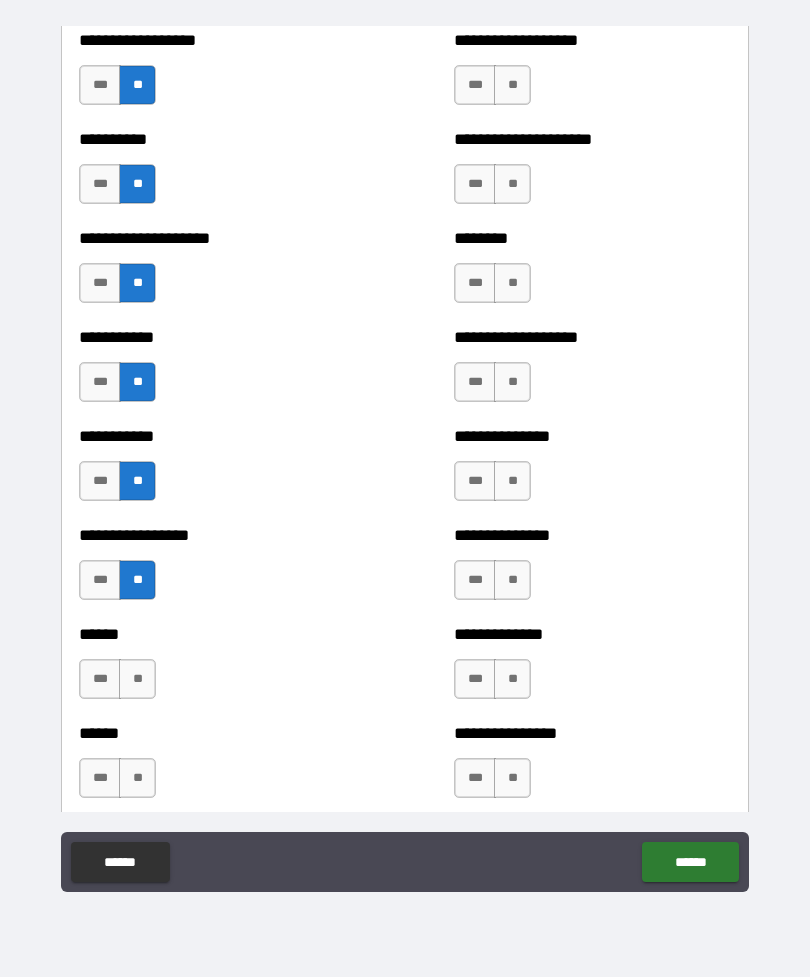 scroll, scrollTop: 2495, scrollLeft: 0, axis: vertical 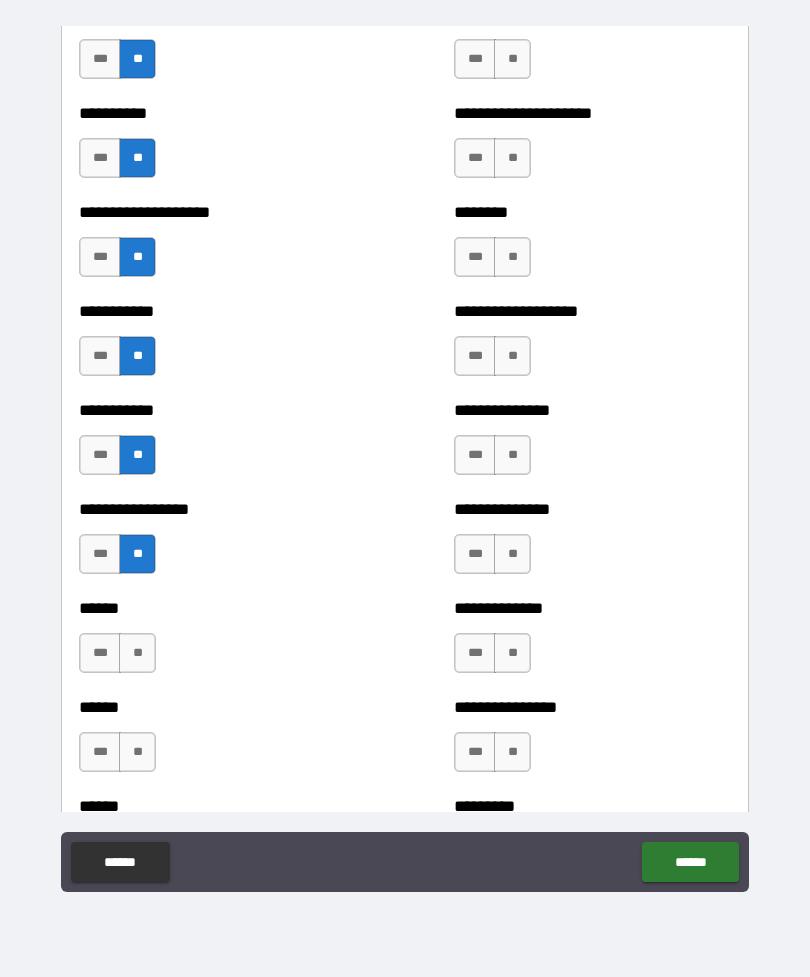 click on "**" at bounding box center [137, 653] 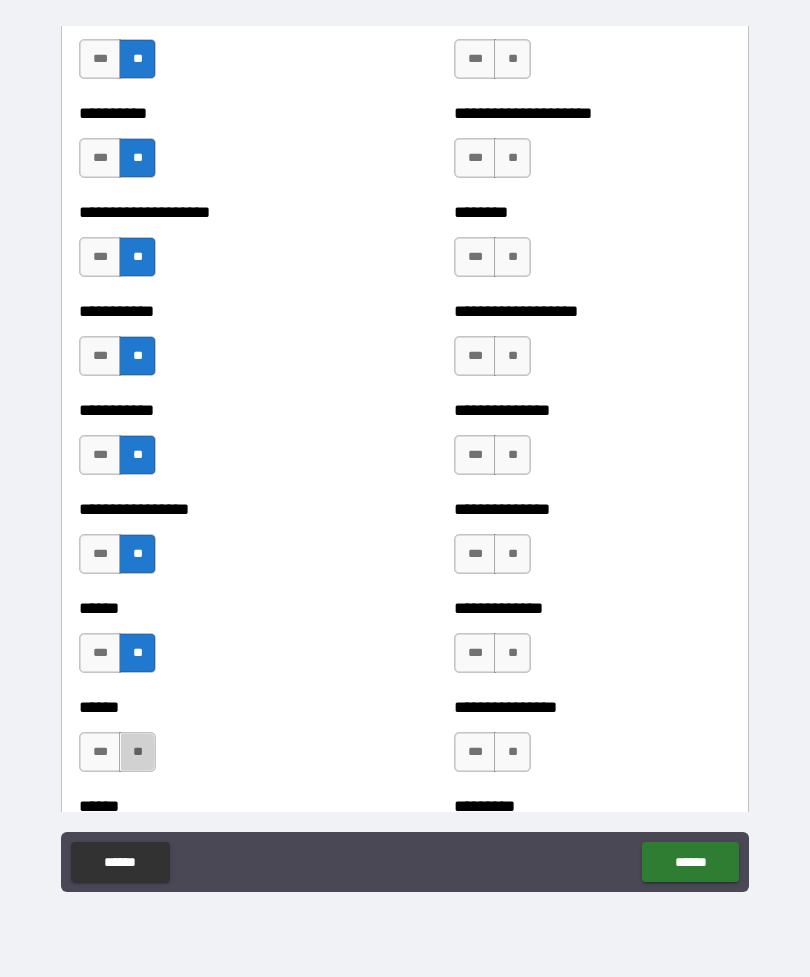 click on "**" at bounding box center [137, 752] 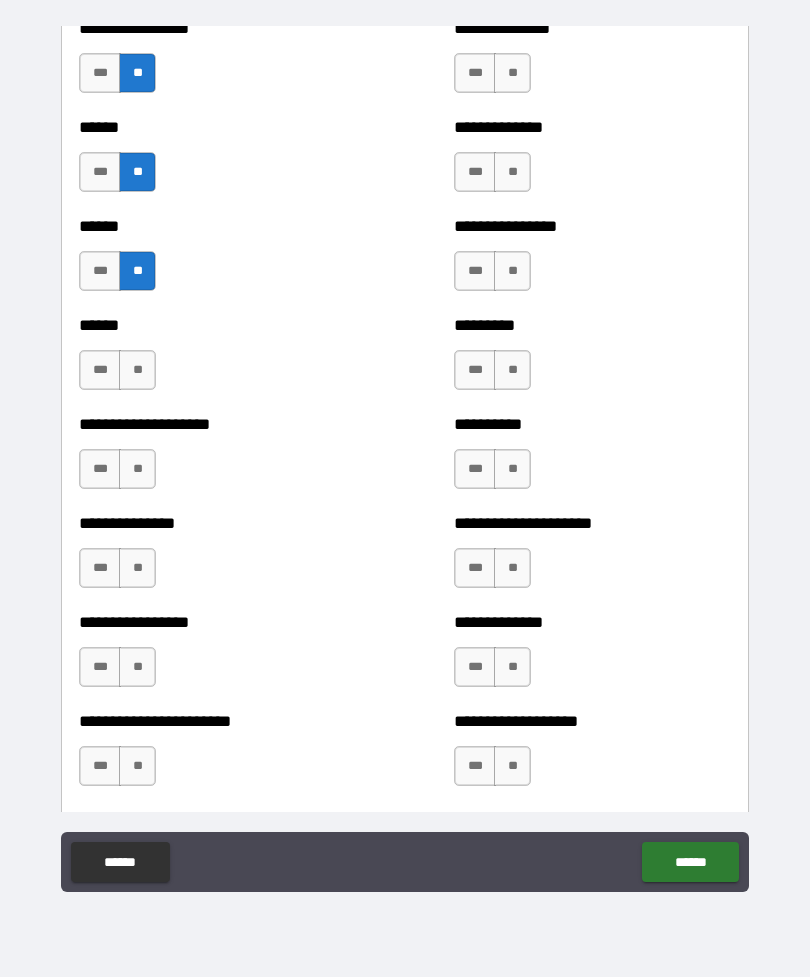 scroll, scrollTop: 2976, scrollLeft: 0, axis: vertical 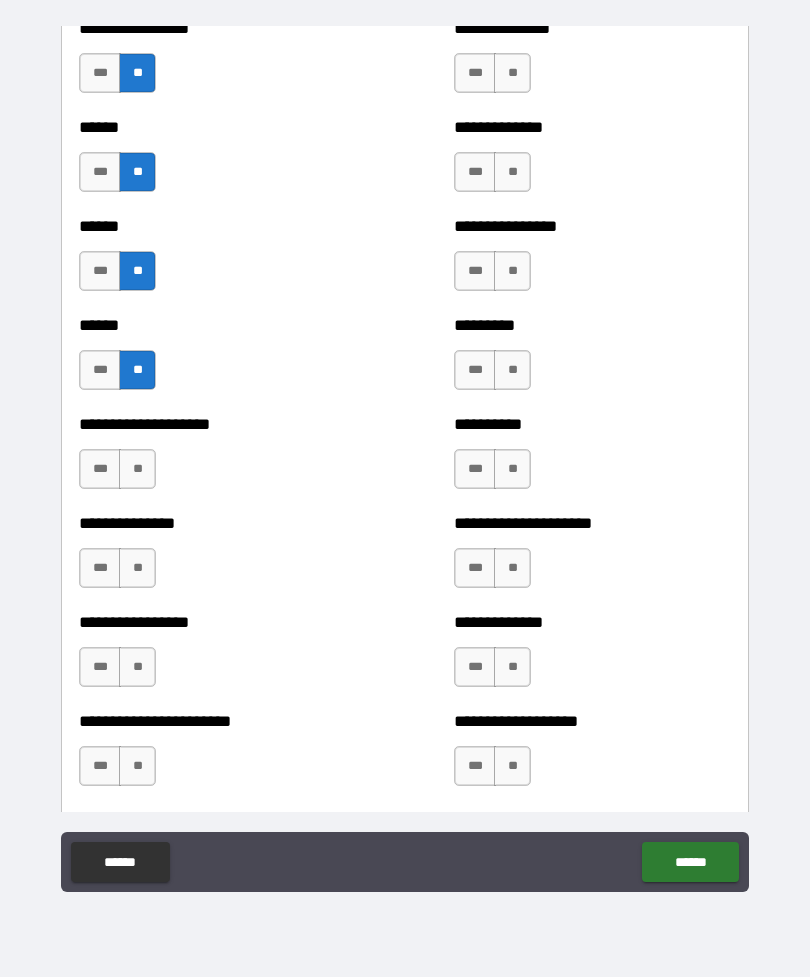 click on "**" at bounding box center [137, 469] 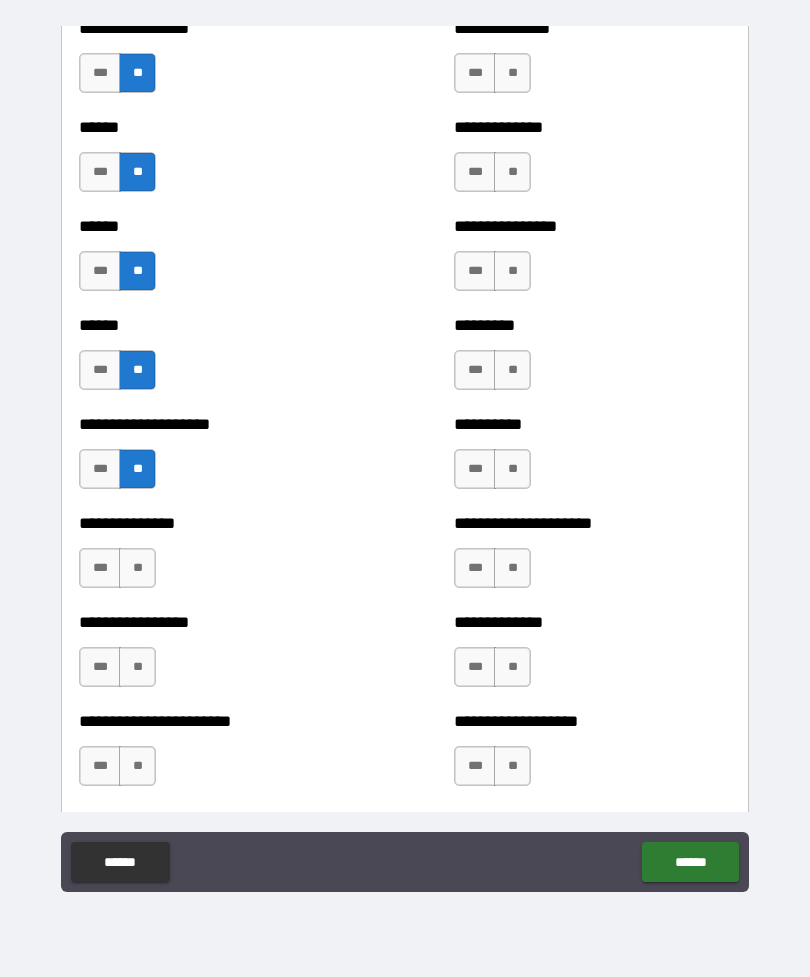 click on "**" at bounding box center [137, 568] 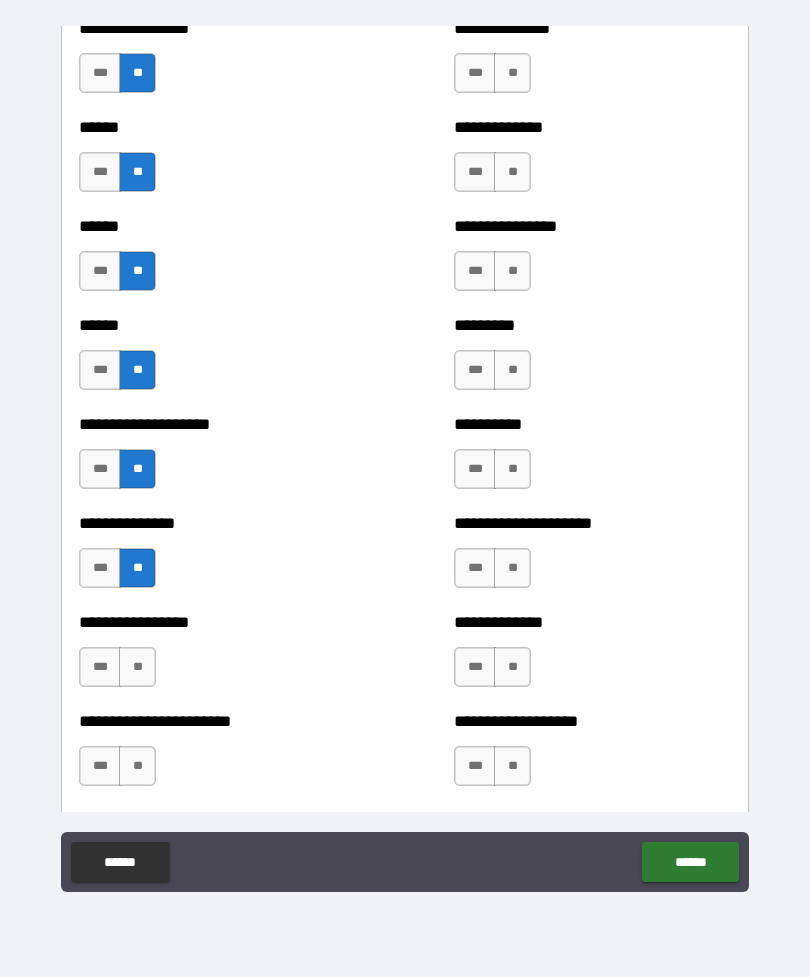click on "**" at bounding box center [137, 667] 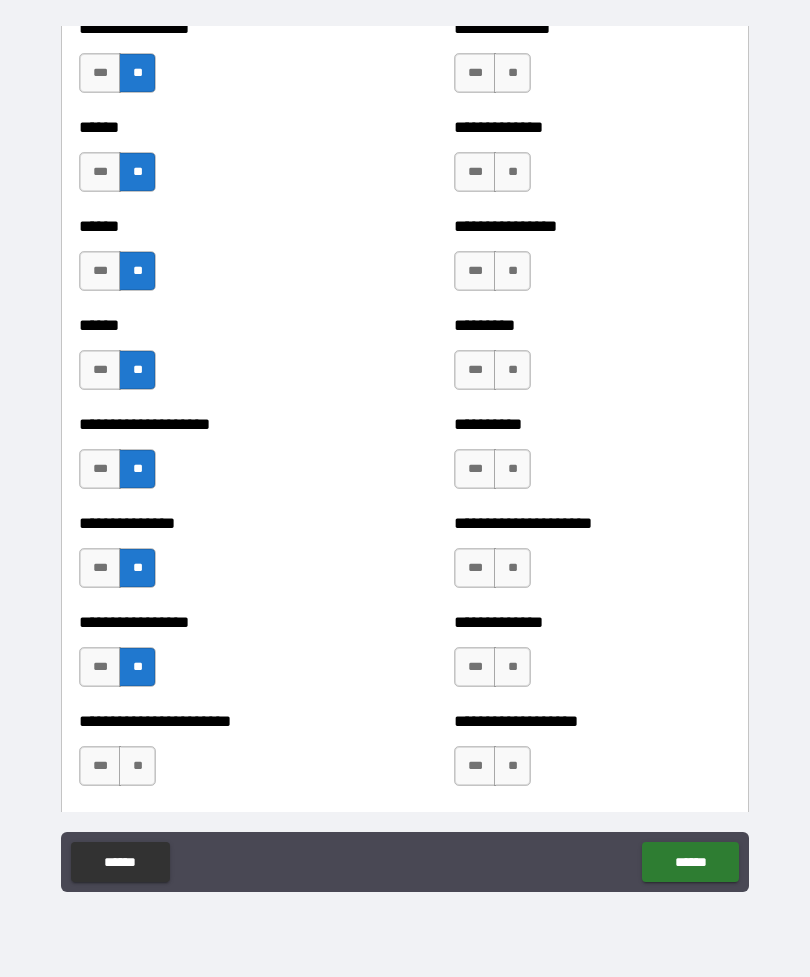 click on "**" at bounding box center [137, 766] 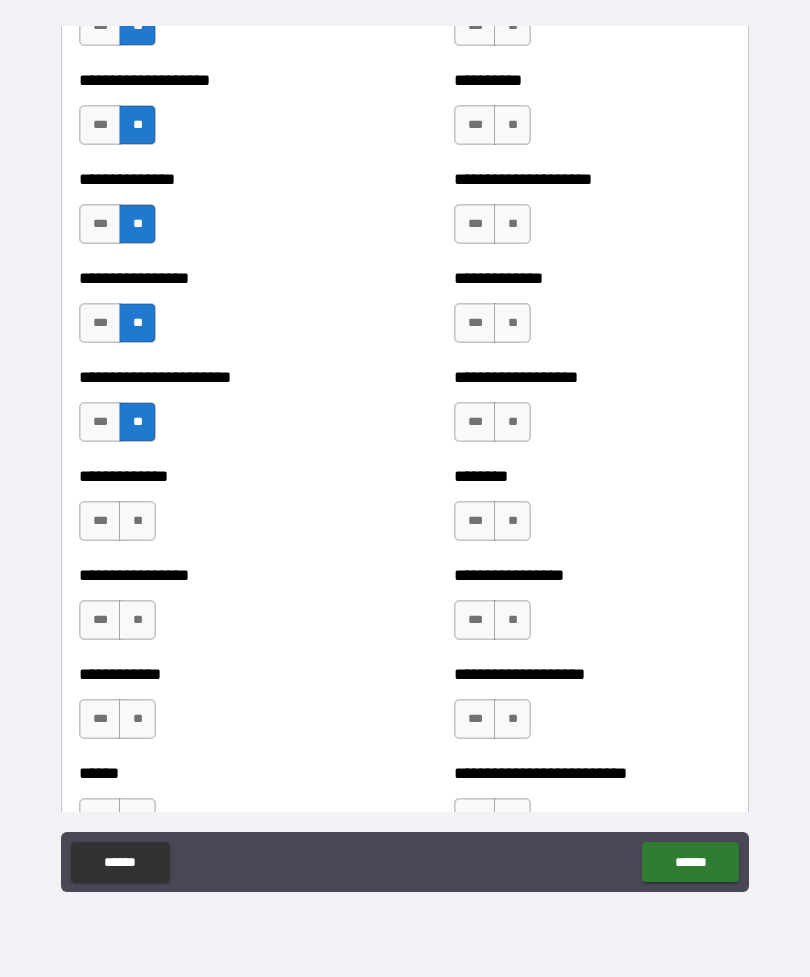 scroll, scrollTop: 3325, scrollLeft: 0, axis: vertical 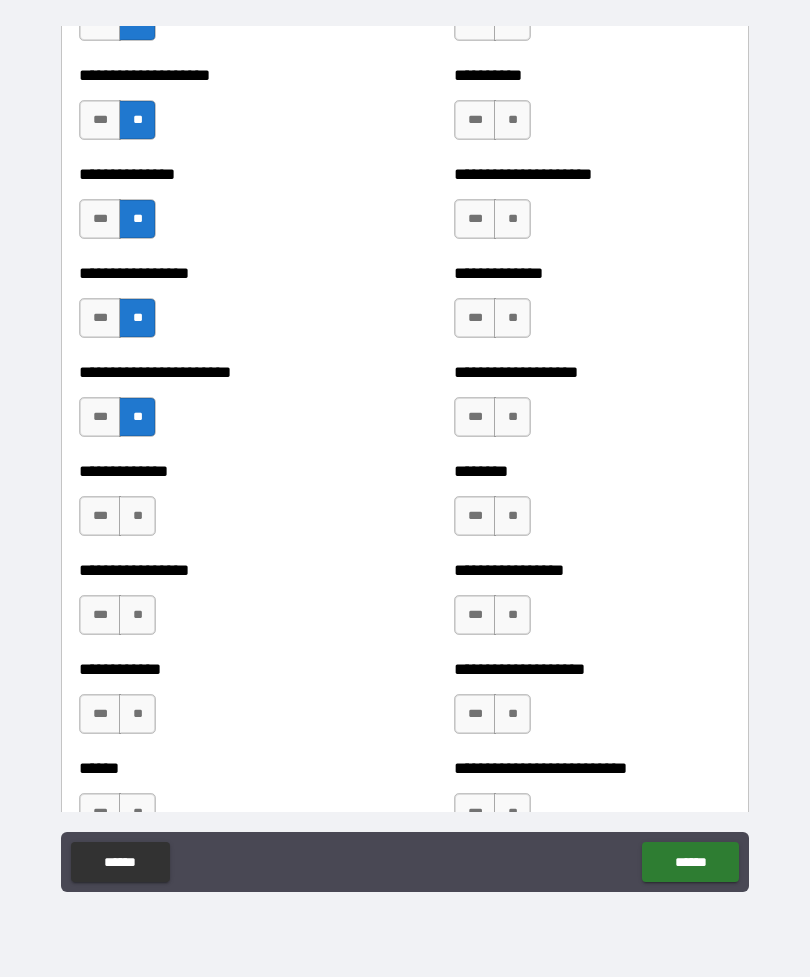 click on "***" at bounding box center (100, 516) 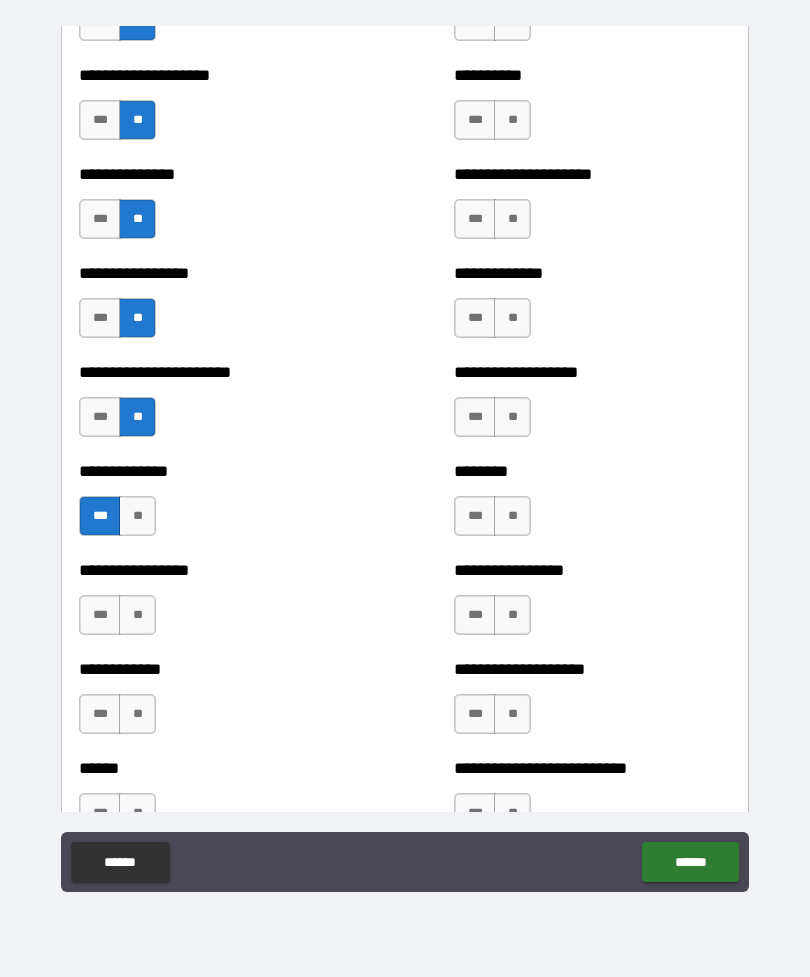 click on "**" at bounding box center [137, 615] 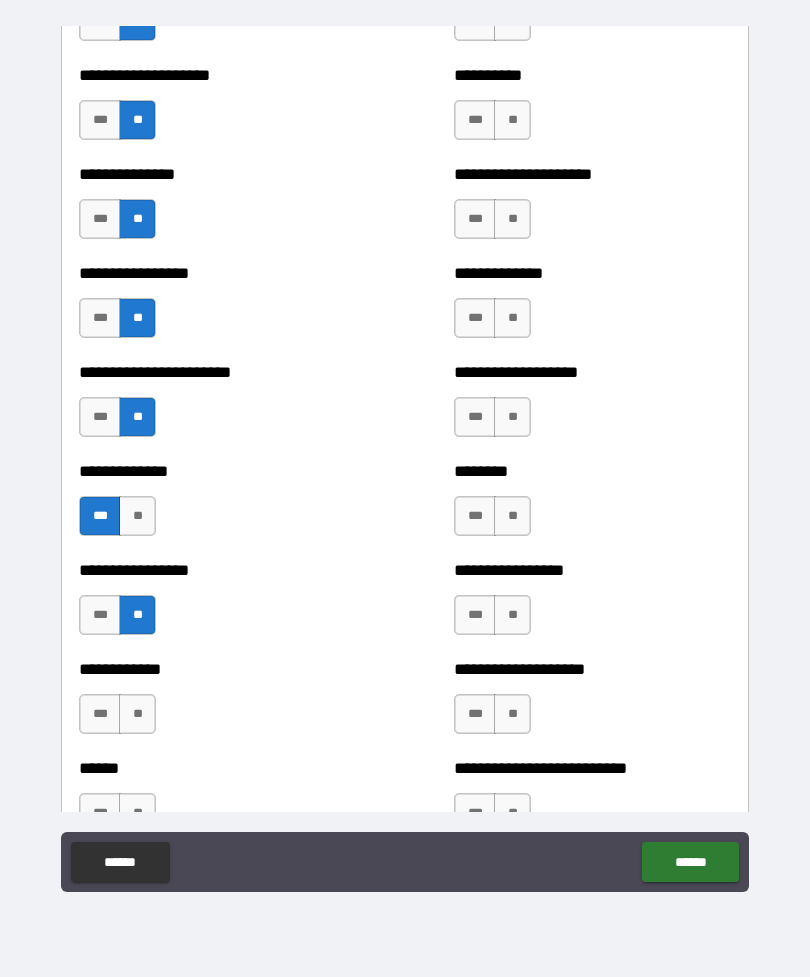click on "**" at bounding box center (137, 714) 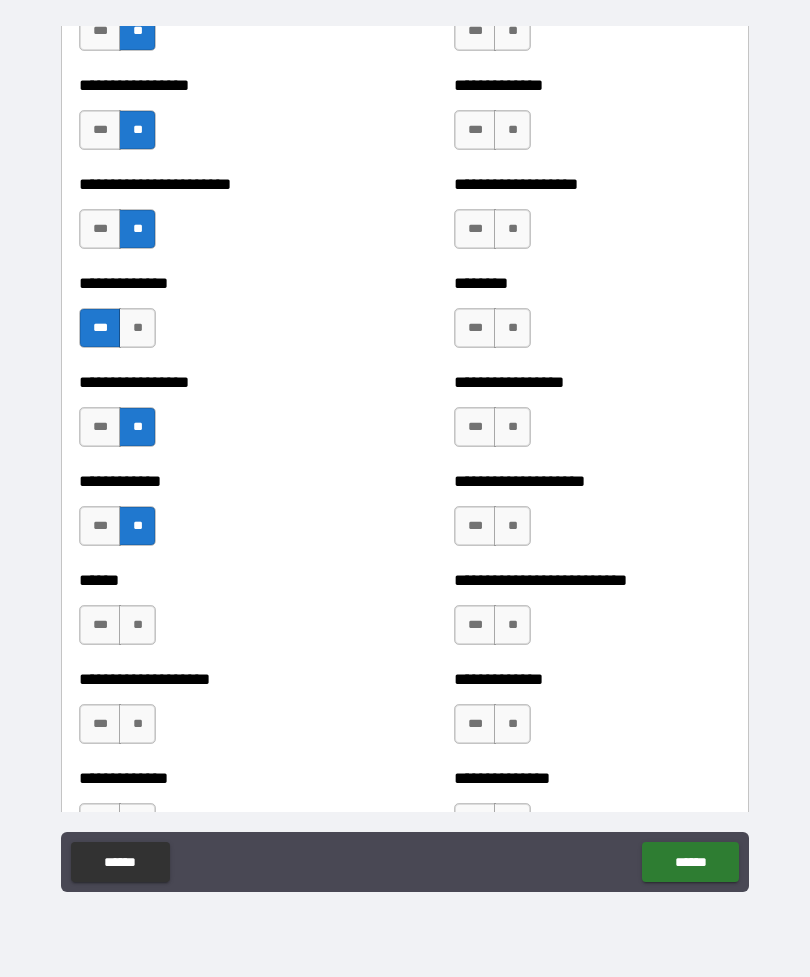 scroll, scrollTop: 3514, scrollLeft: 0, axis: vertical 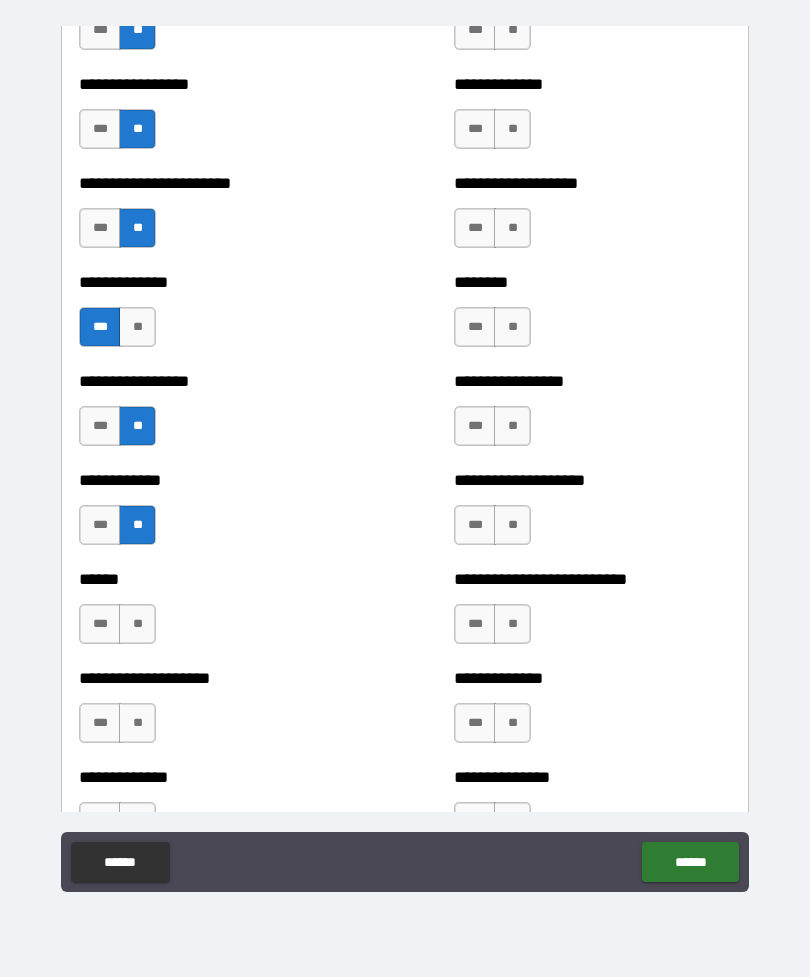 click on "**" at bounding box center (137, 624) 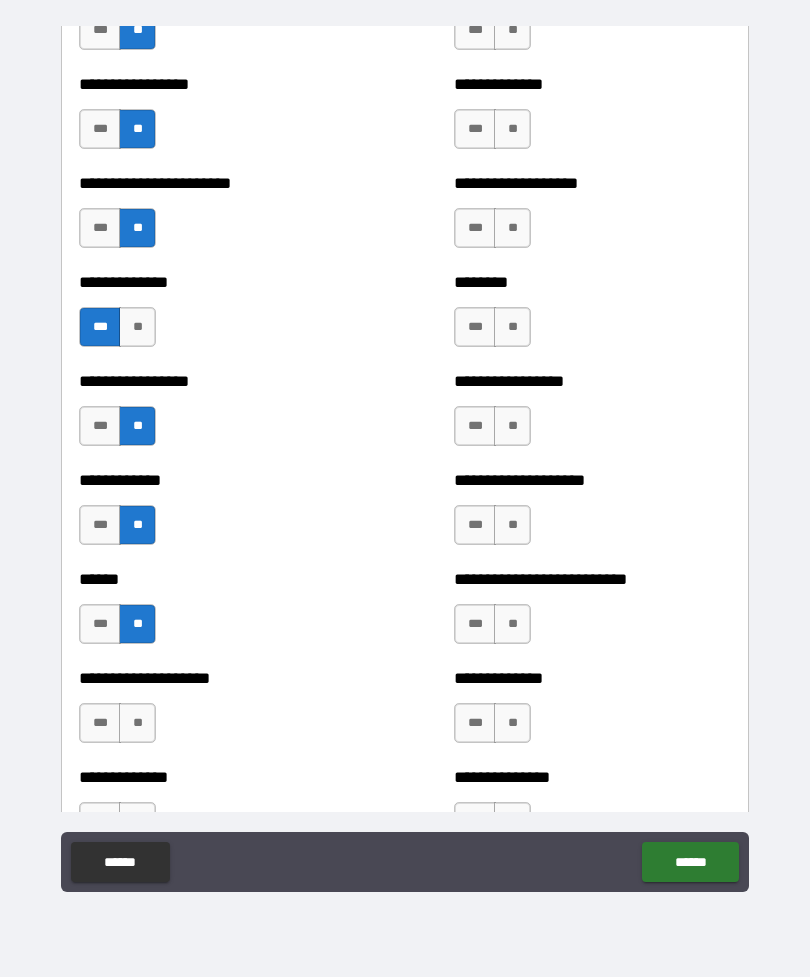 click on "**" at bounding box center [137, 723] 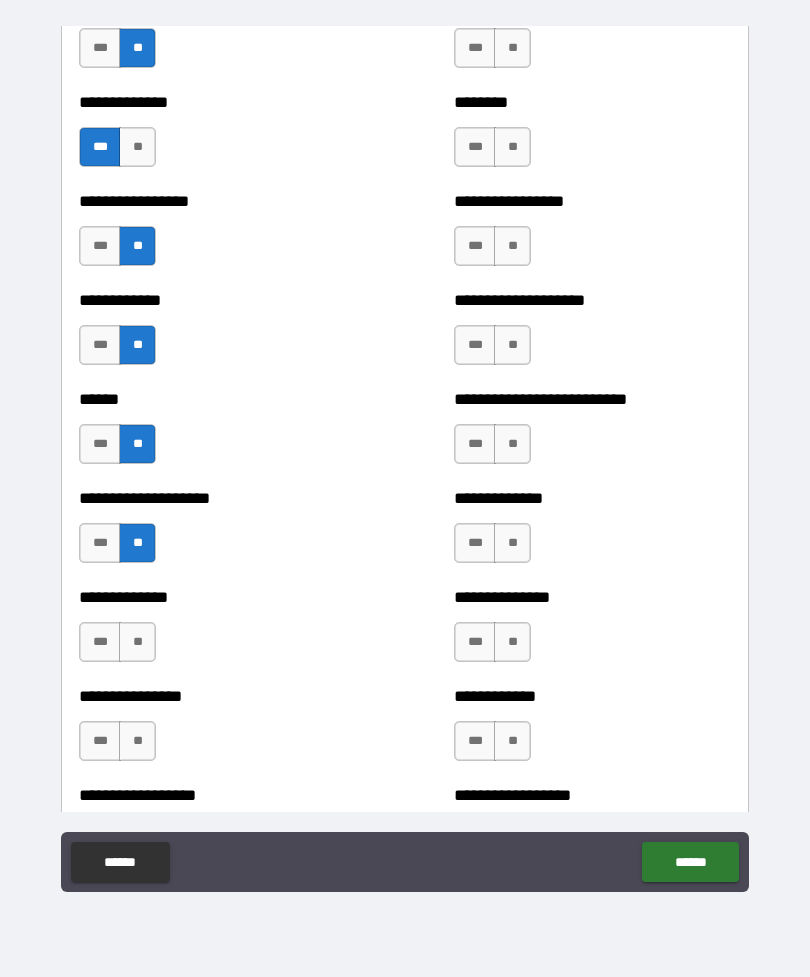 scroll, scrollTop: 3695, scrollLeft: 0, axis: vertical 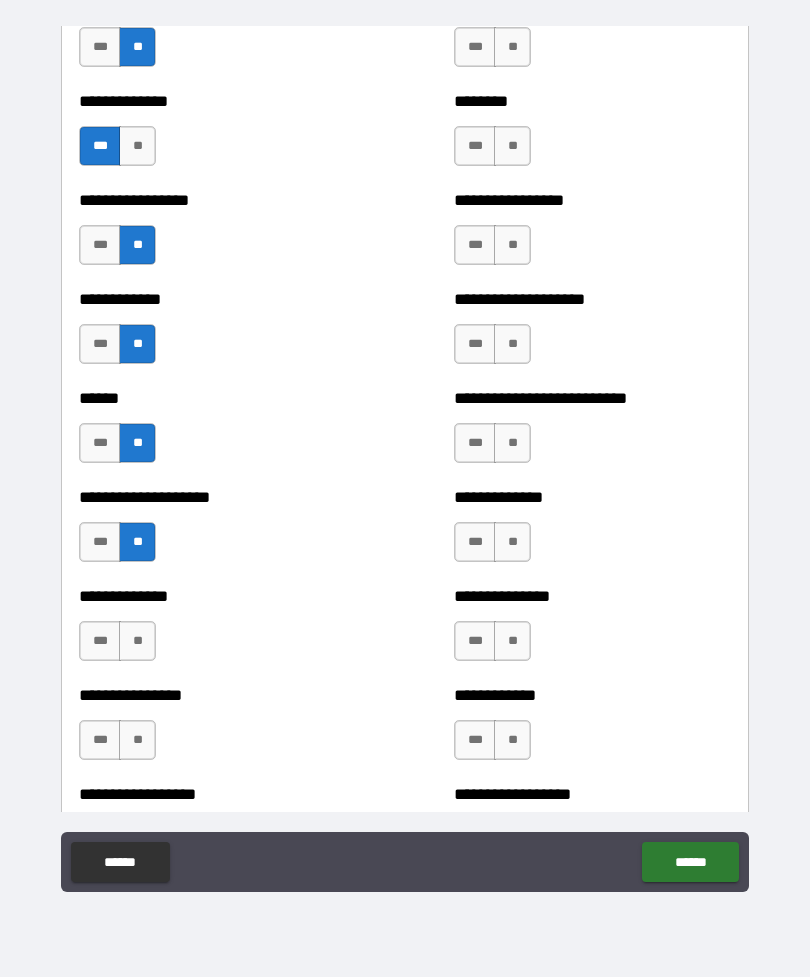 click on "**" at bounding box center [137, 641] 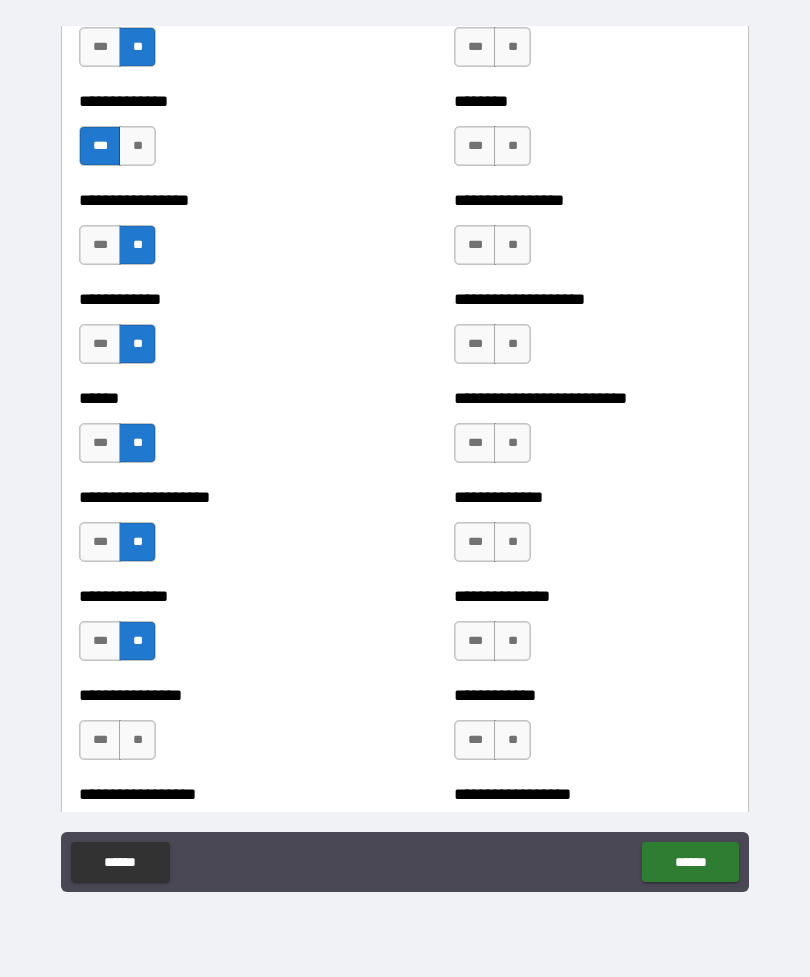click on "**" at bounding box center [137, 740] 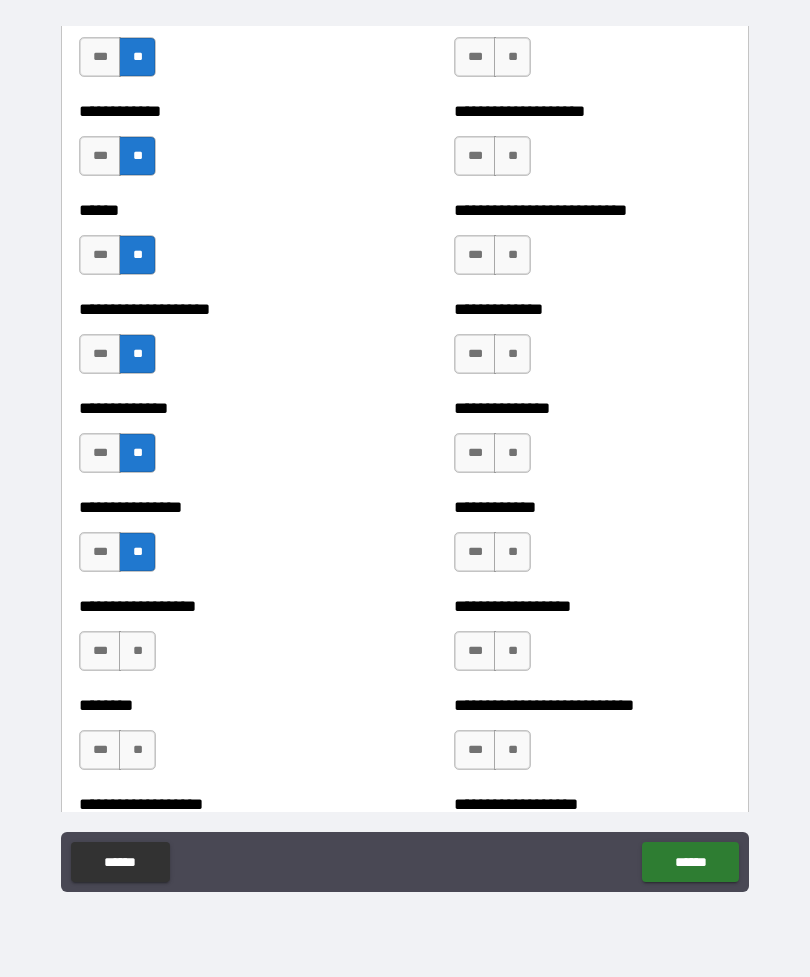 scroll, scrollTop: 3899, scrollLeft: 0, axis: vertical 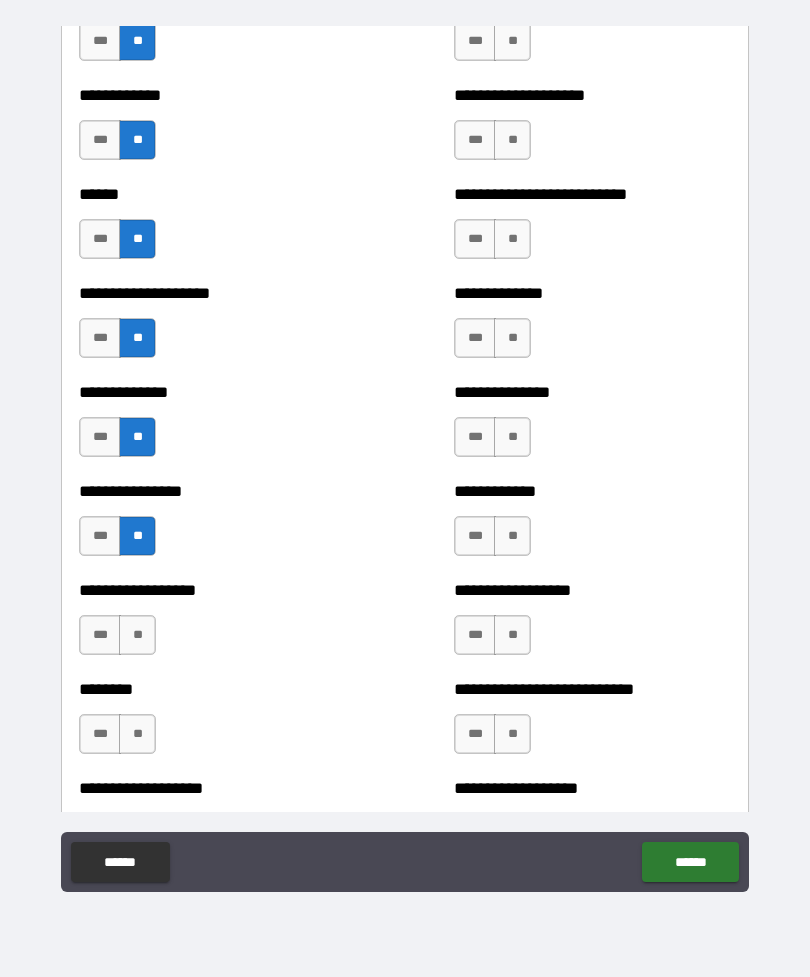 click on "**" at bounding box center (137, 635) 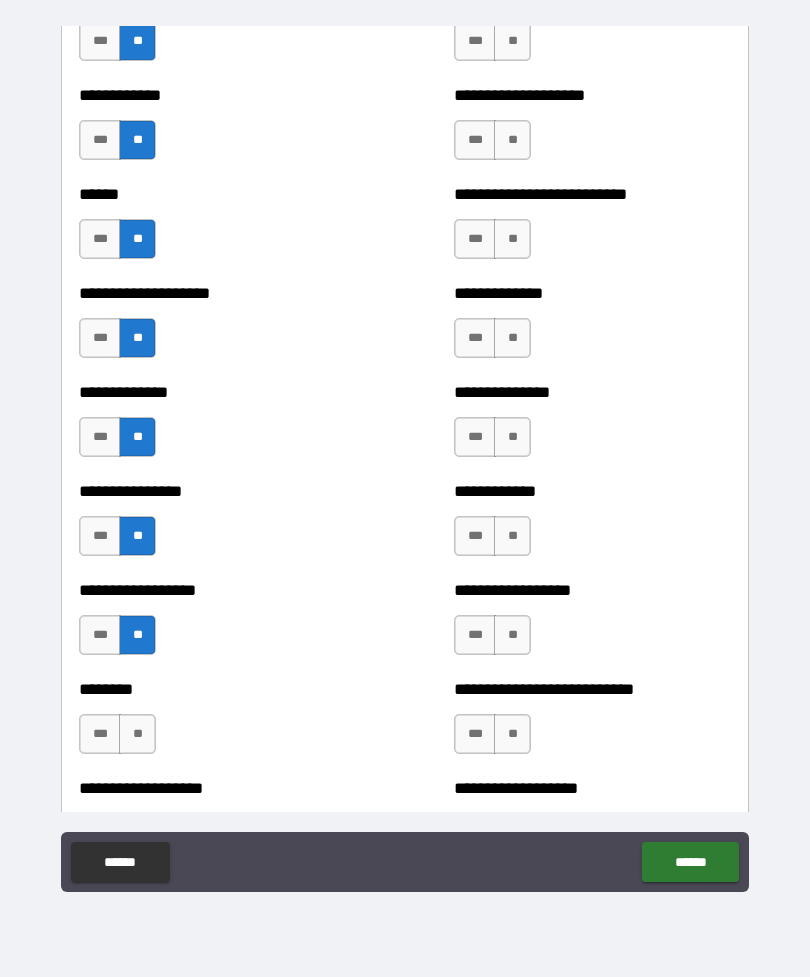 click on "**" at bounding box center [137, 734] 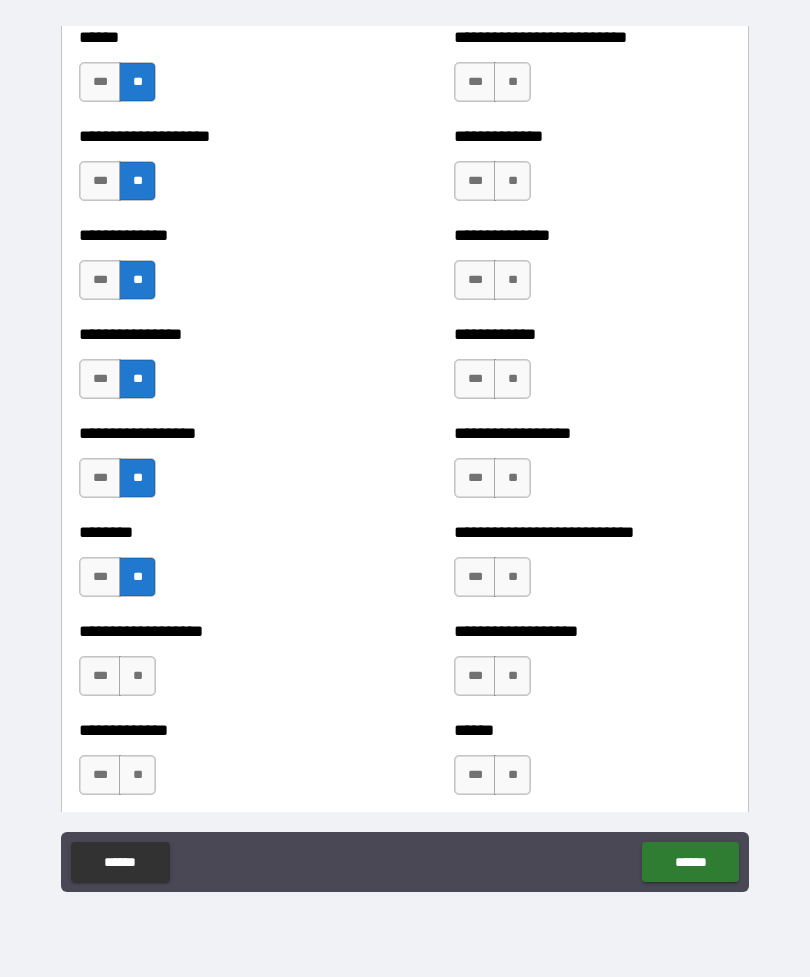 scroll, scrollTop: 4069, scrollLeft: 0, axis: vertical 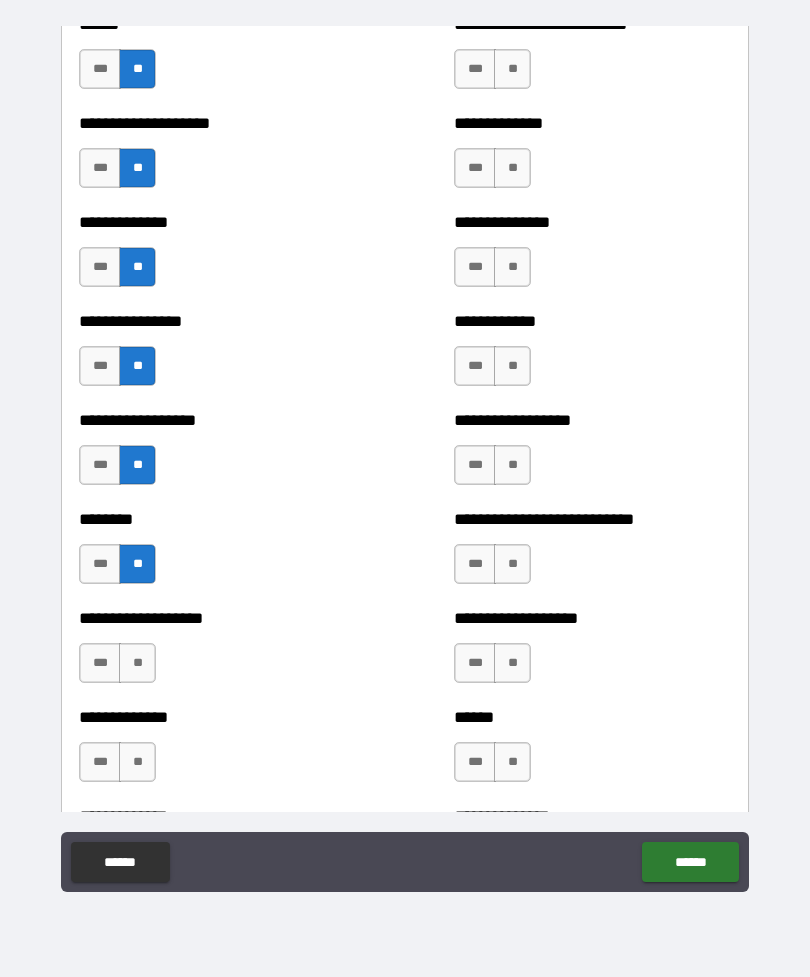 click on "**" at bounding box center [137, 663] 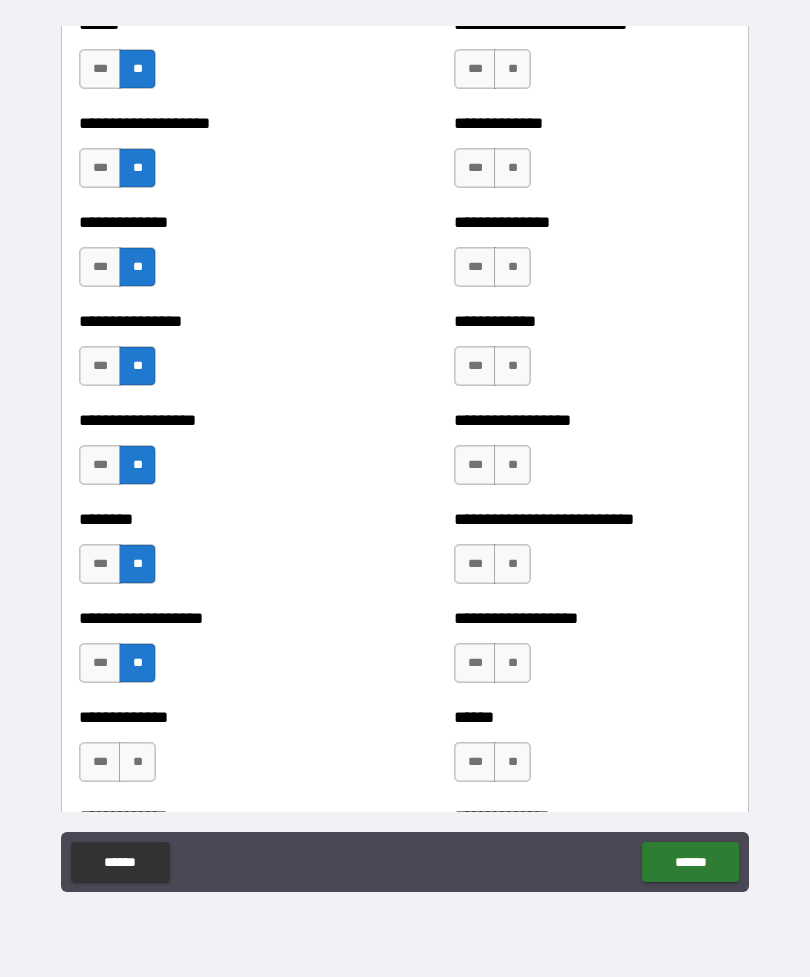 click on "**" at bounding box center [137, 762] 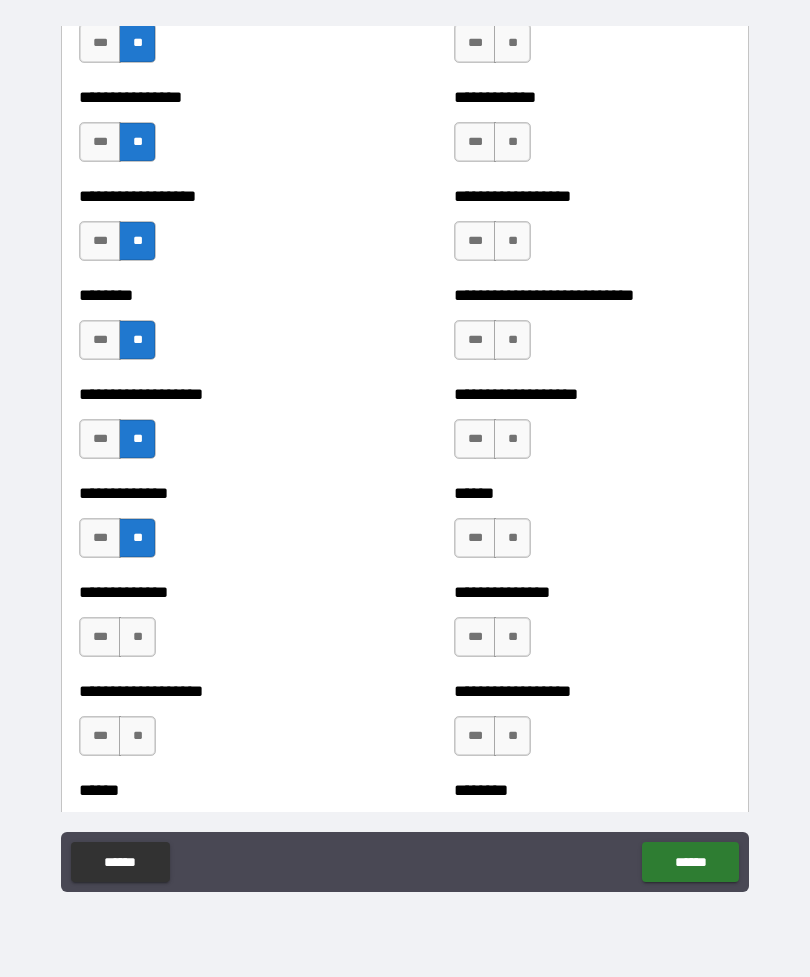 scroll, scrollTop: 4294, scrollLeft: 0, axis: vertical 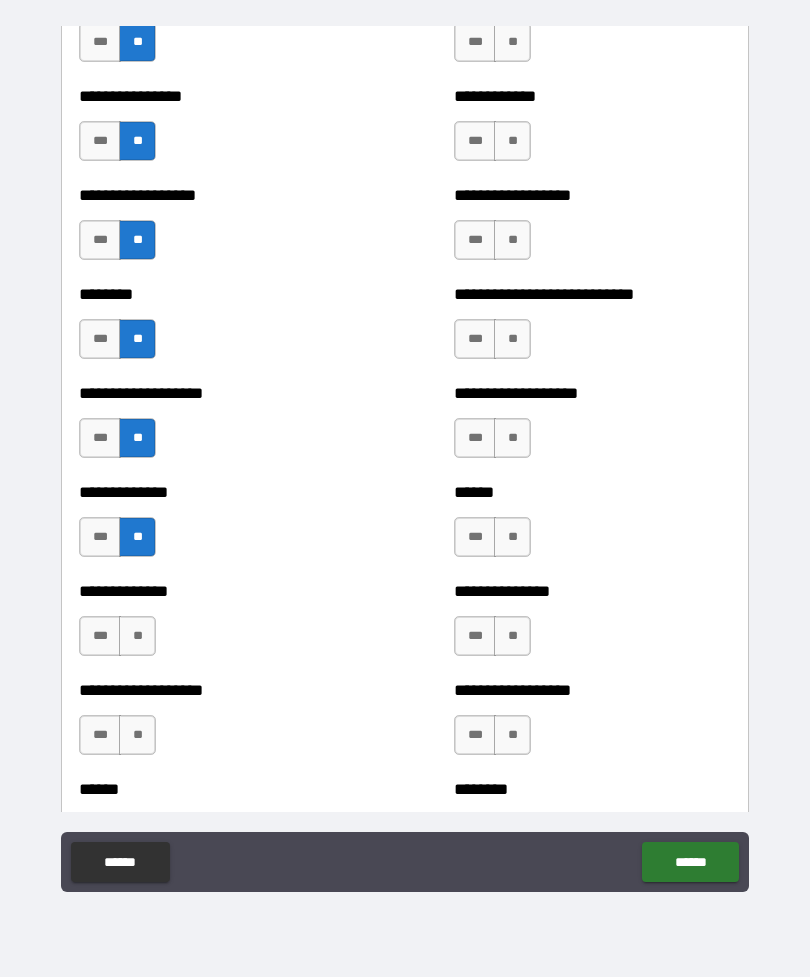 click on "**" at bounding box center [137, 636] 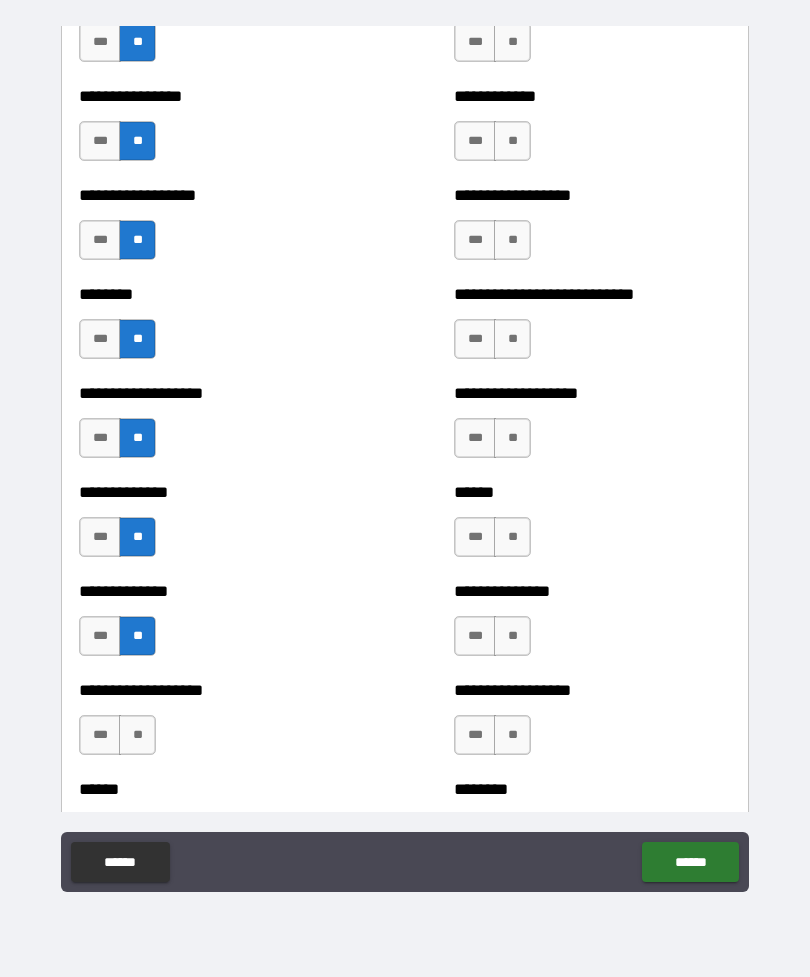 click on "**" at bounding box center [137, 735] 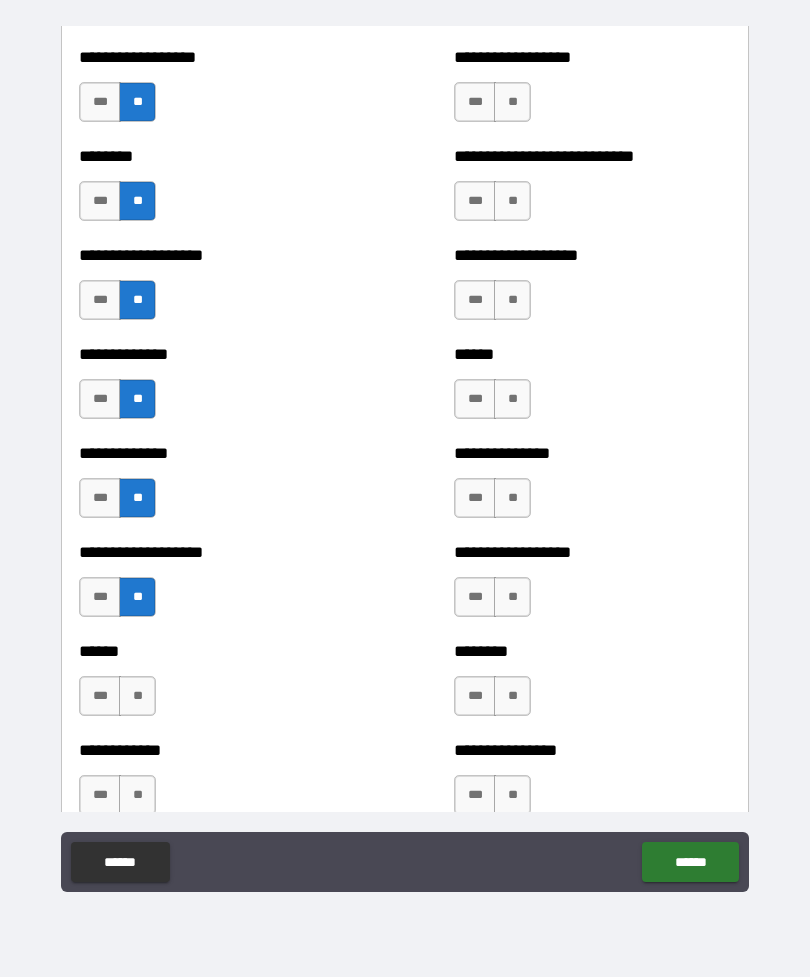 scroll, scrollTop: 4441, scrollLeft: 0, axis: vertical 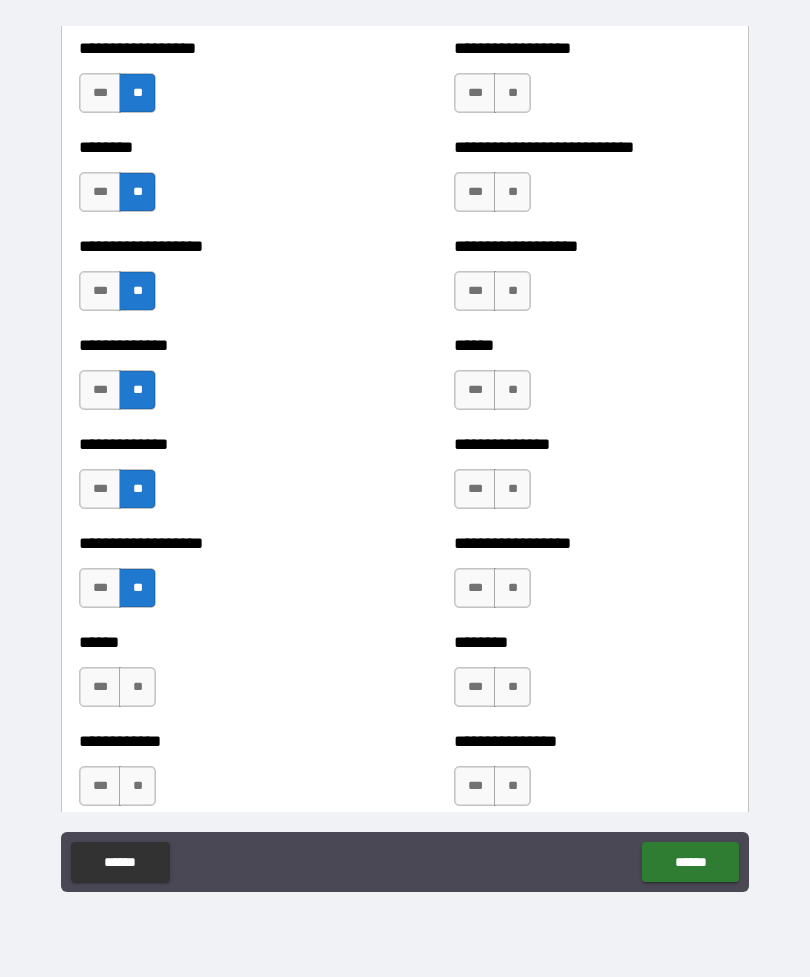 click on "**" at bounding box center [137, 687] 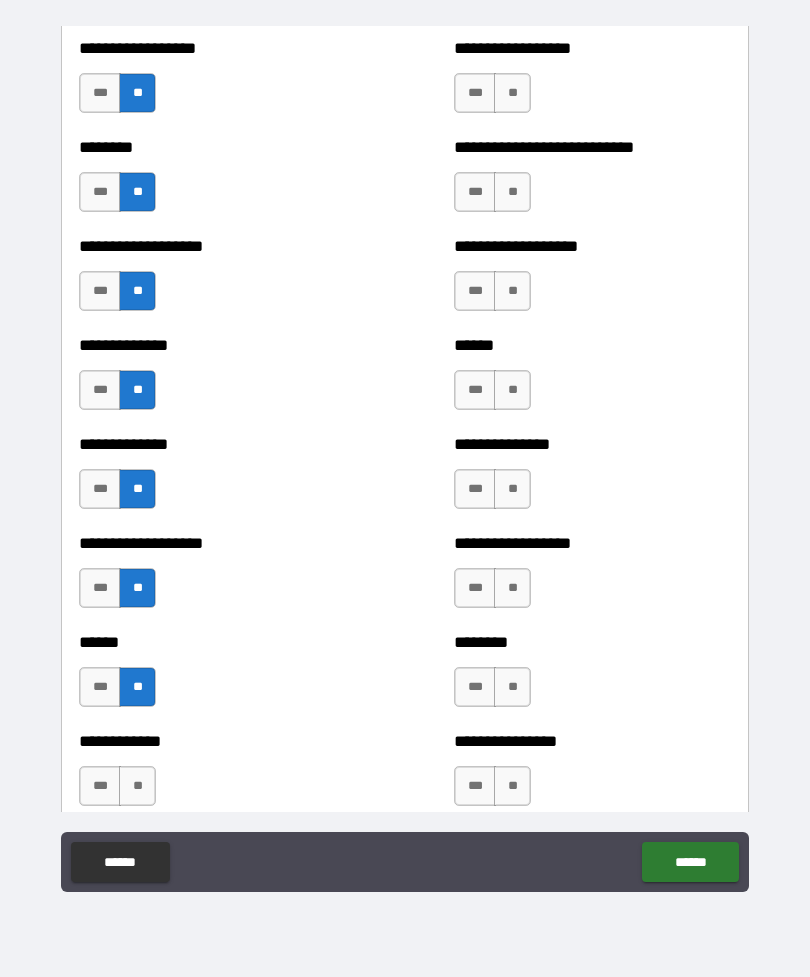 click on "**" at bounding box center [137, 786] 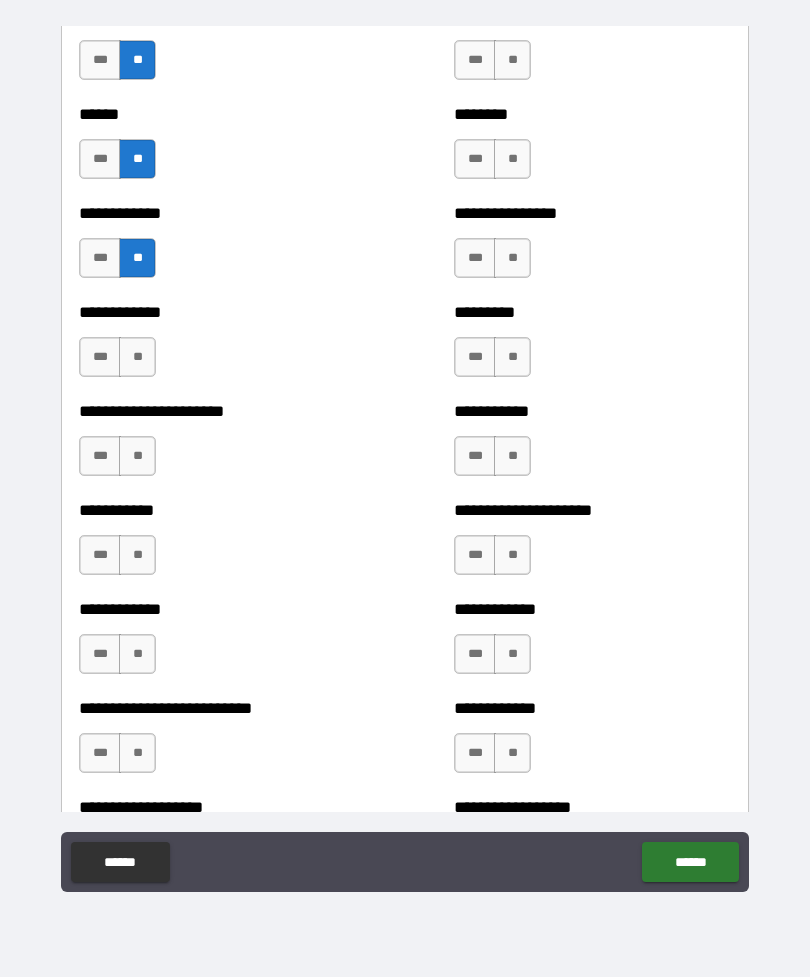 scroll, scrollTop: 4970, scrollLeft: 0, axis: vertical 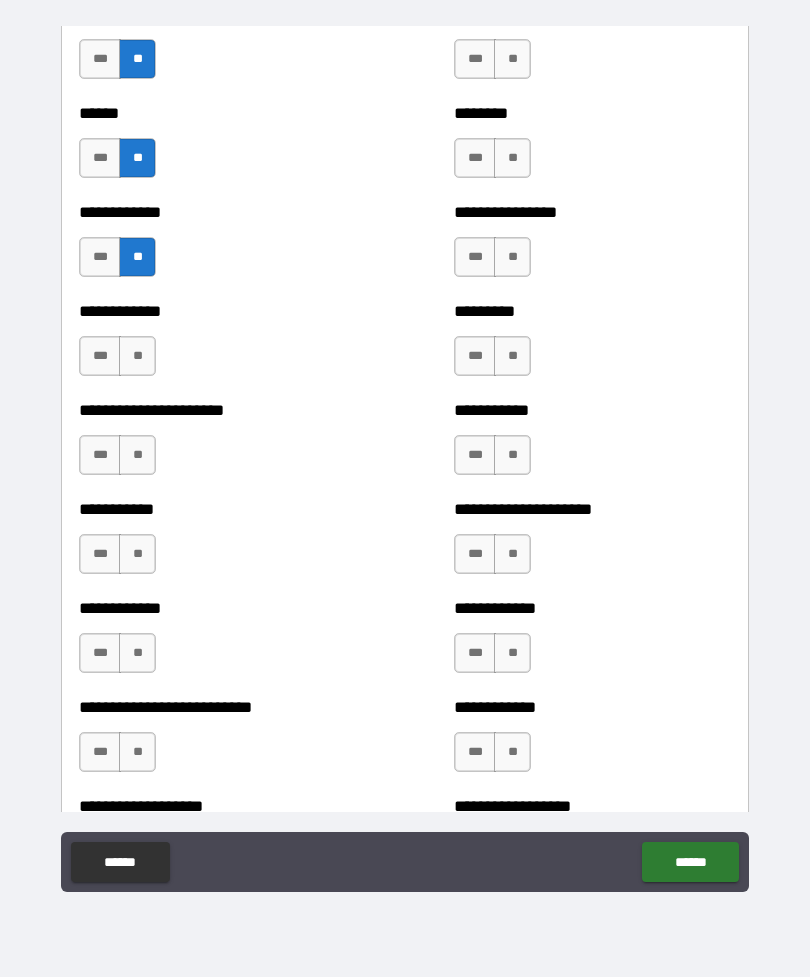 click on "**" at bounding box center (137, 356) 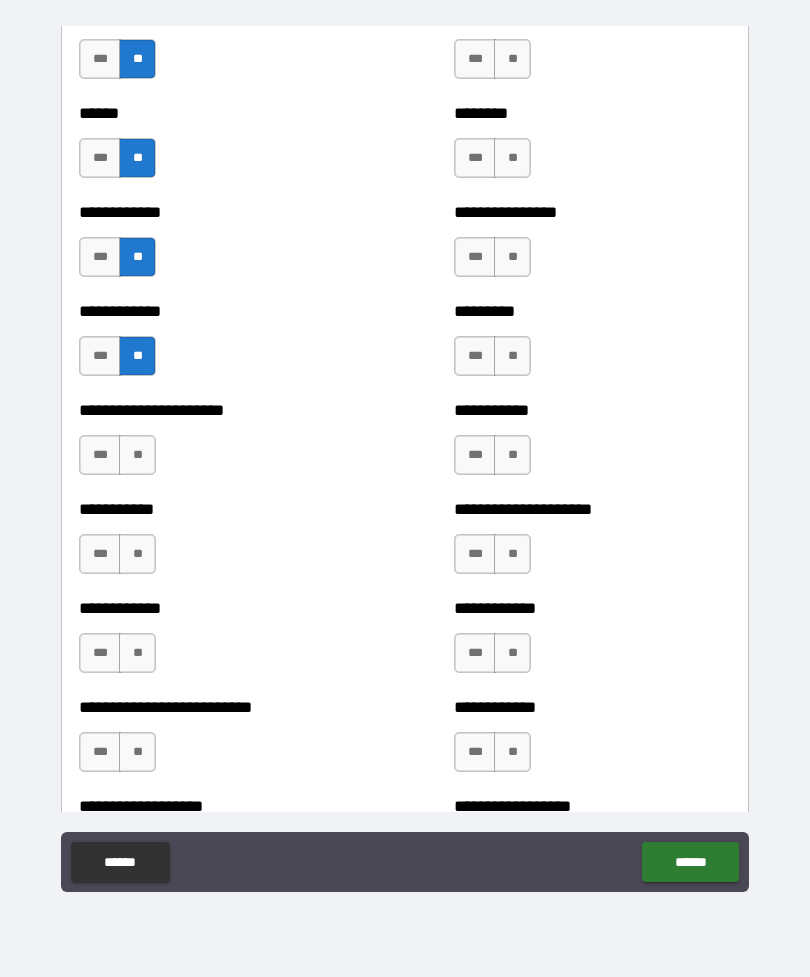 click on "**" at bounding box center (137, 455) 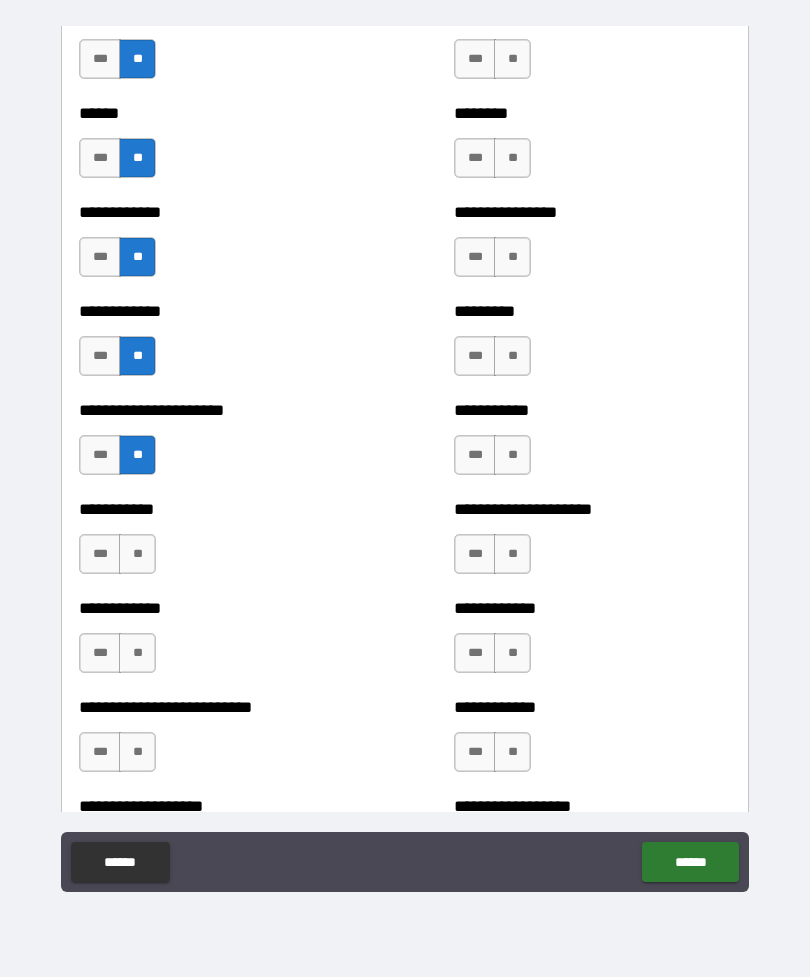 click on "**" at bounding box center (137, 554) 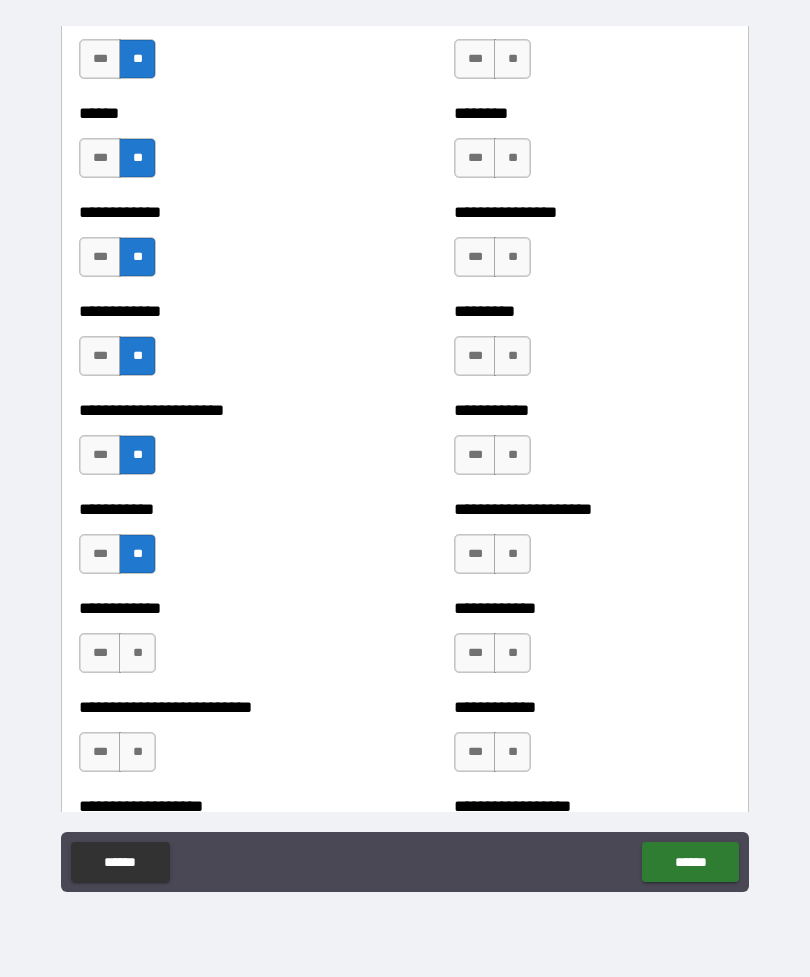 click on "**" at bounding box center (137, 653) 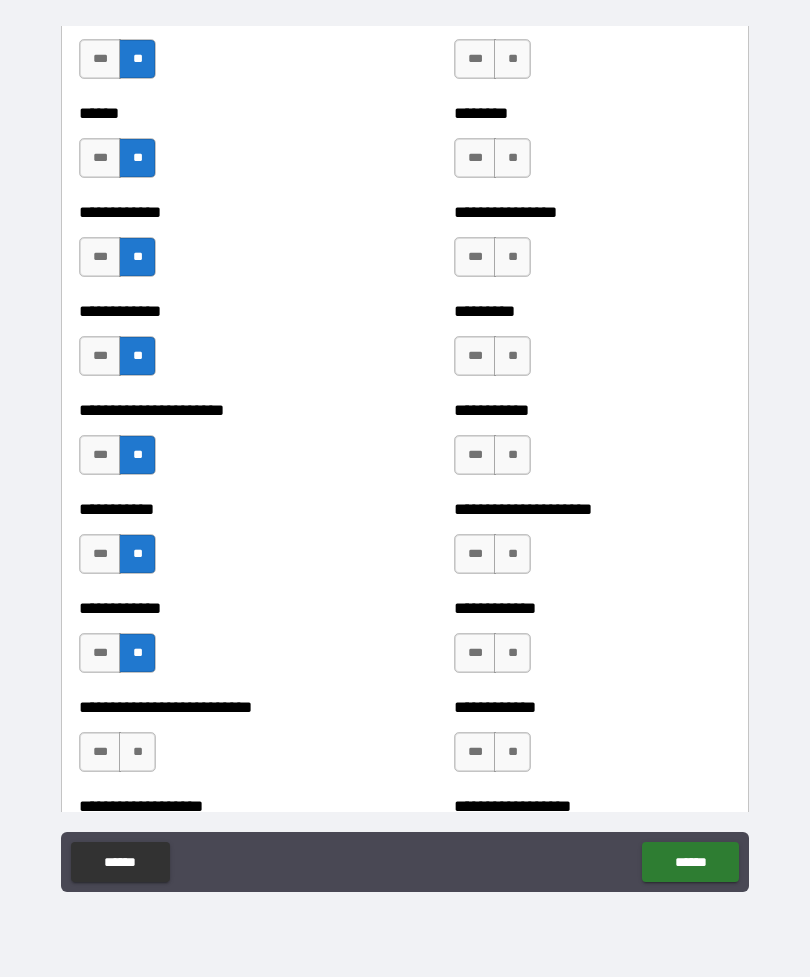 click on "**" at bounding box center (137, 752) 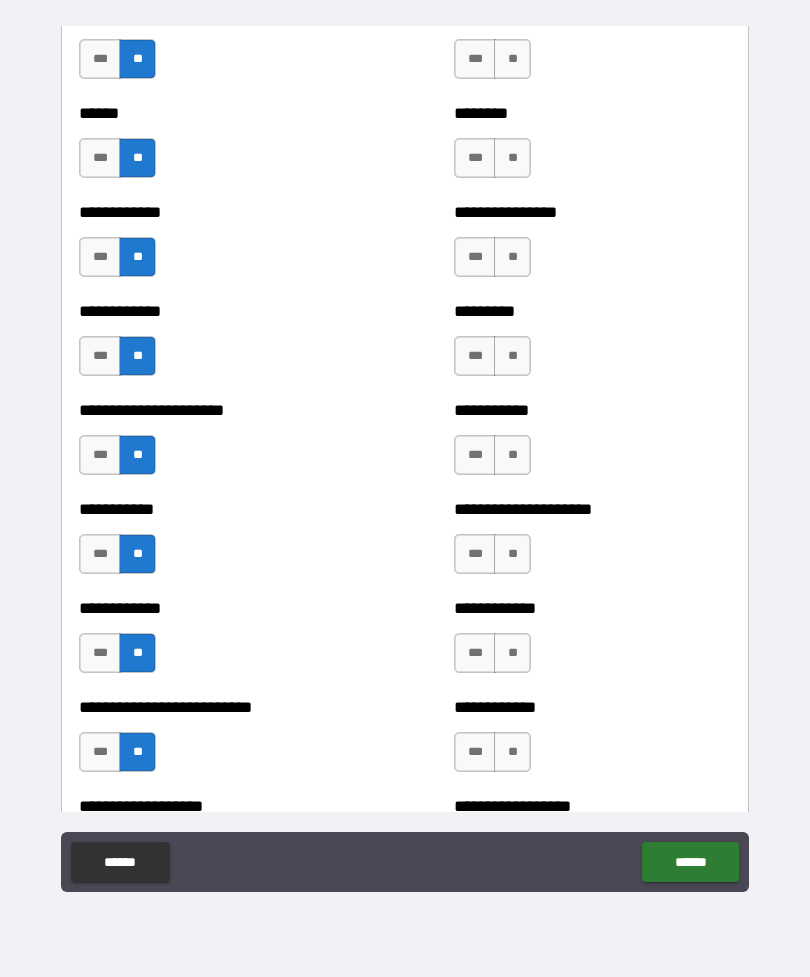 click on "***" at bounding box center [100, 752] 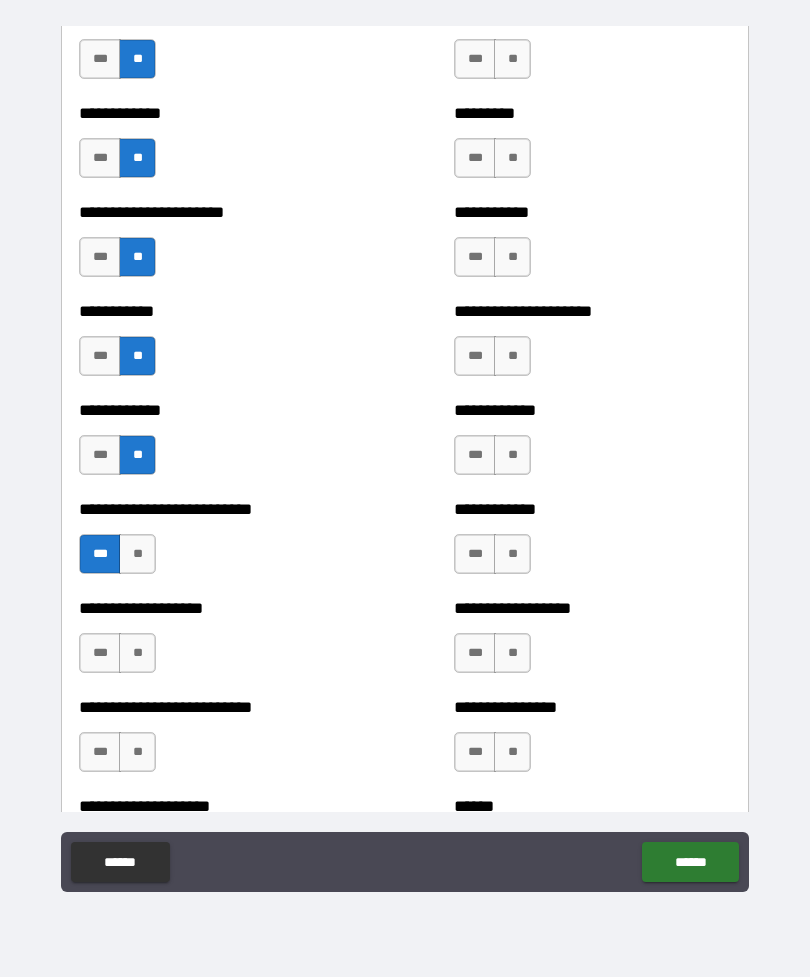 scroll, scrollTop: 5172, scrollLeft: 0, axis: vertical 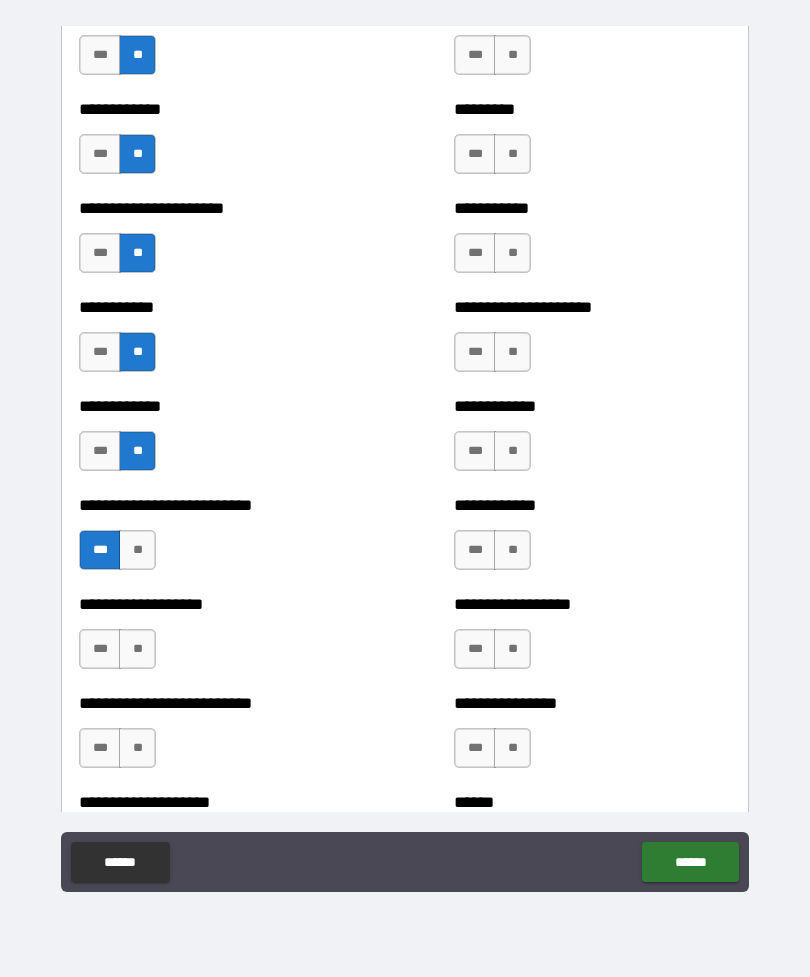click on "**" at bounding box center [137, 649] 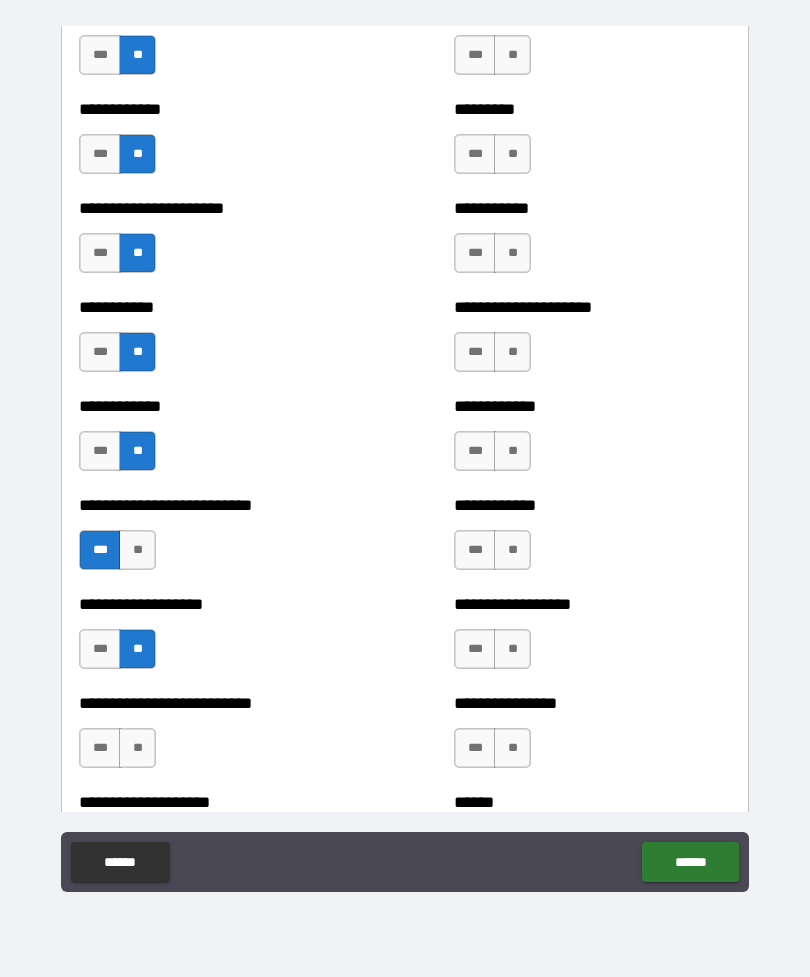 click on "**" at bounding box center [137, 748] 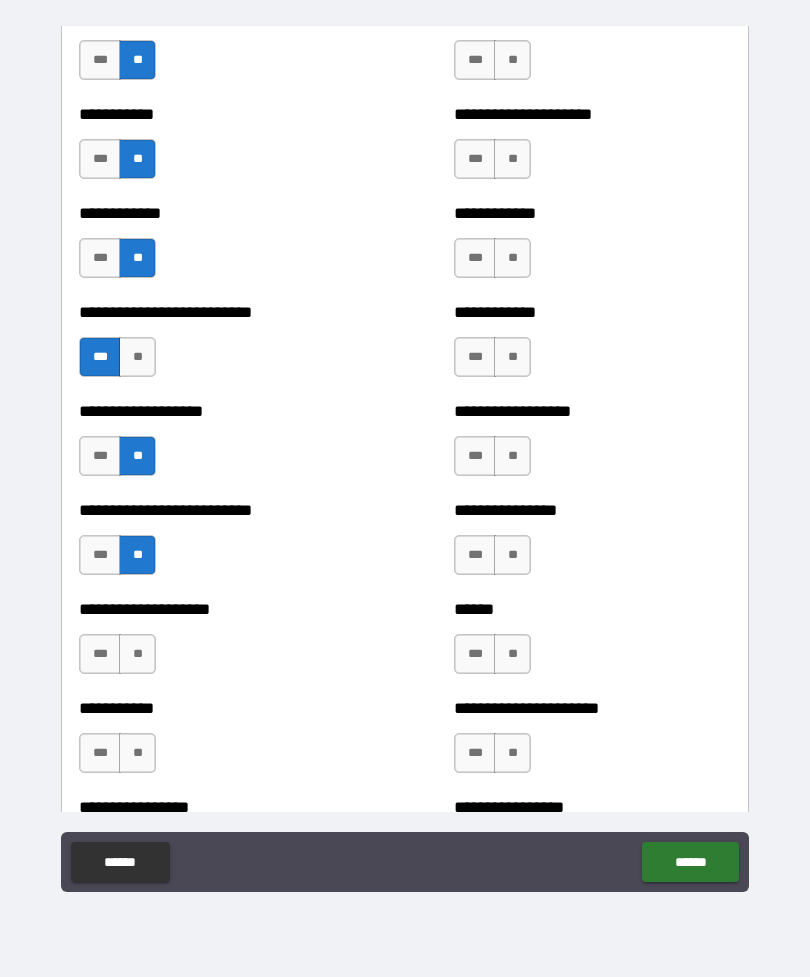 scroll, scrollTop: 5372, scrollLeft: 0, axis: vertical 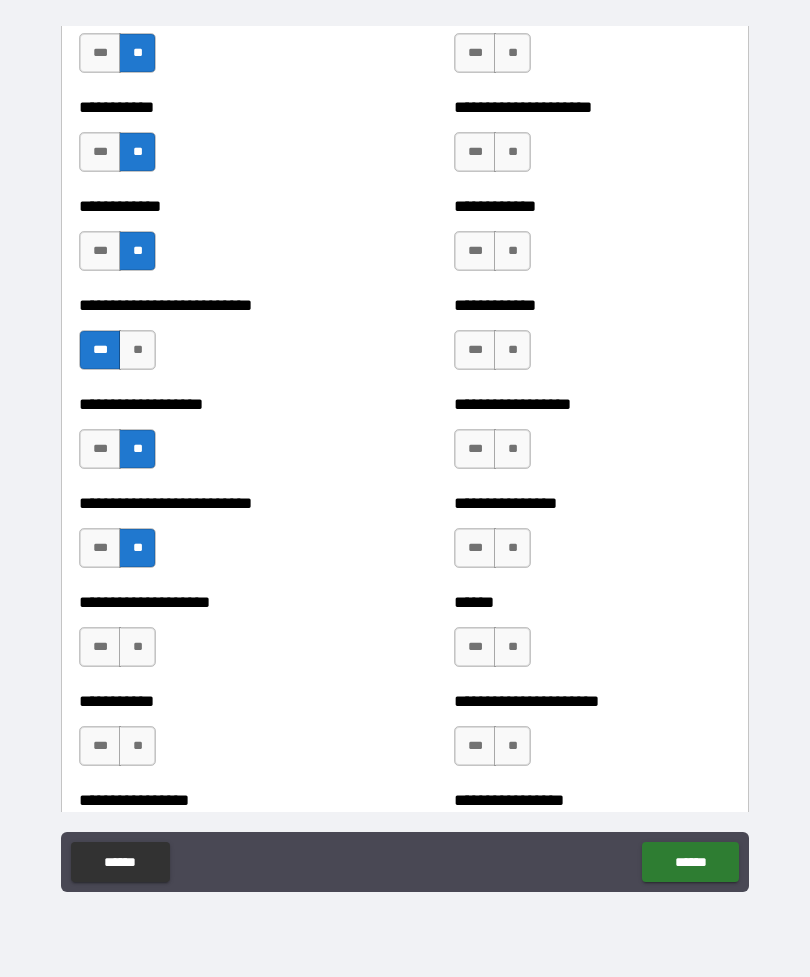 click on "**" at bounding box center (137, 647) 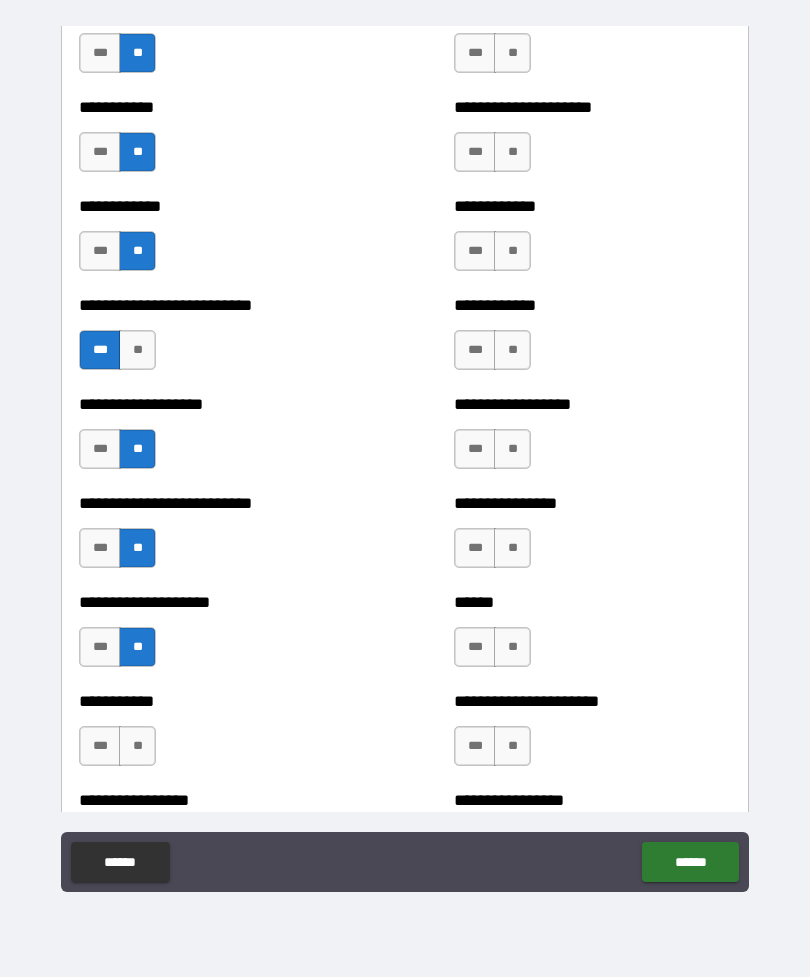 click on "**" at bounding box center [137, 746] 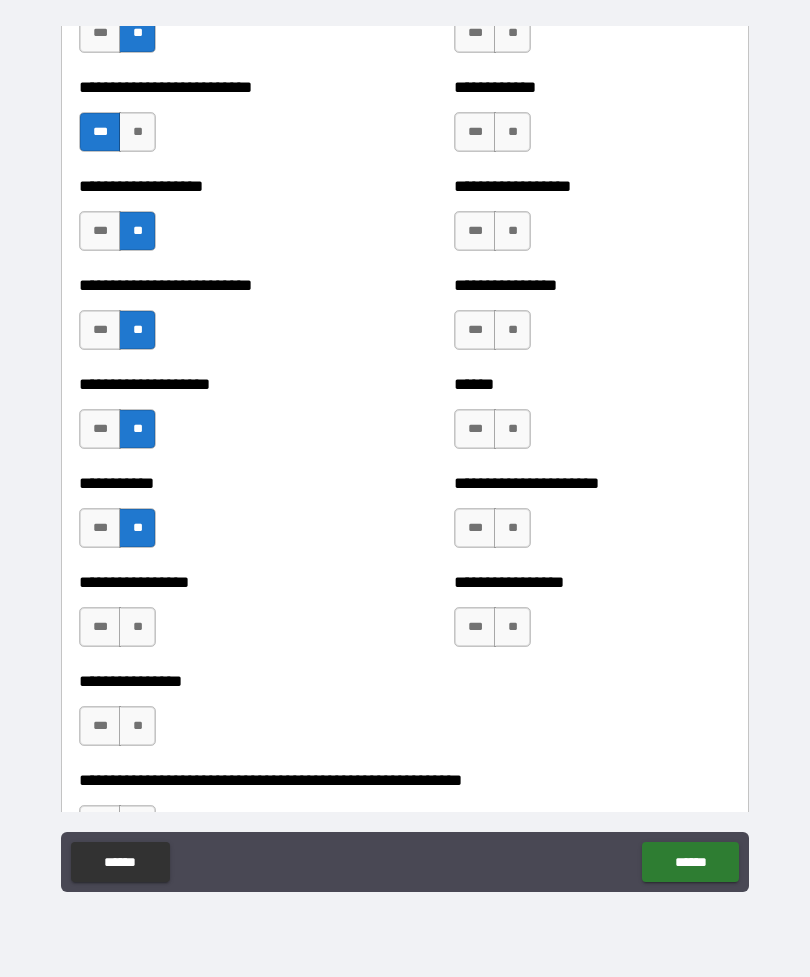 scroll, scrollTop: 5606, scrollLeft: 0, axis: vertical 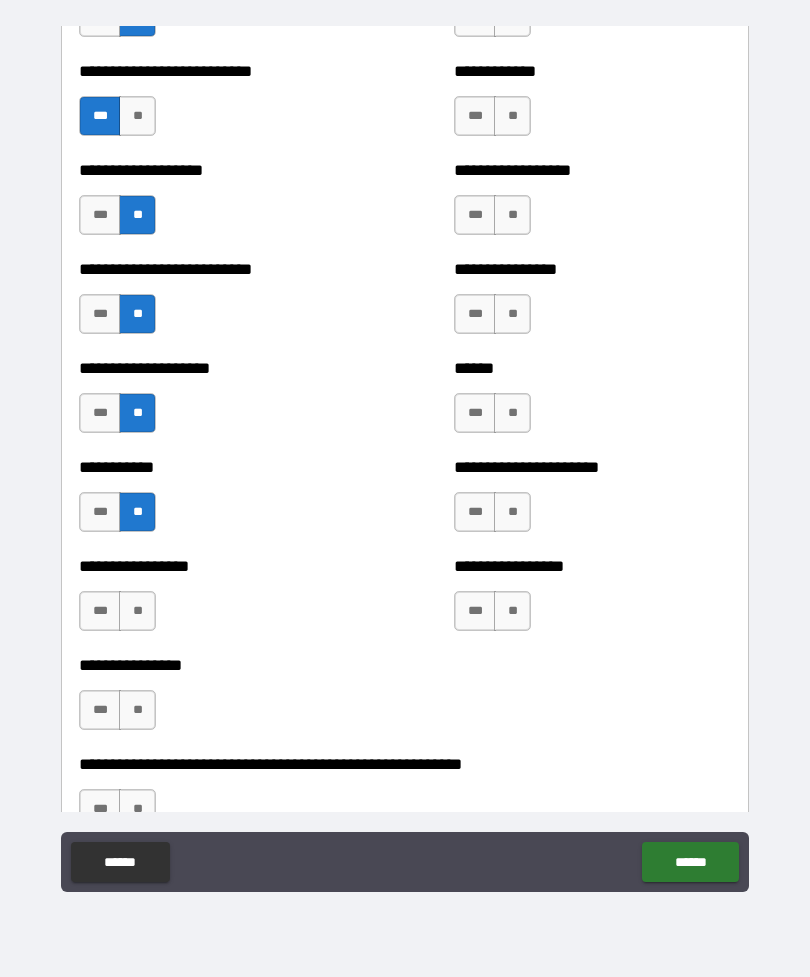 click on "**" at bounding box center [137, 611] 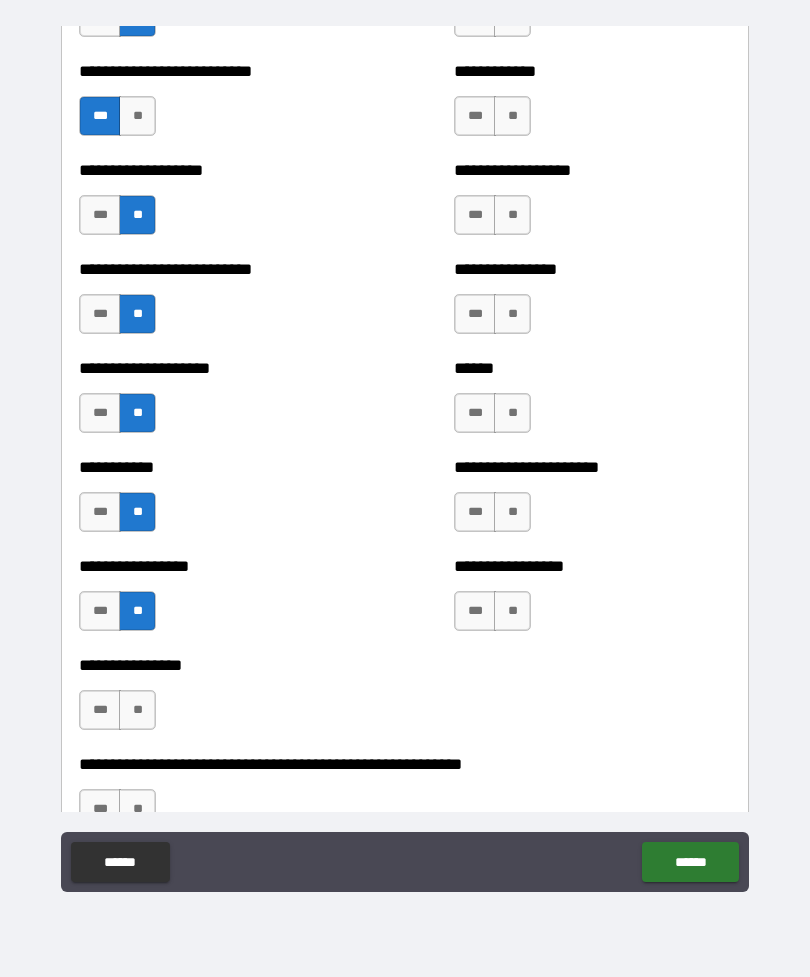 click on "**" at bounding box center [137, 710] 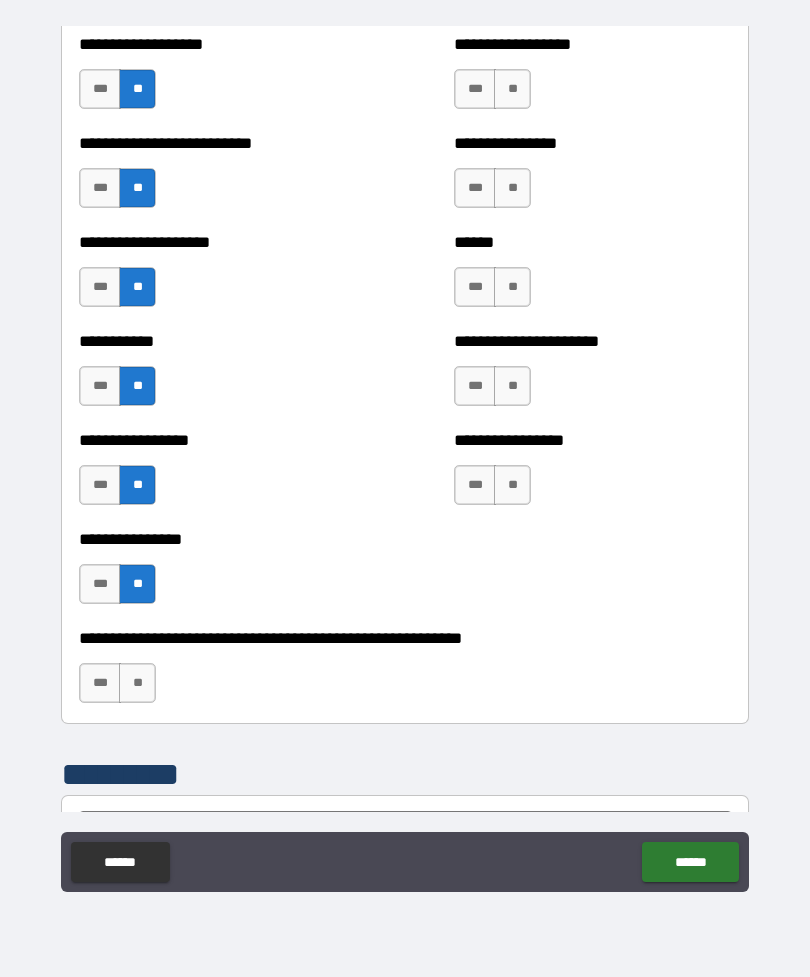 scroll, scrollTop: 5734, scrollLeft: 0, axis: vertical 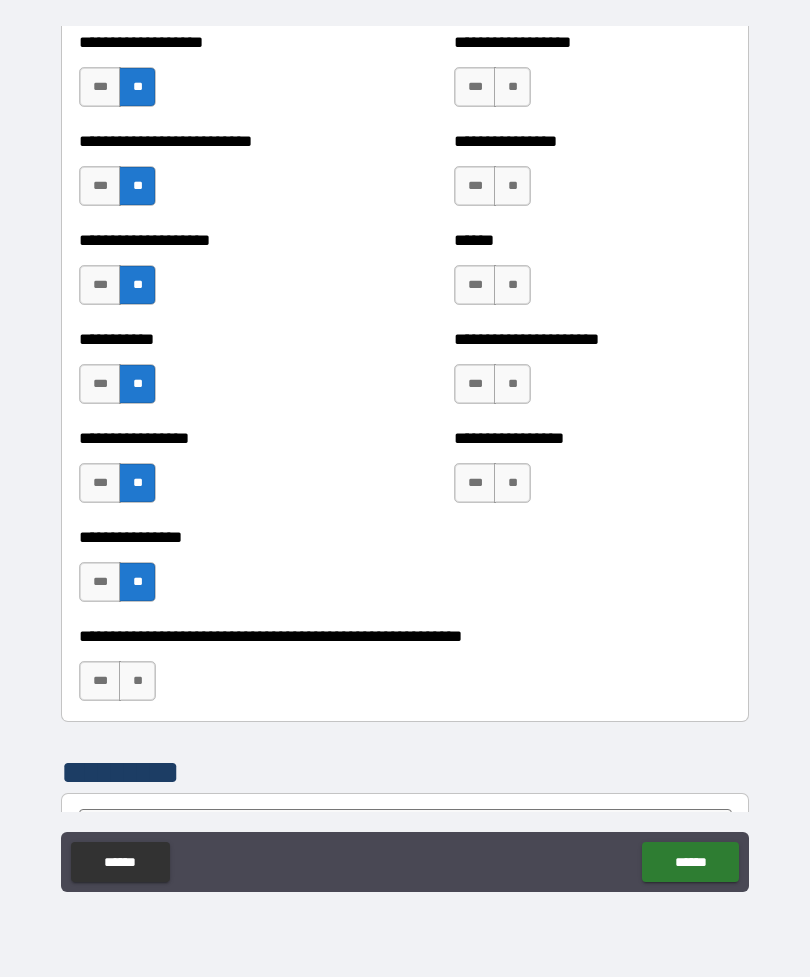 click on "**" at bounding box center [137, 681] 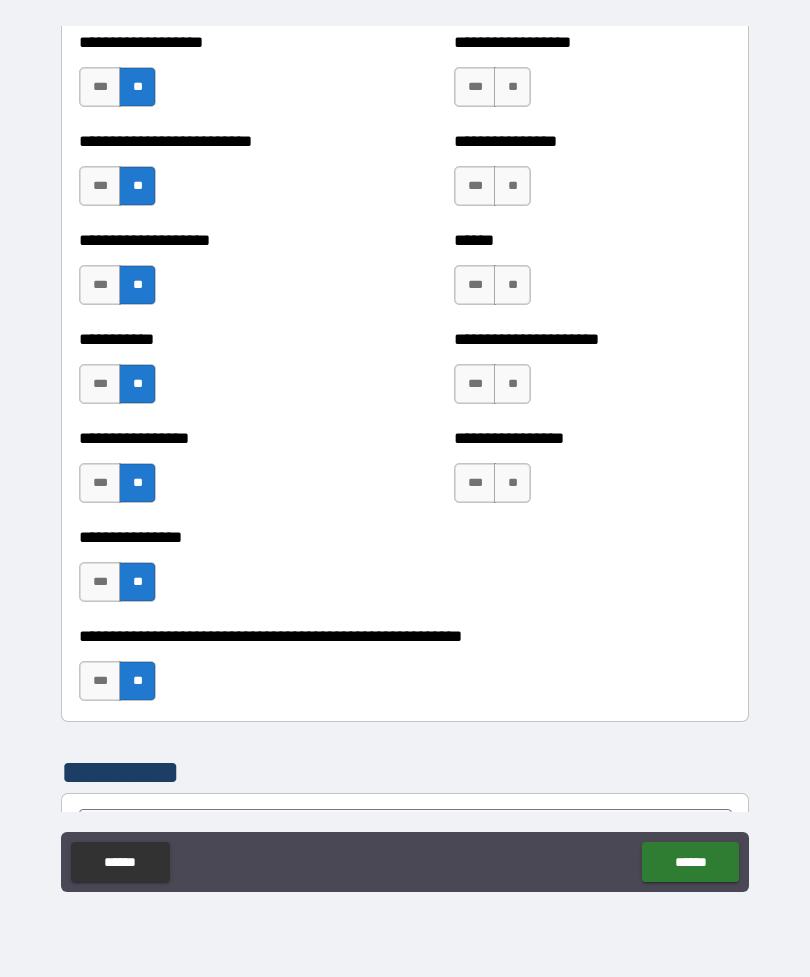 click on "**" at bounding box center (512, 483) 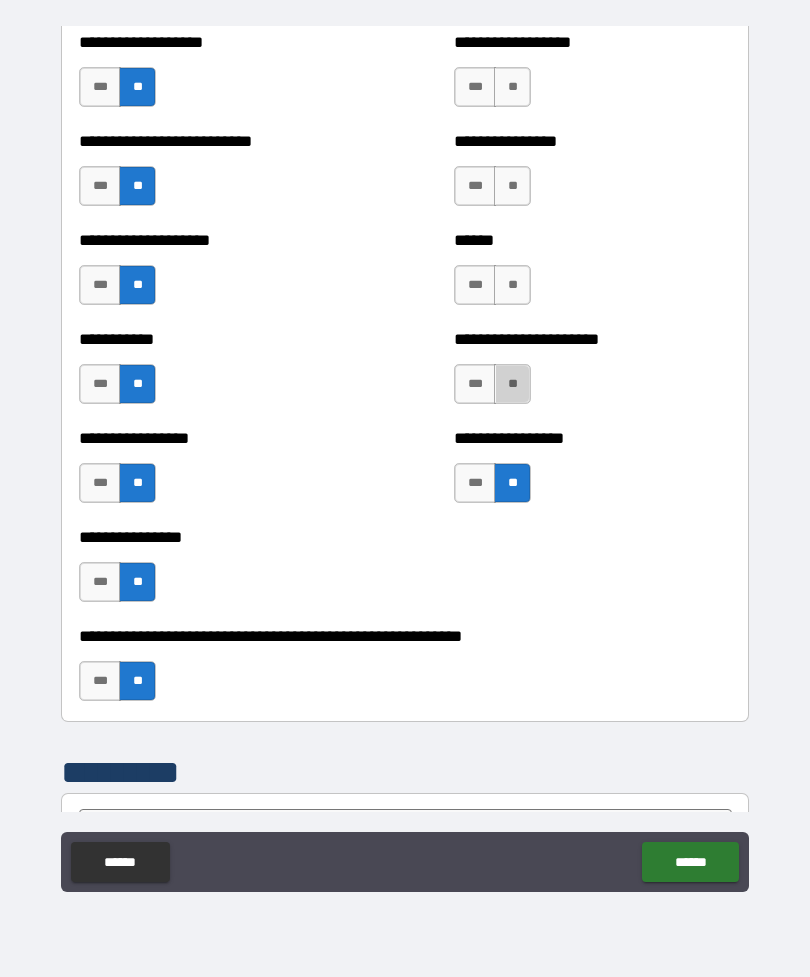 click on "**" at bounding box center [512, 384] 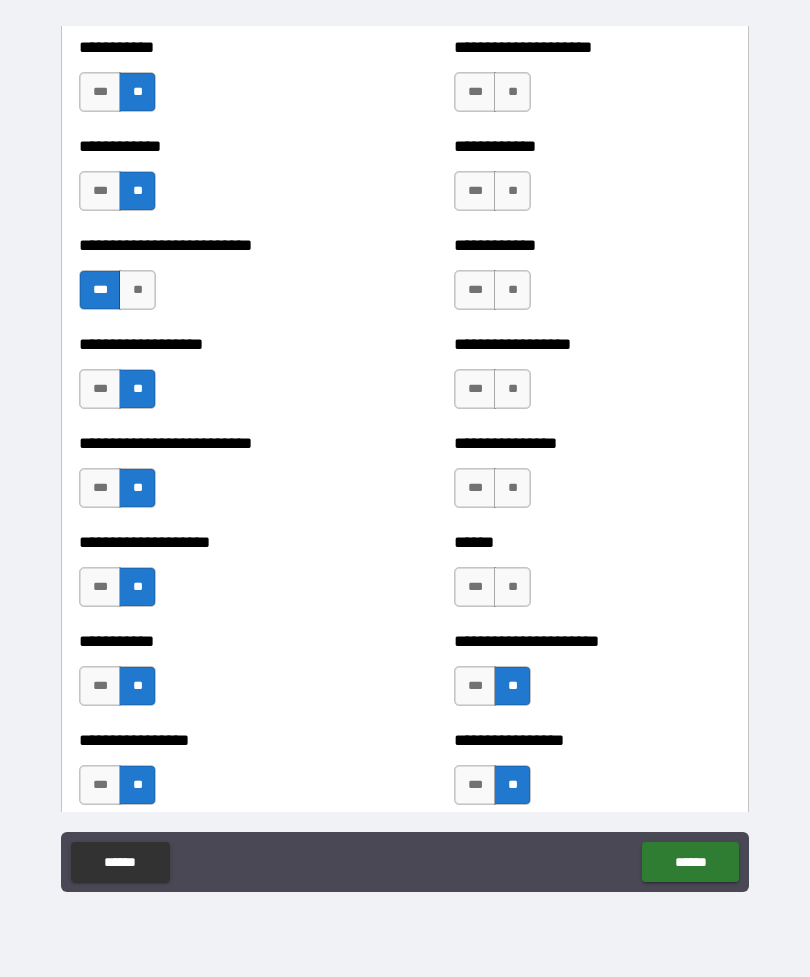 scroll, scrollTop: 5431, scrollLeft: 0, axis: vertical 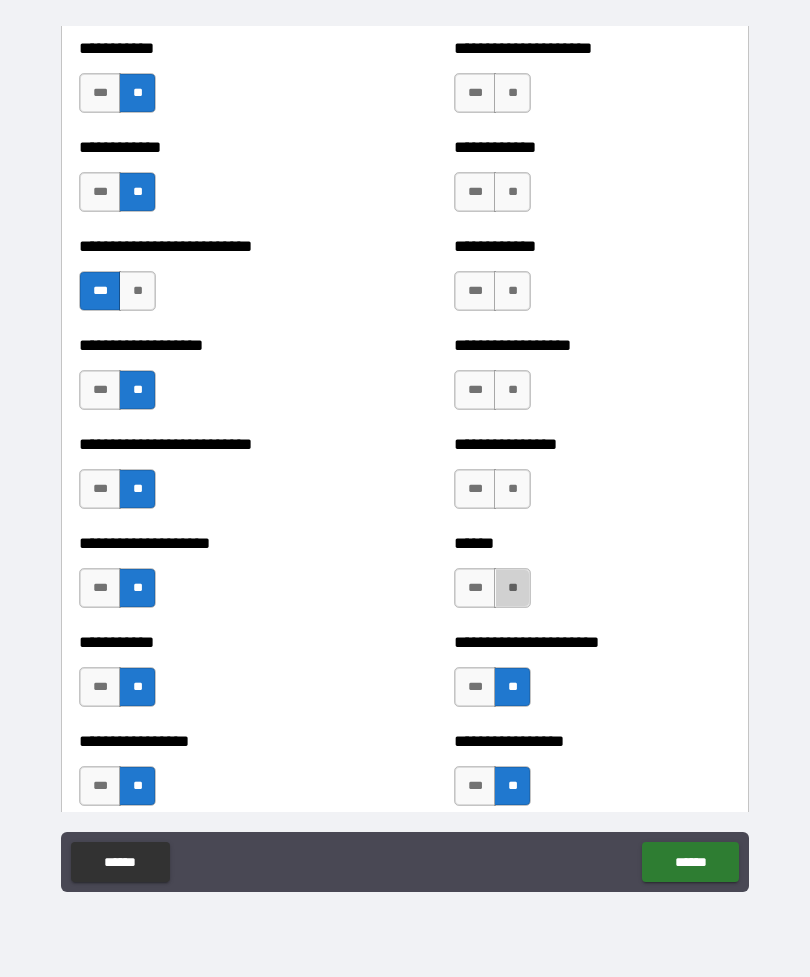 click on "**" at bounding box center [512, 588] 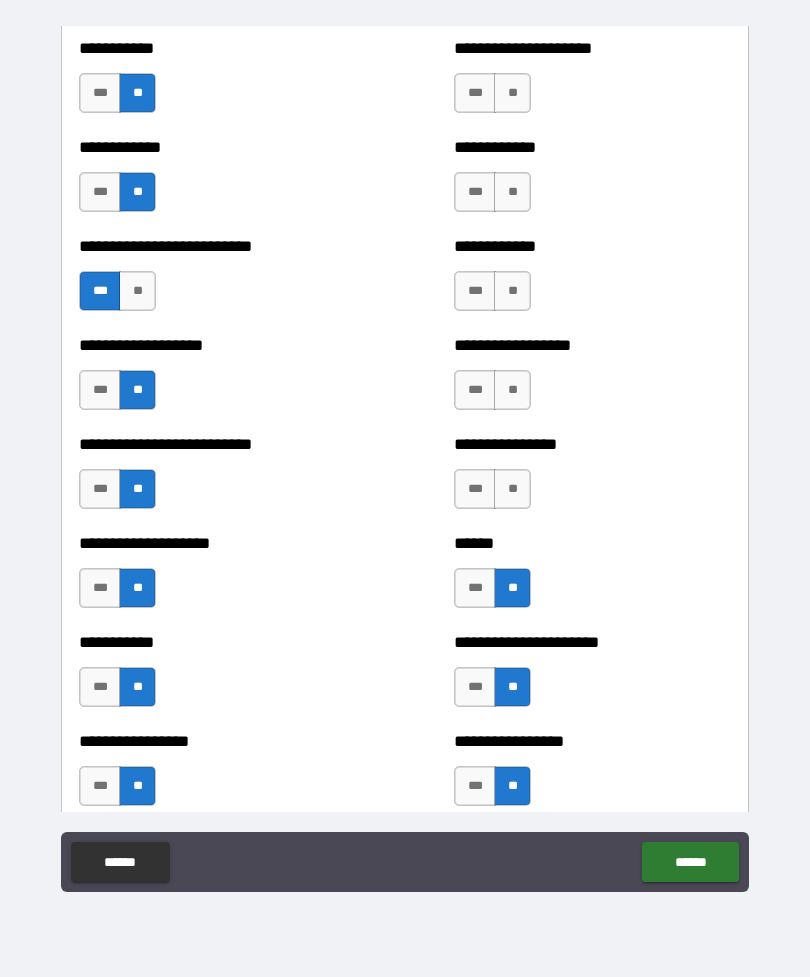 click on "**" at bounding box center (512, 489) 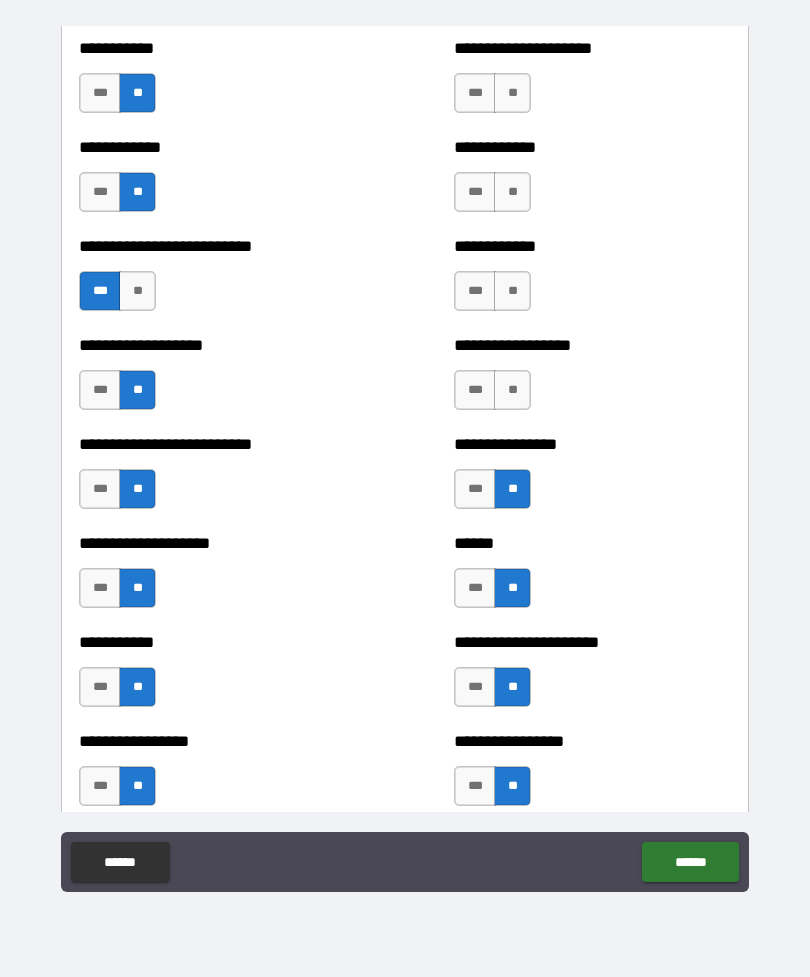 click on "**" at bounding box center [512, 390] 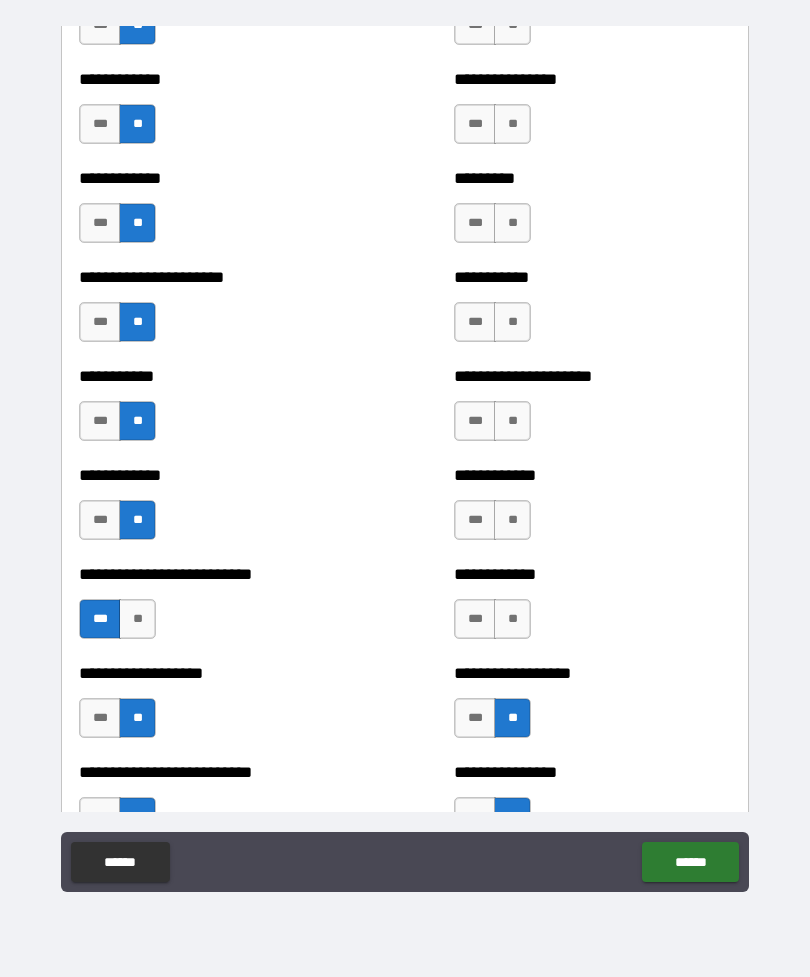 scroll, scrollTop: 5103, scrollLeft: 0, axis: vertical 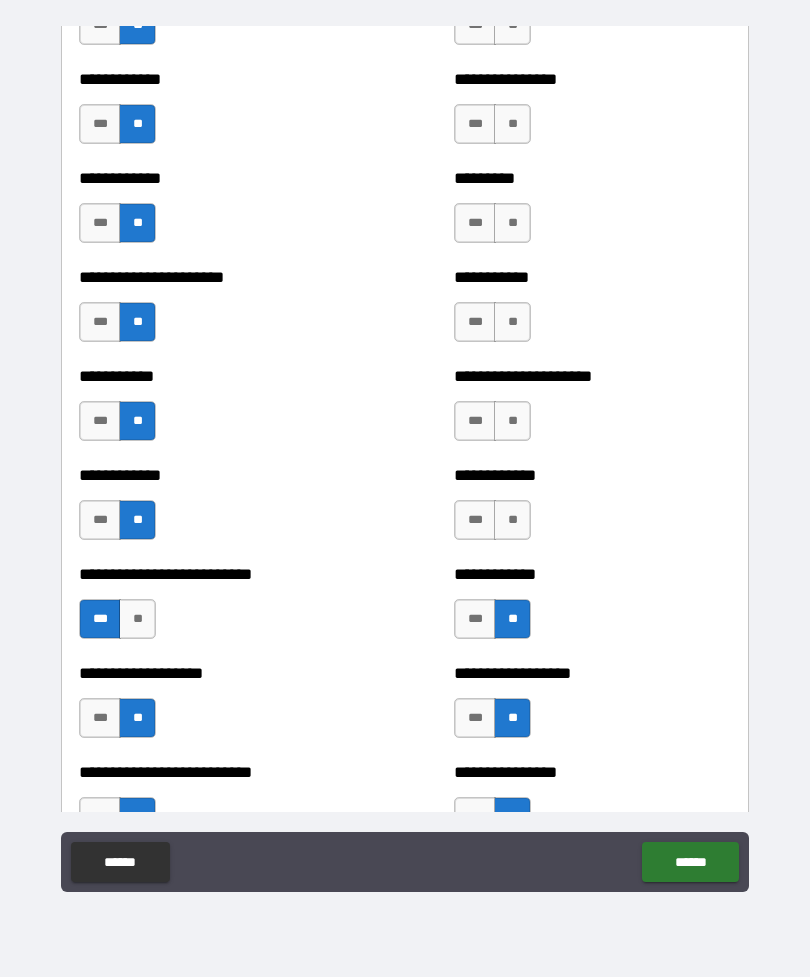 click on "**" at bounding box center [512, 520] 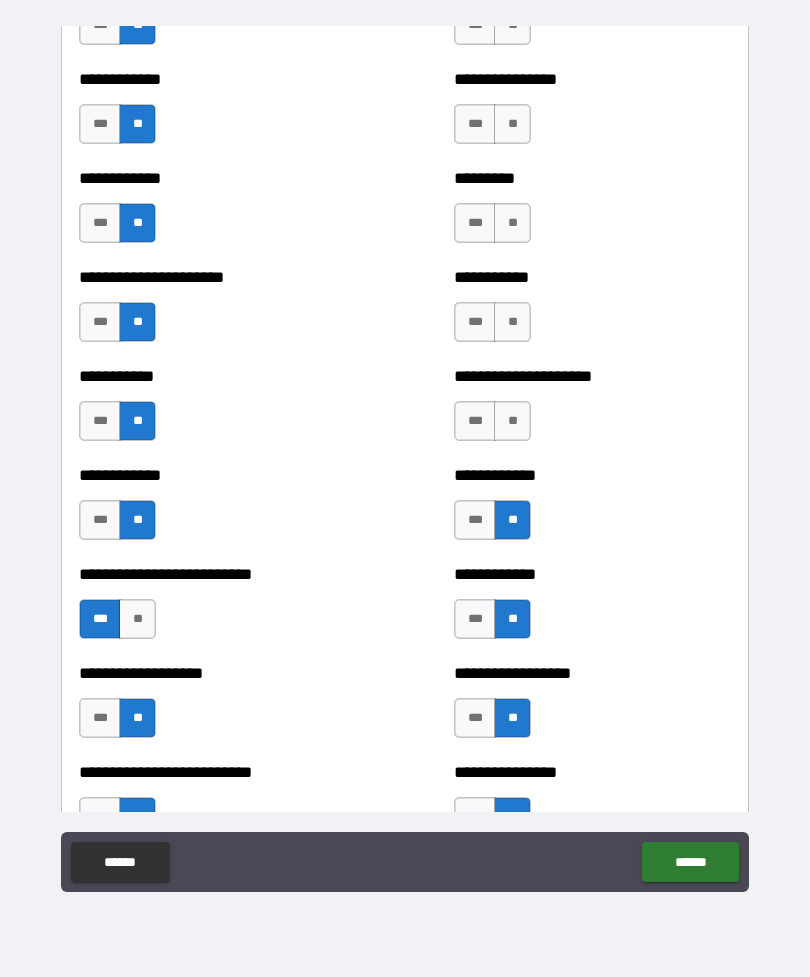 click on "**" at bounding box center [512, 421] 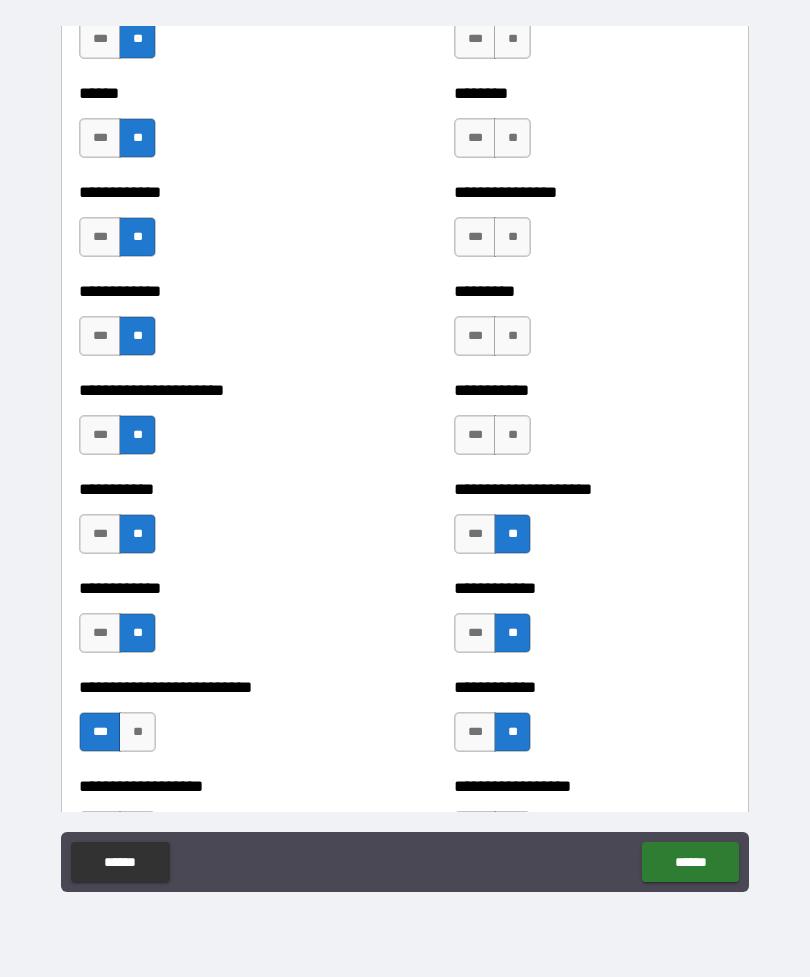 scroll, scrollTop: 4973, scrollLeft: 0, axis: vertical 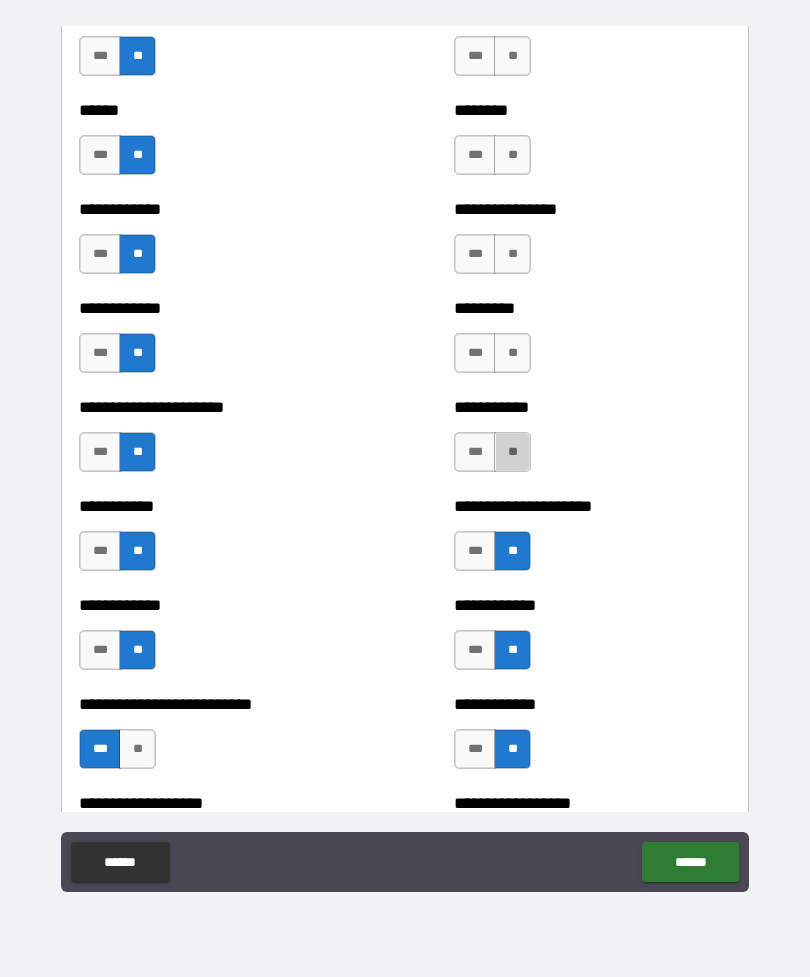 click on "**" at bounding box center (512, 452) 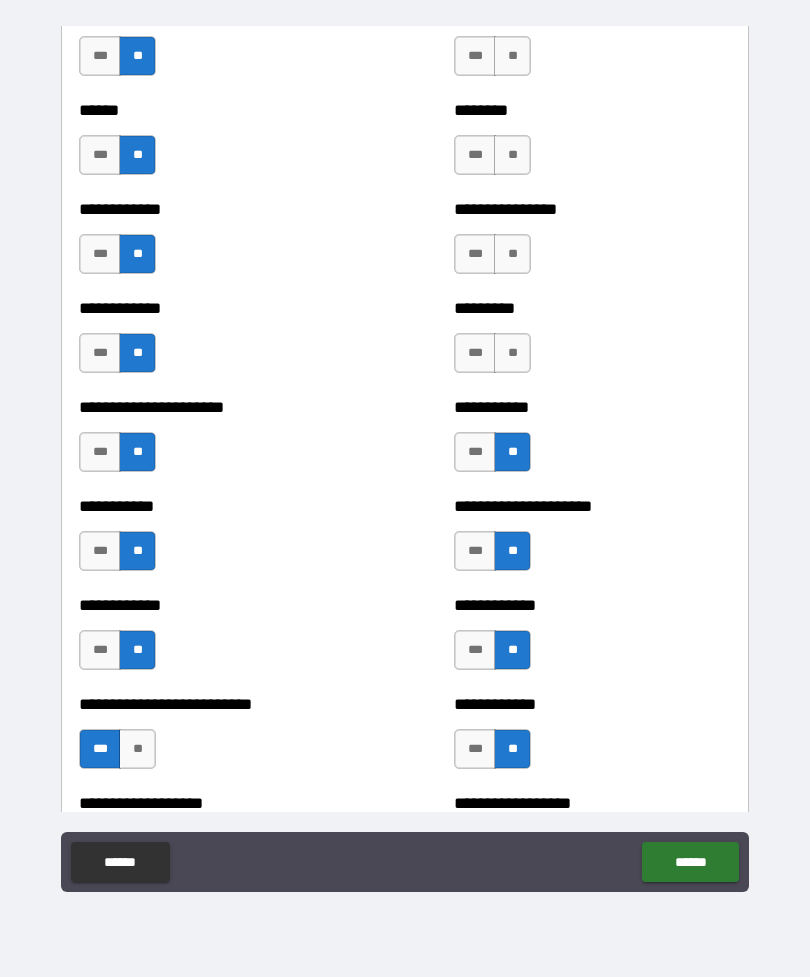 click on "**" at bounding box center [512, 353] 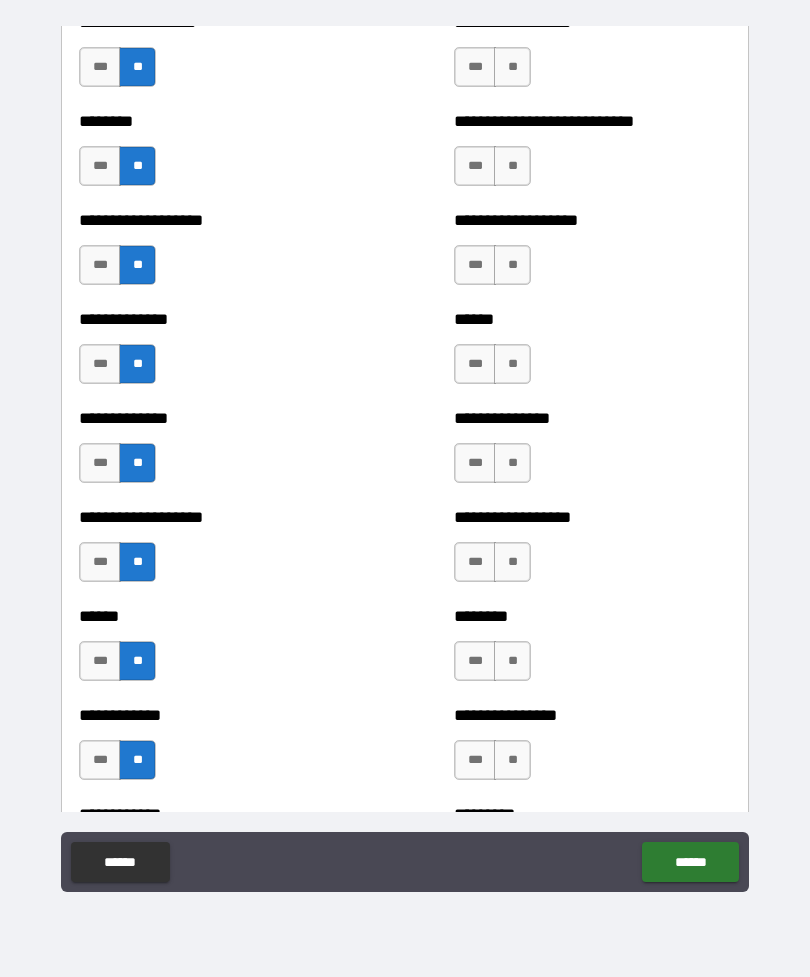 scroll, scrollTop: 4459, scrollLeft: 0, axis: vertical 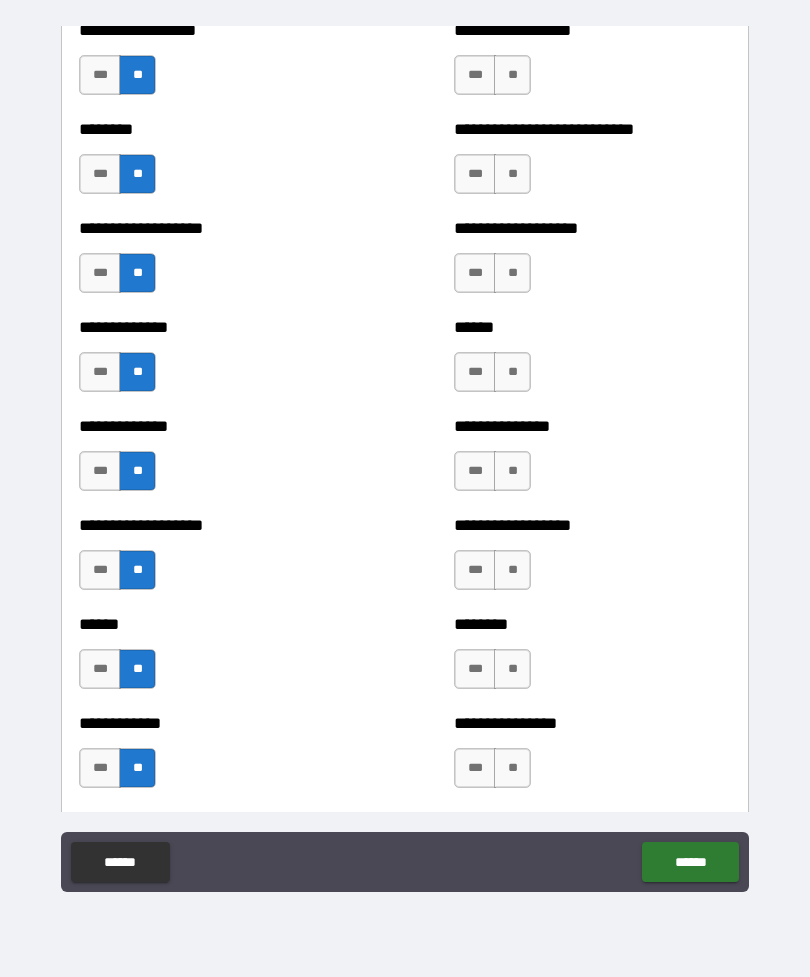 click on "**" at bounding box center [512, 768] 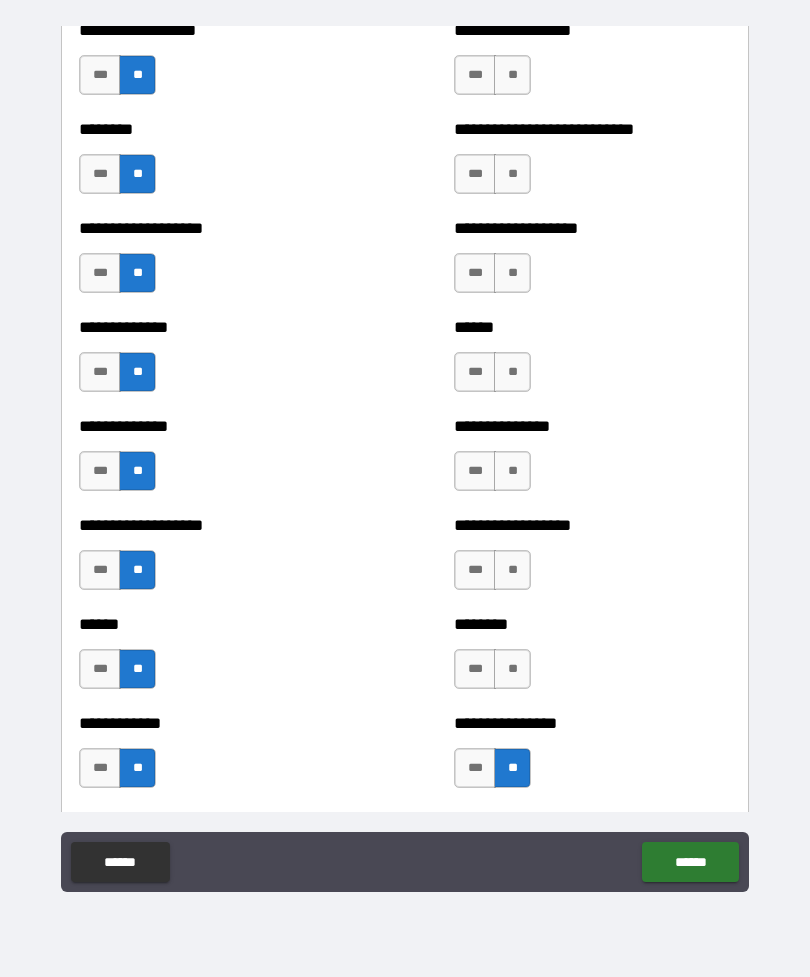 click on "**" at bounding box center (512, 669) 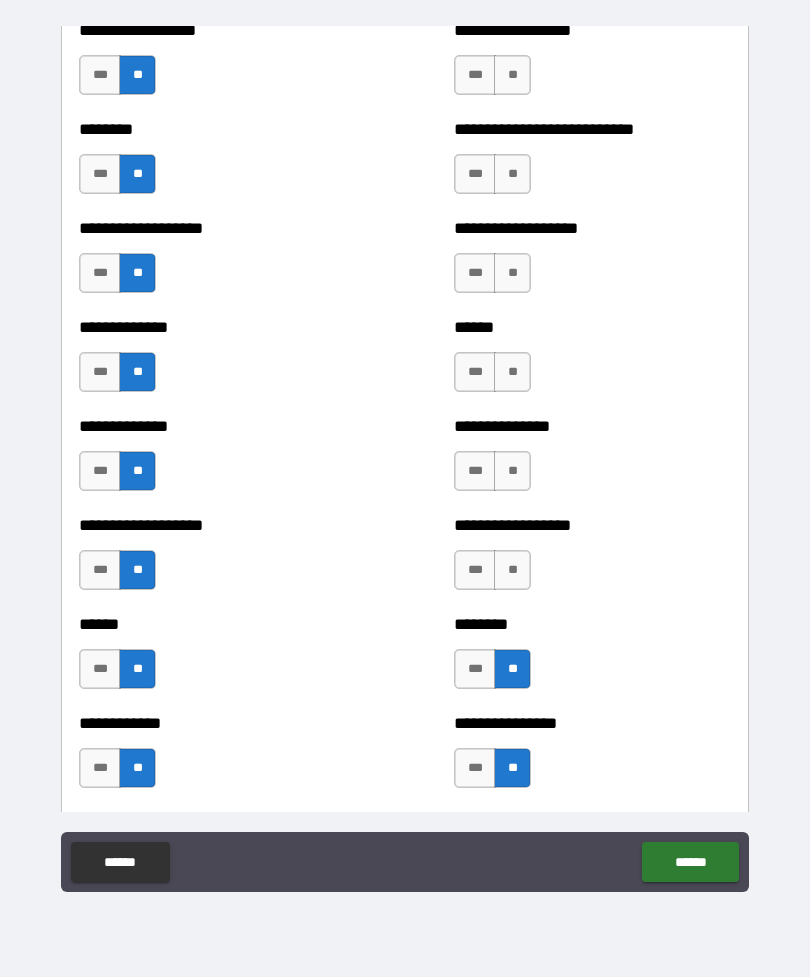 click on "**" at bounding box center (512, 570) 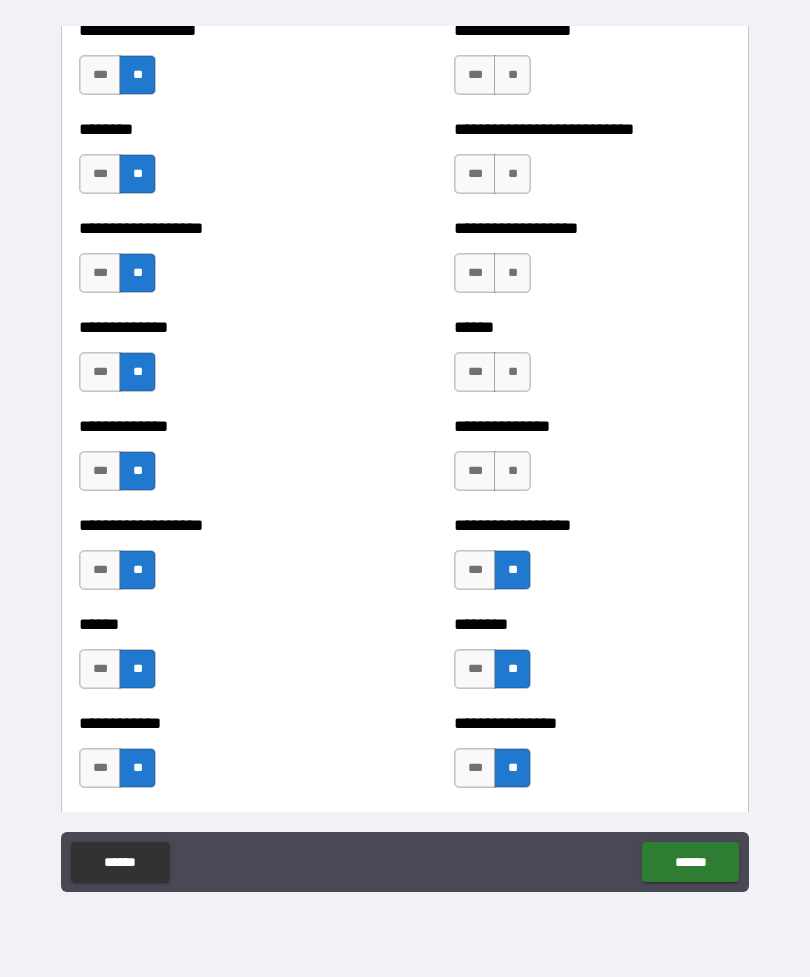 click on "**" at bounding box center (512, 471) 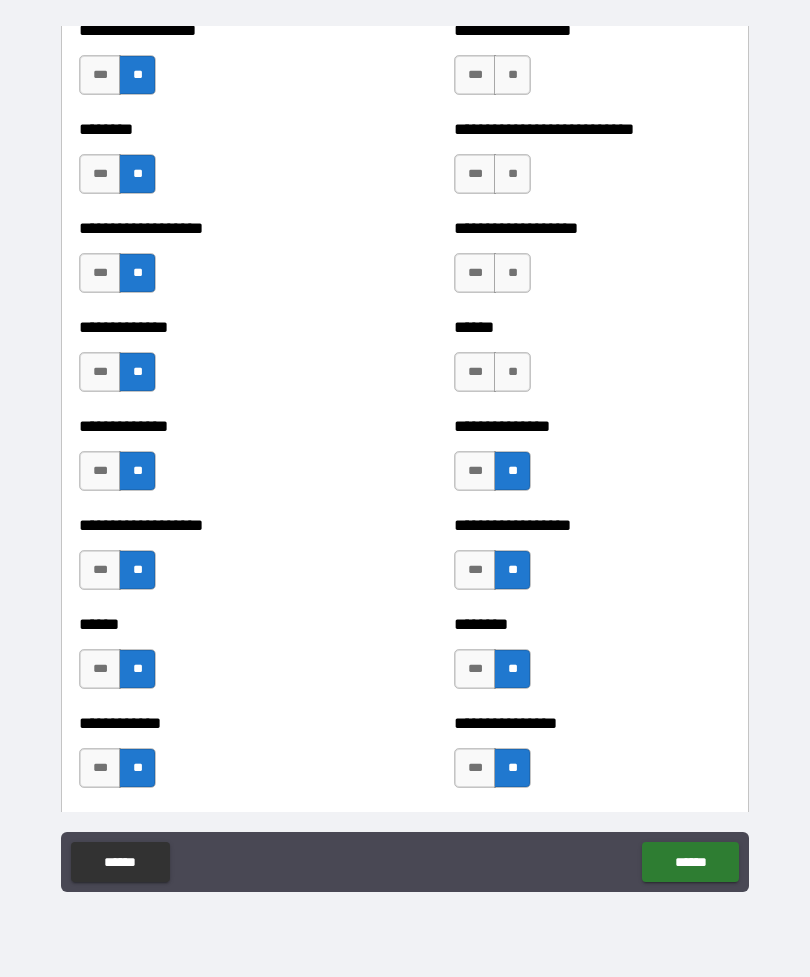 click on "**" at bounding box center (512, 372) 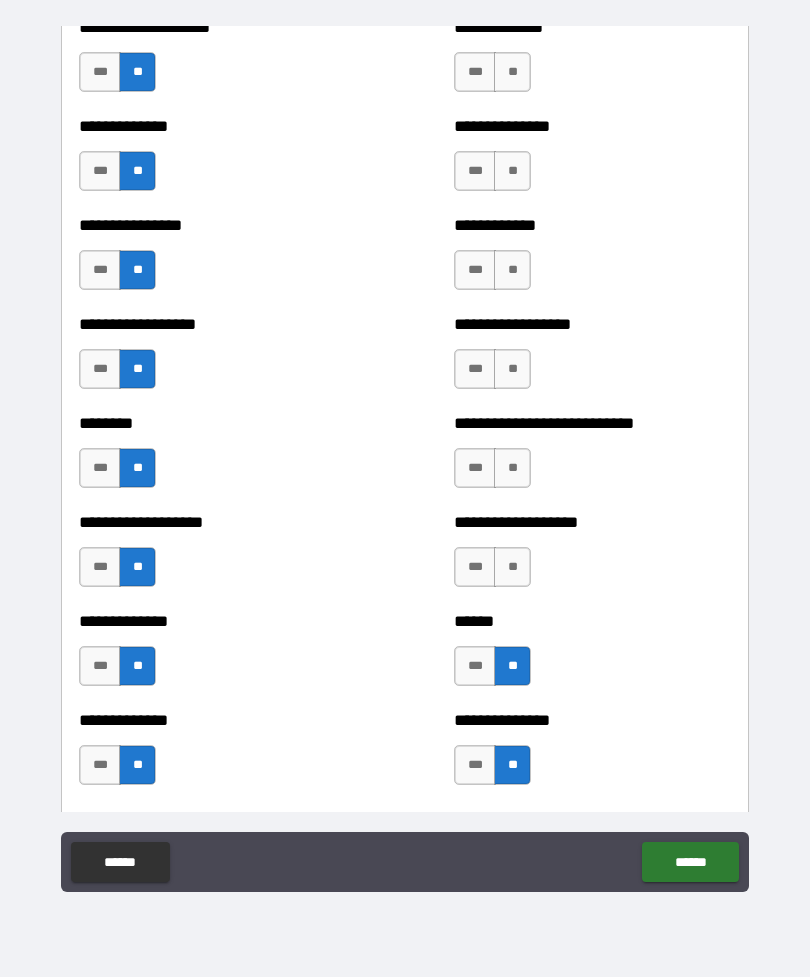 scroll, scrollTop: 4149, scrollLeft: 0, axis: vertical 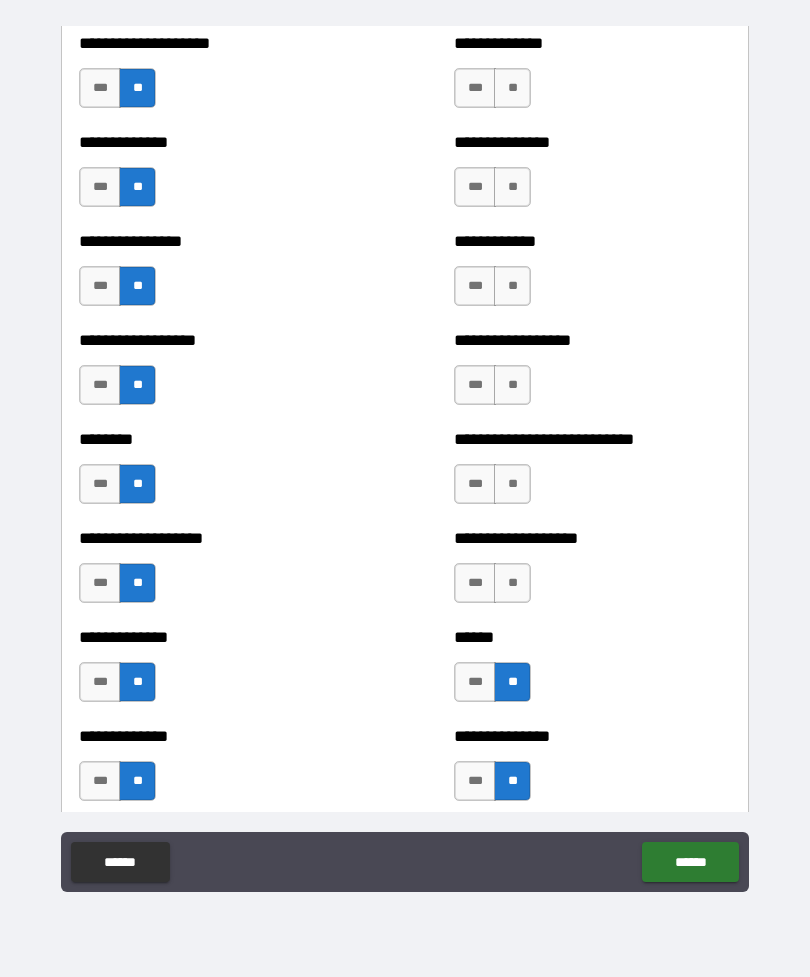 click on "**" at bounding box center [512, 583] 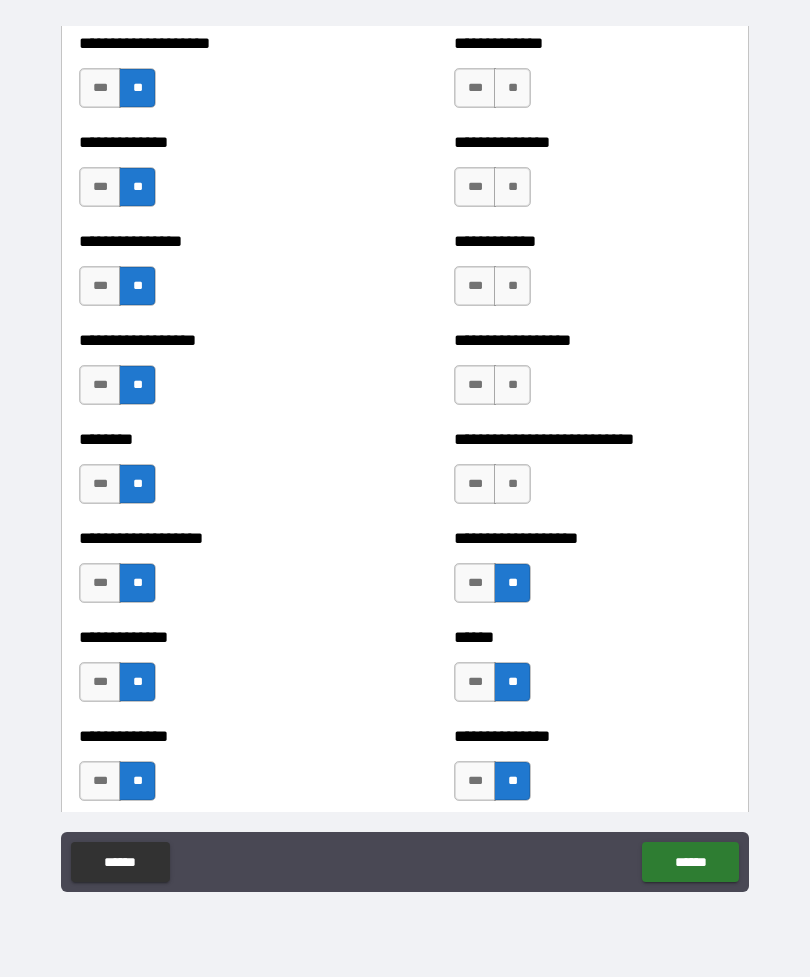 click on "**" at bounding box center (512, 484) 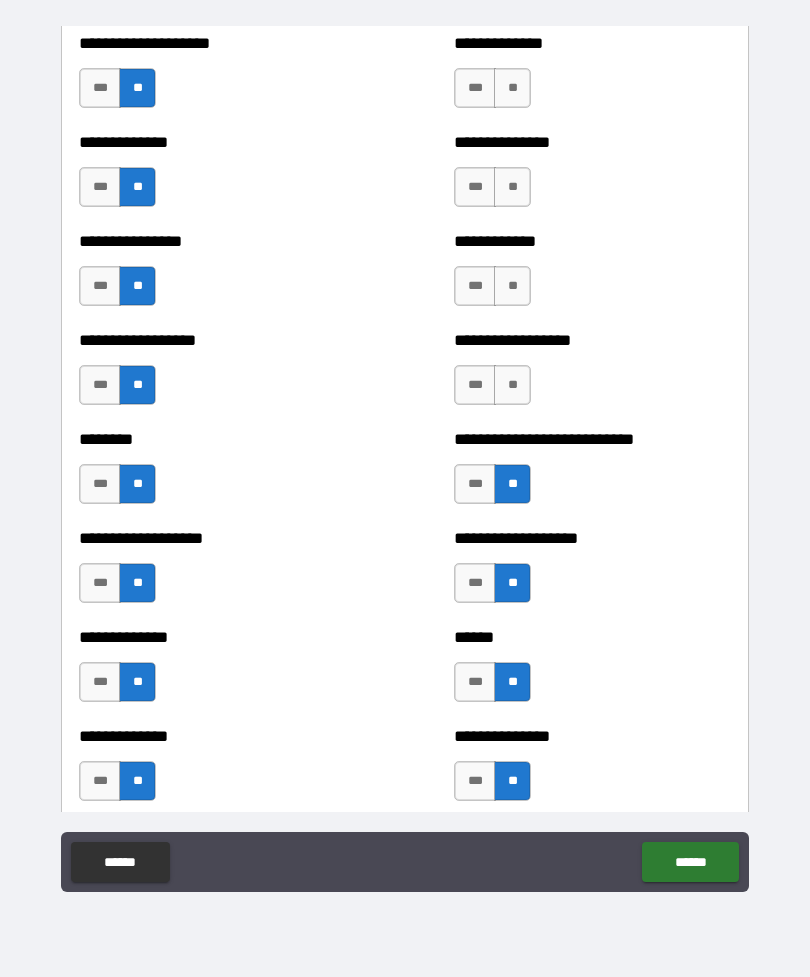 click on "**" at bounding box center (512, 385) 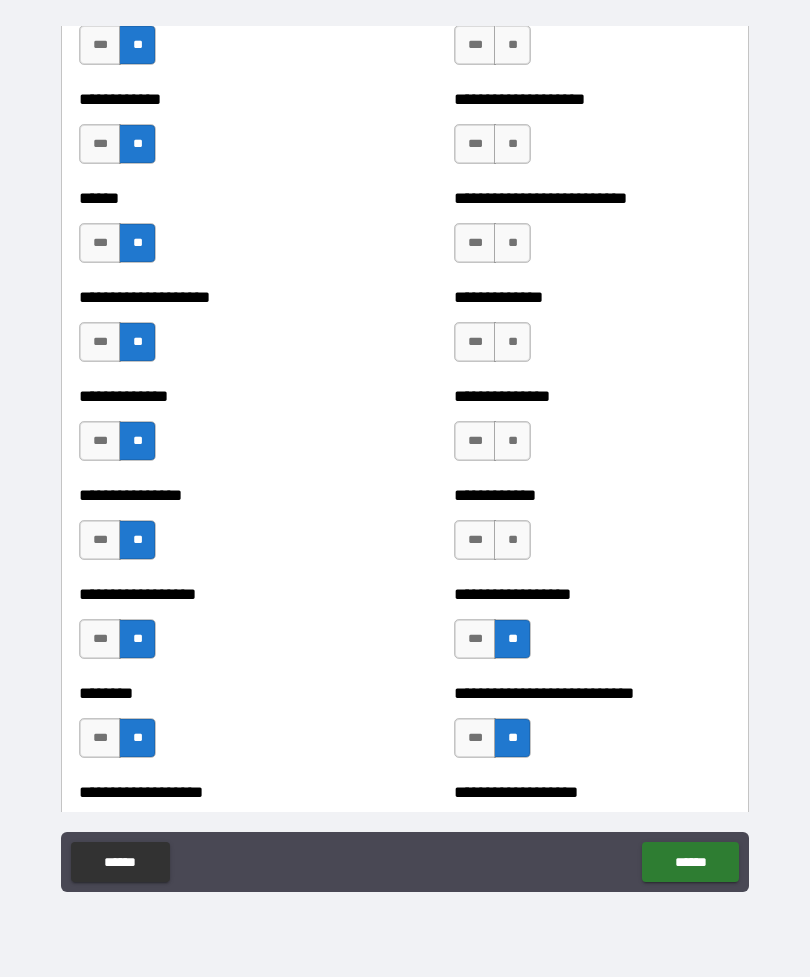 scroll, scrollTop: 3893, scrollLeft: 0, axis: vertical 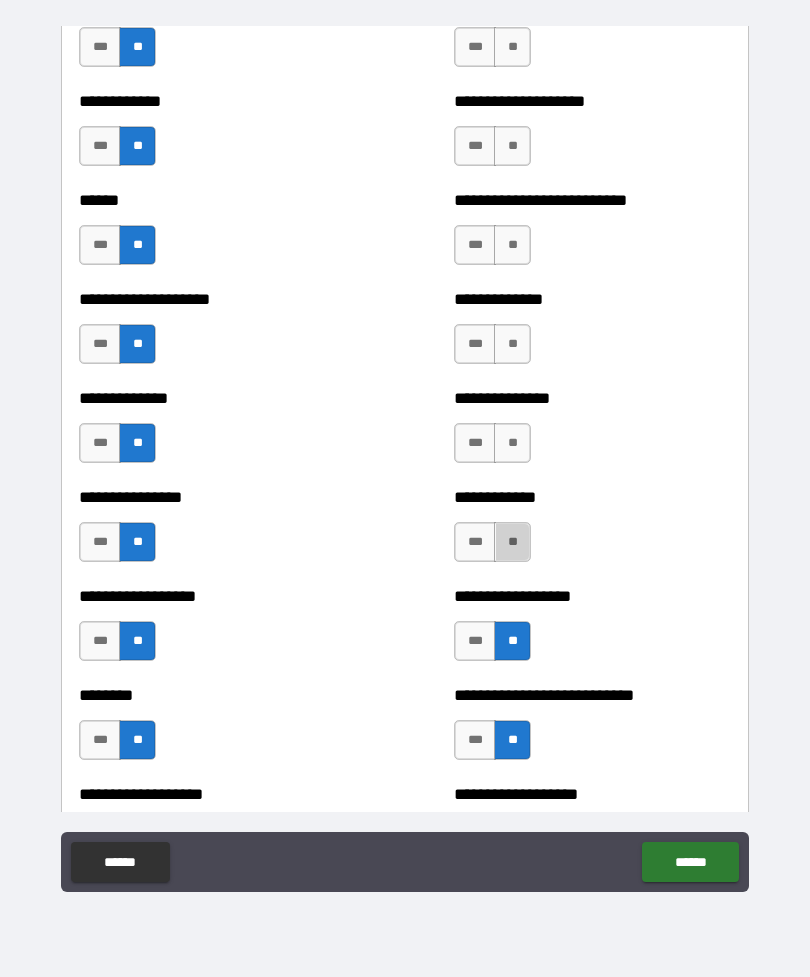 click on "**" at bounding box center (512, 542) 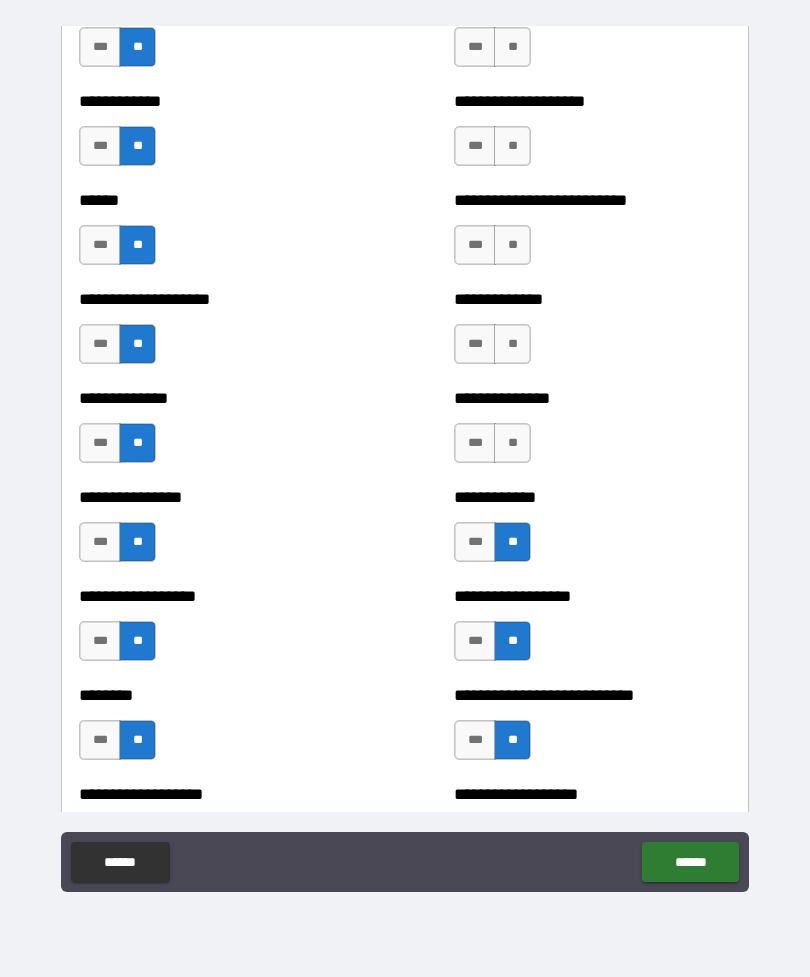click on "**" at bounding box center [512, 443] 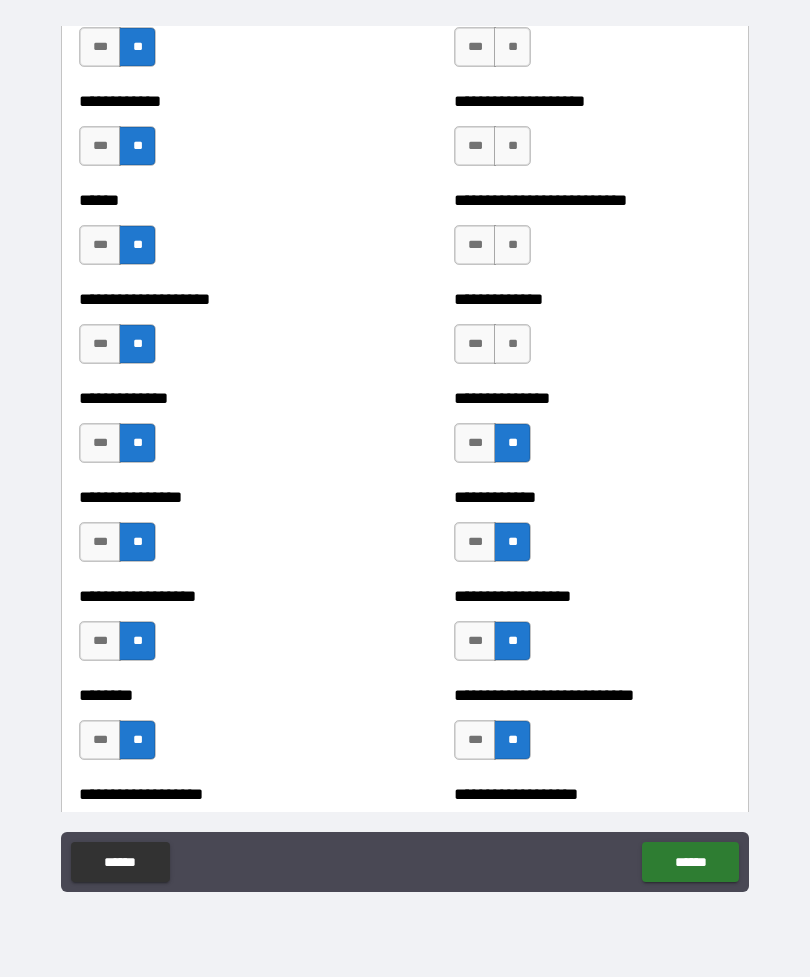 click on "**" at bounding box center [512, 344] 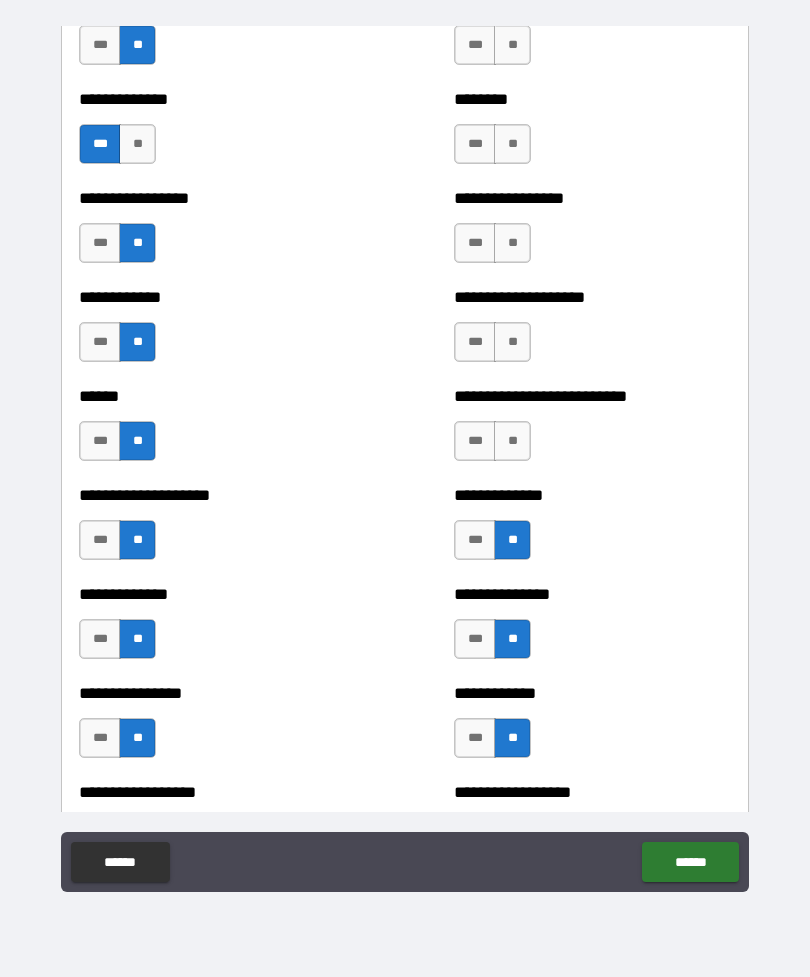 scroll, scrollTop: 3695, scrollLeft: 0, axis: vertical 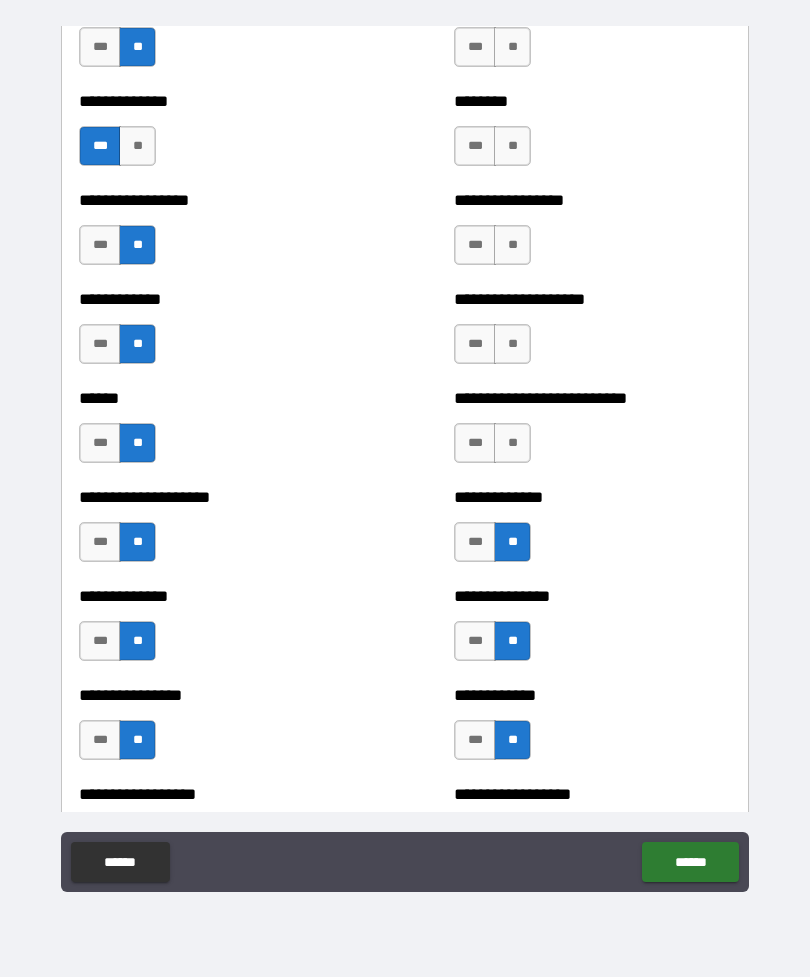 click on "***" at bounding box center [475, 443] 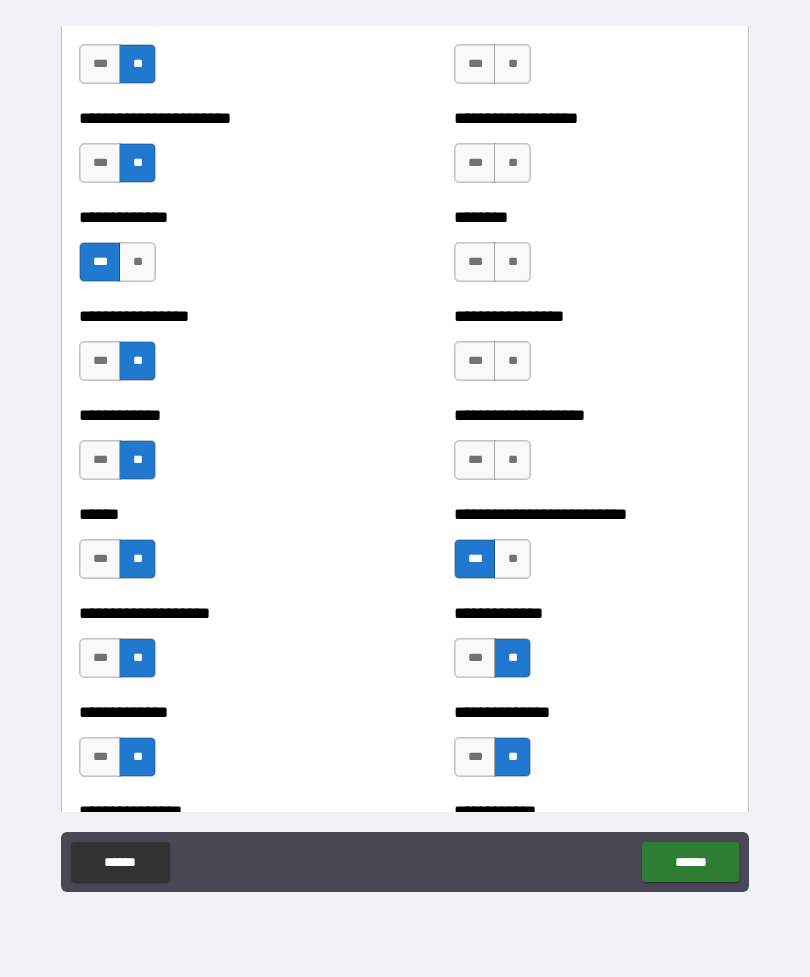 scroll, scrollTop: 3555, scrollLeft: 0, axis: vertical 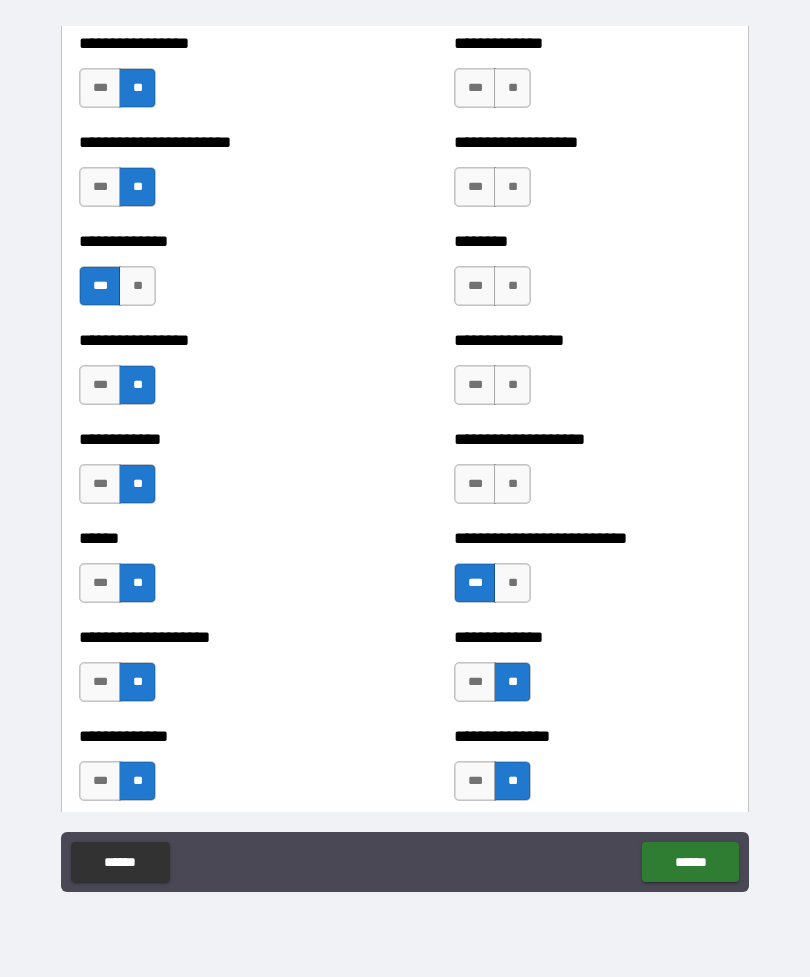 click on "**" at bounding box center (512, 484) 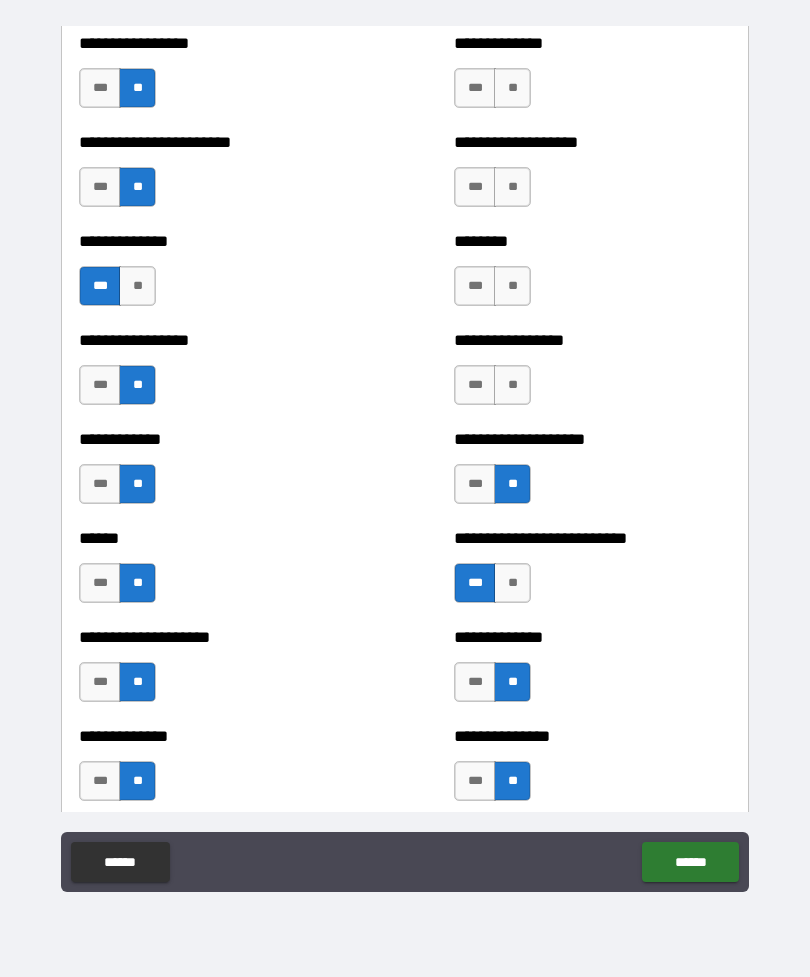 click on "**" at bounding box center [512, 385] 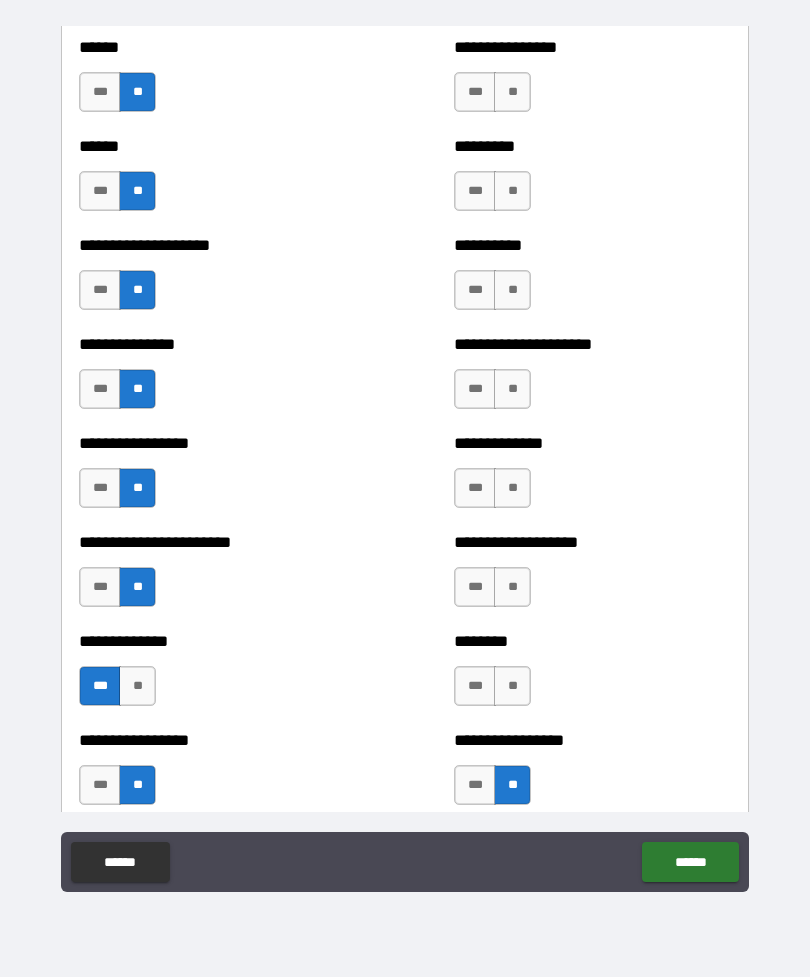 scroll, scrollTop: 3151, scrollLeft: 0, axis: vertical 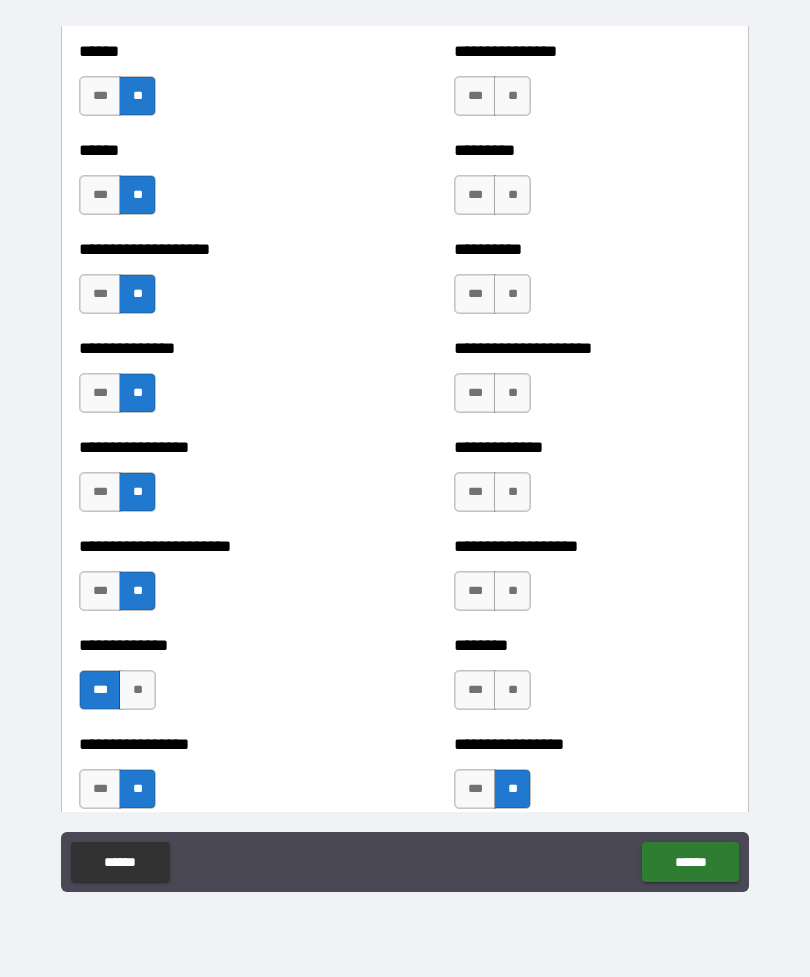 click on "**" at bounding box center (512, 690) 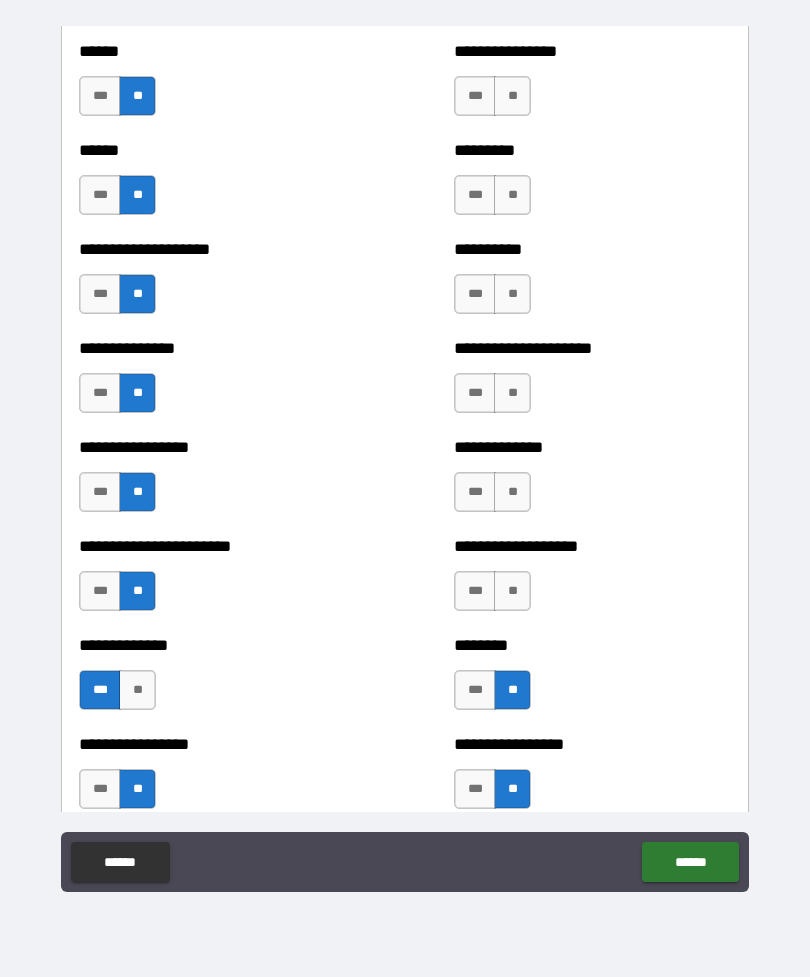 click on "**" at bounding box center (512, 591) 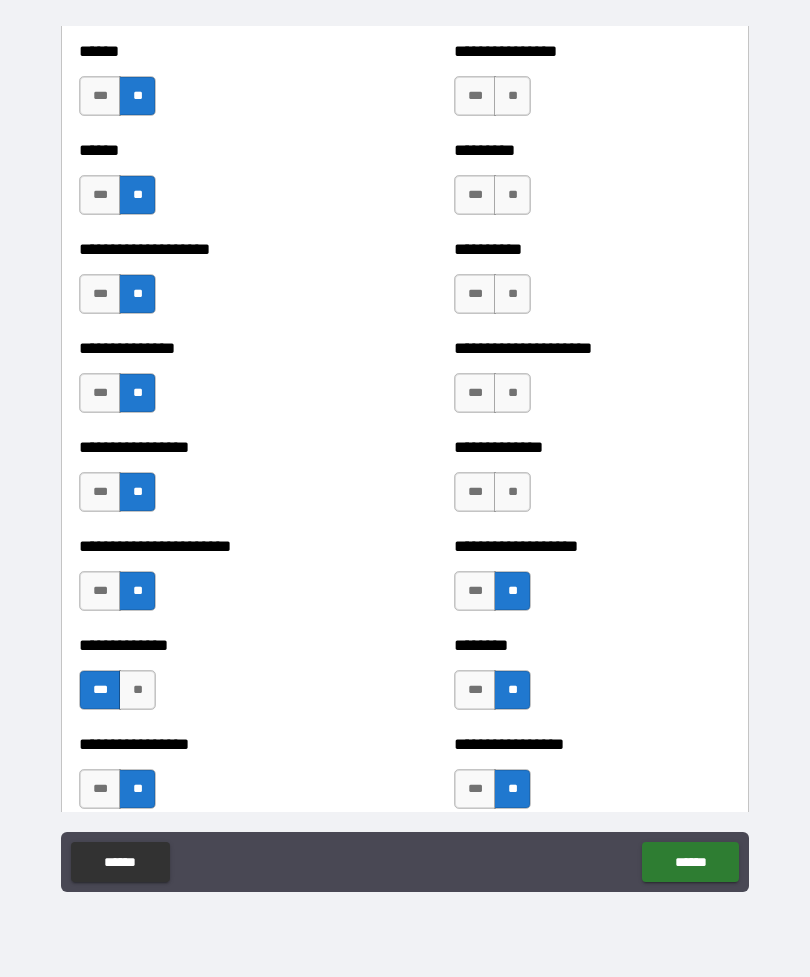 click on "**" at bounding box center (512, 492) 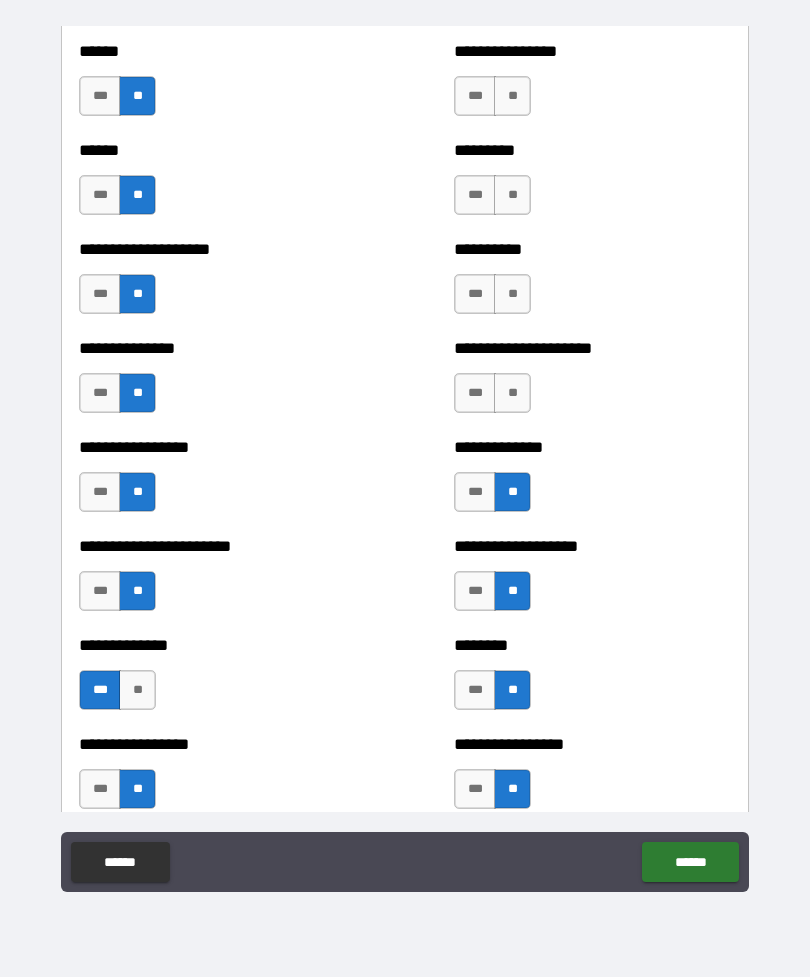 click on "**" at bounding box center [512, 393] 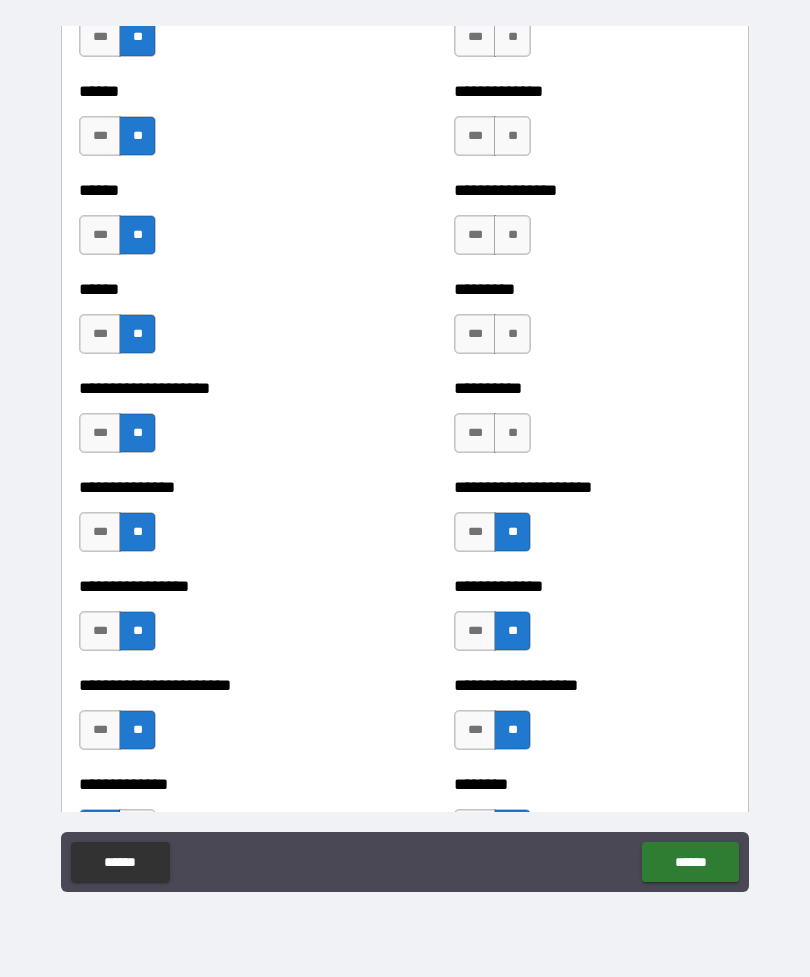 scroll, scrollTop: 3011, scrollLeft: 0, axis: vertical 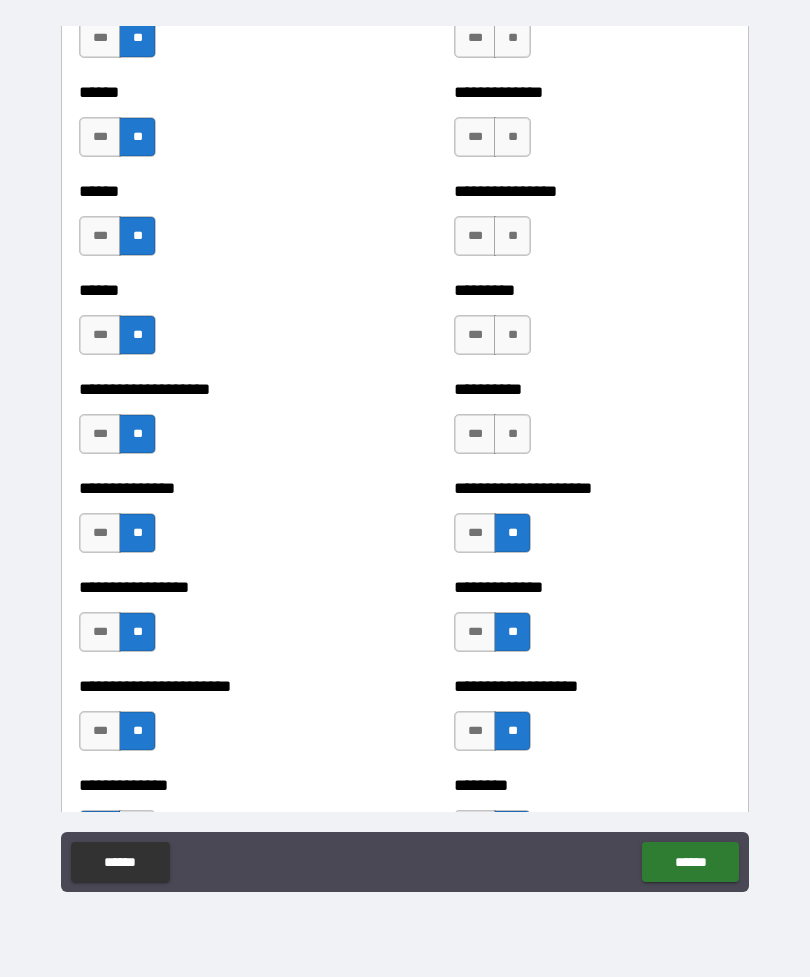 click on "**" at bounding box center [512, 434] 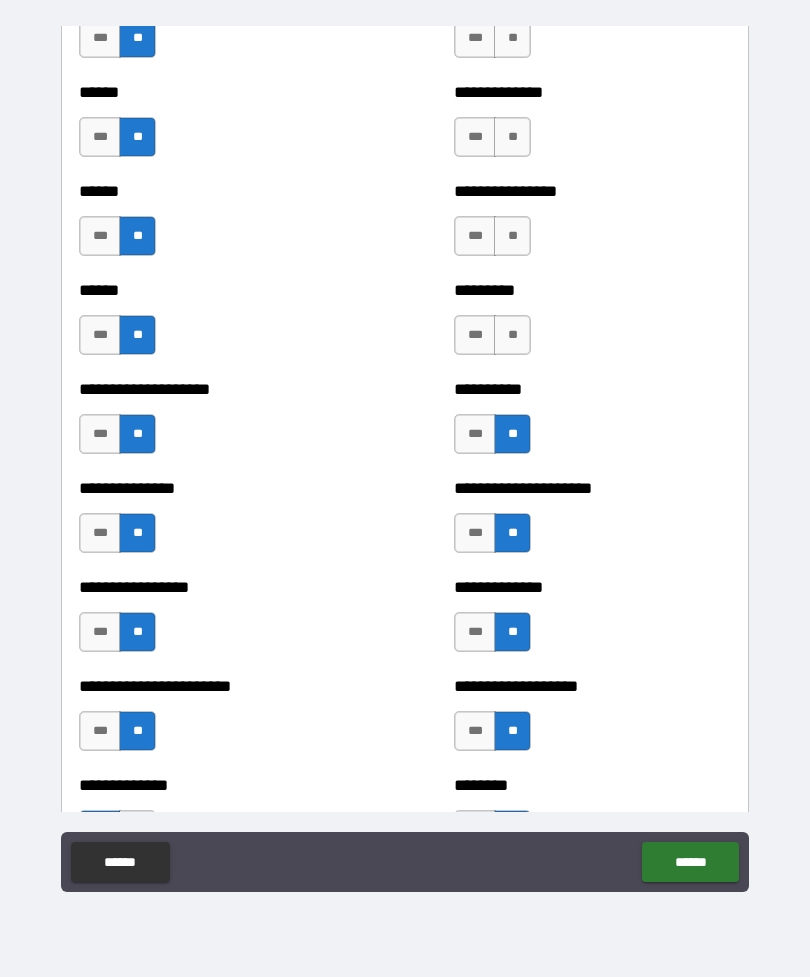 click on "**" at bounding box center [512, 335] 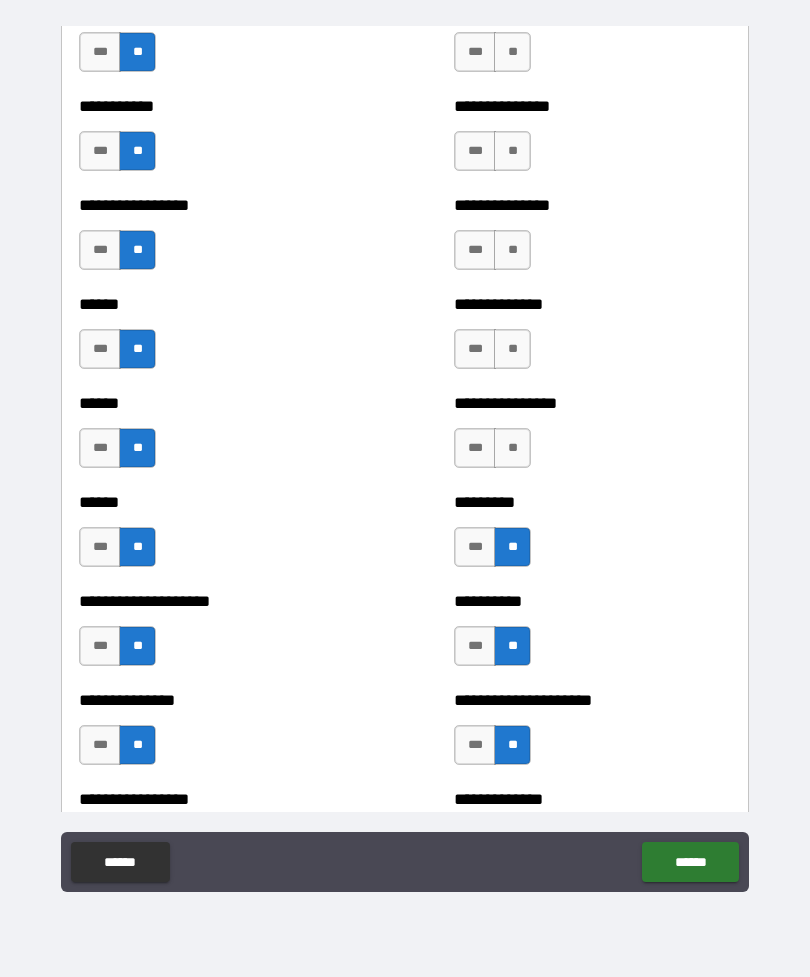 scroll, scrollTop: 2792, scrollLeft: 0, axis: vertical 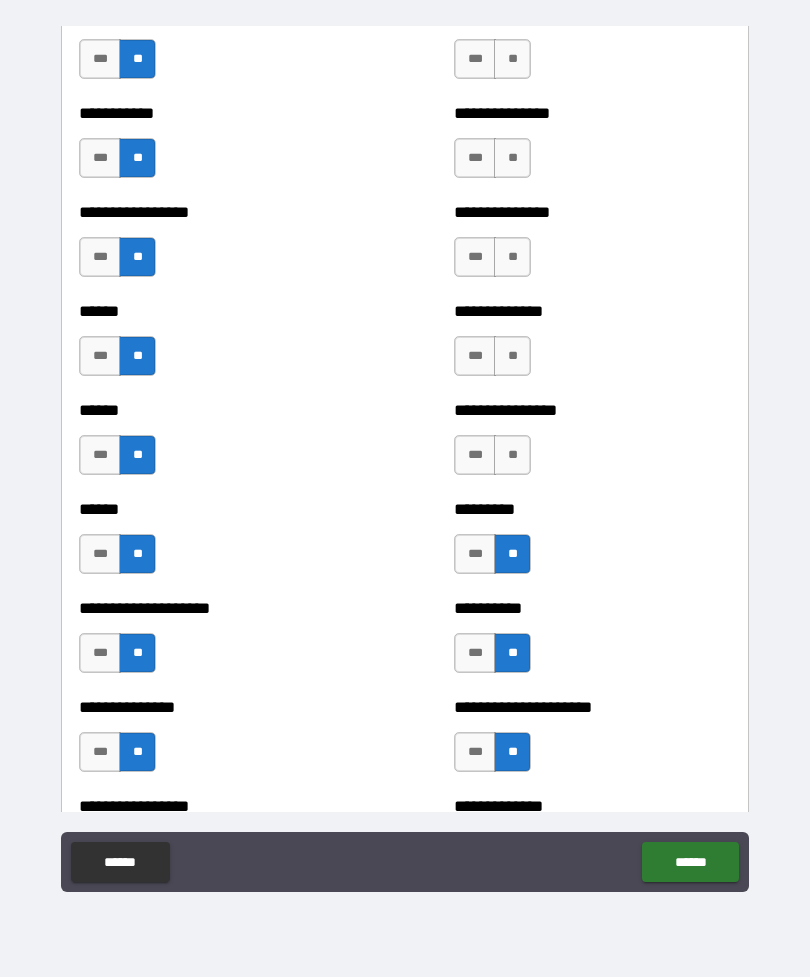click on "**" at bounding box center (512, 455) 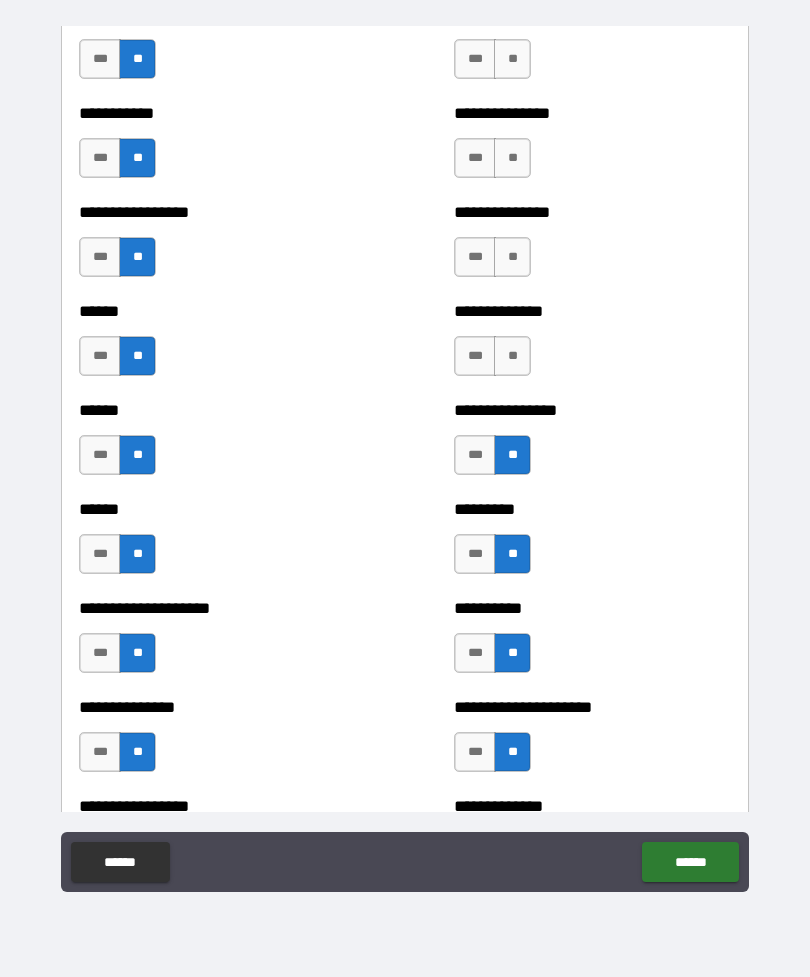 click on "**" at bounding box center (512, 356) 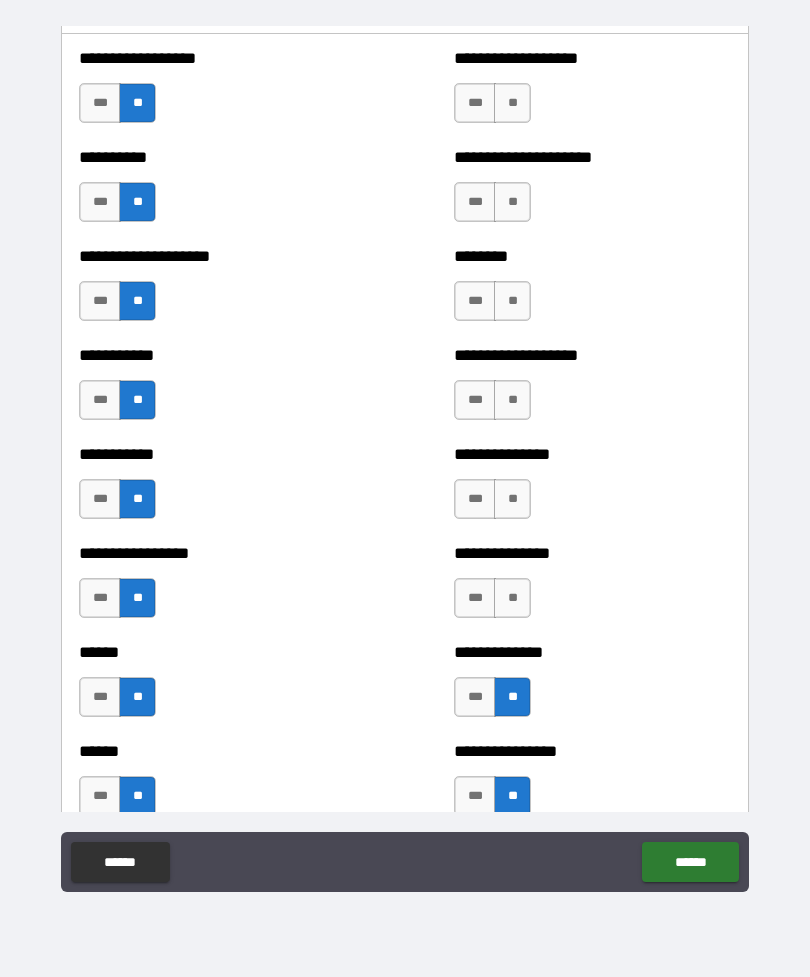 scroll, scrollTop: 2449, scrollLeft: 0, axis: vertical 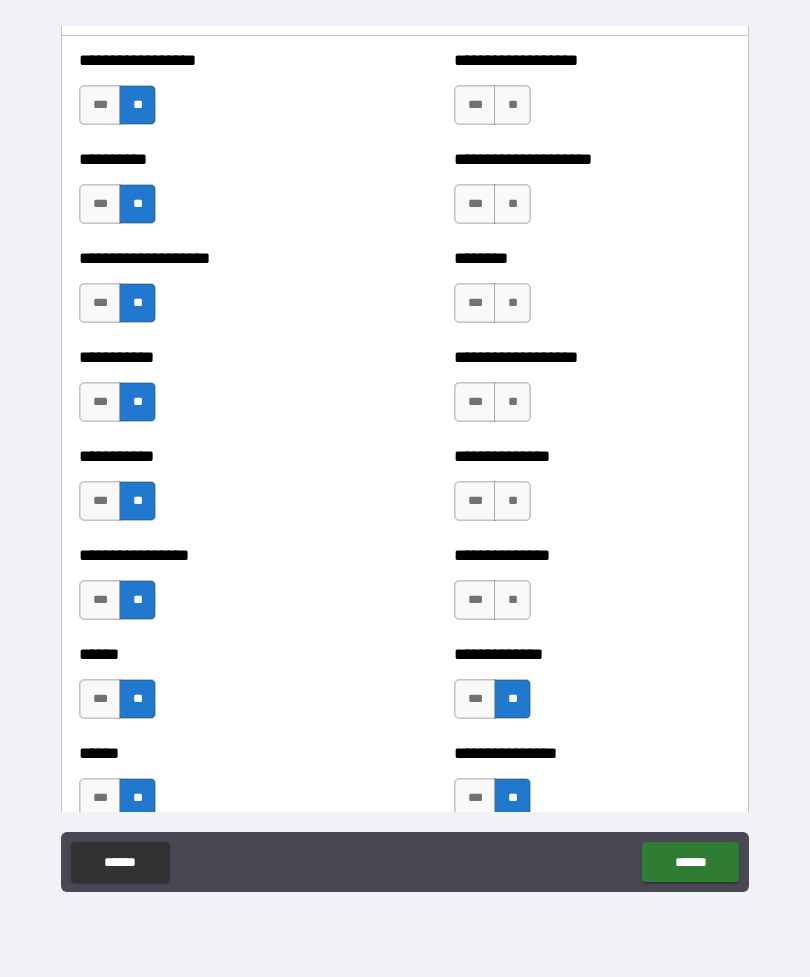 click on "**" at bounding box center (512, 600) 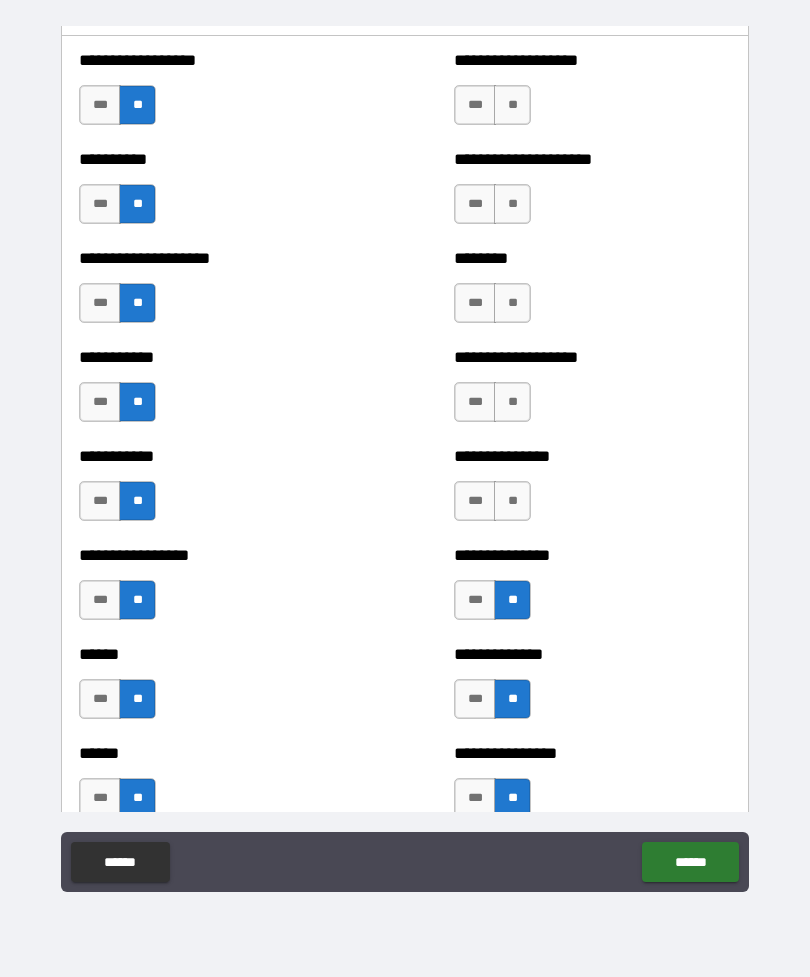 click on "**" at bounding box center [512, 501] 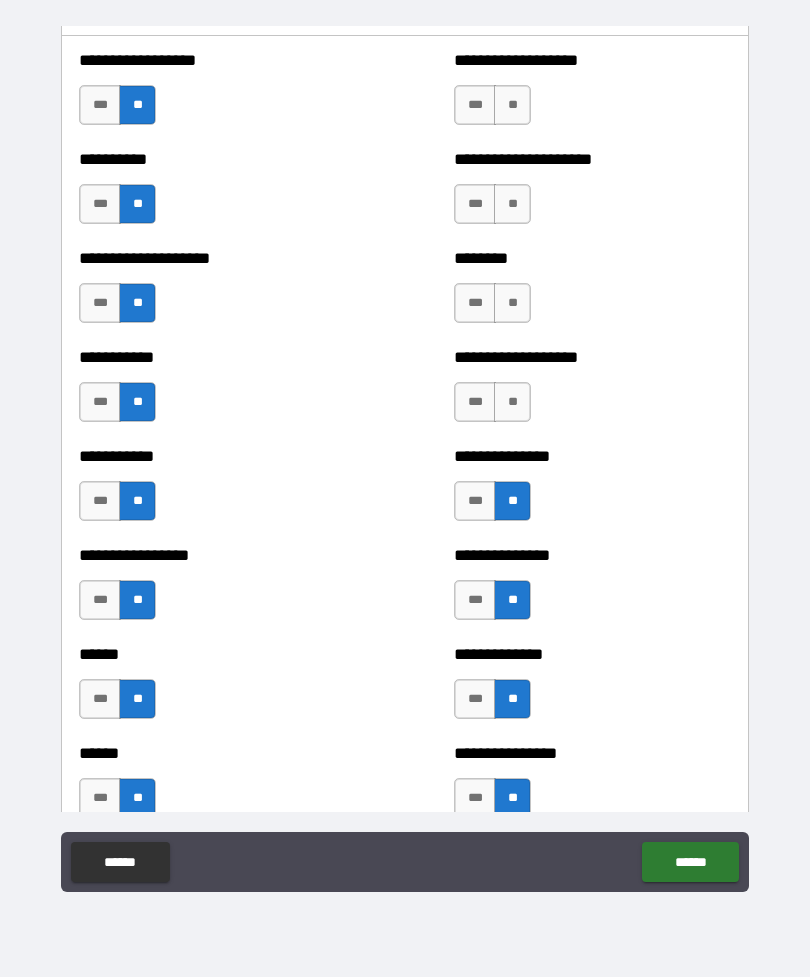 click on "**" at bounding box center (512, 402) 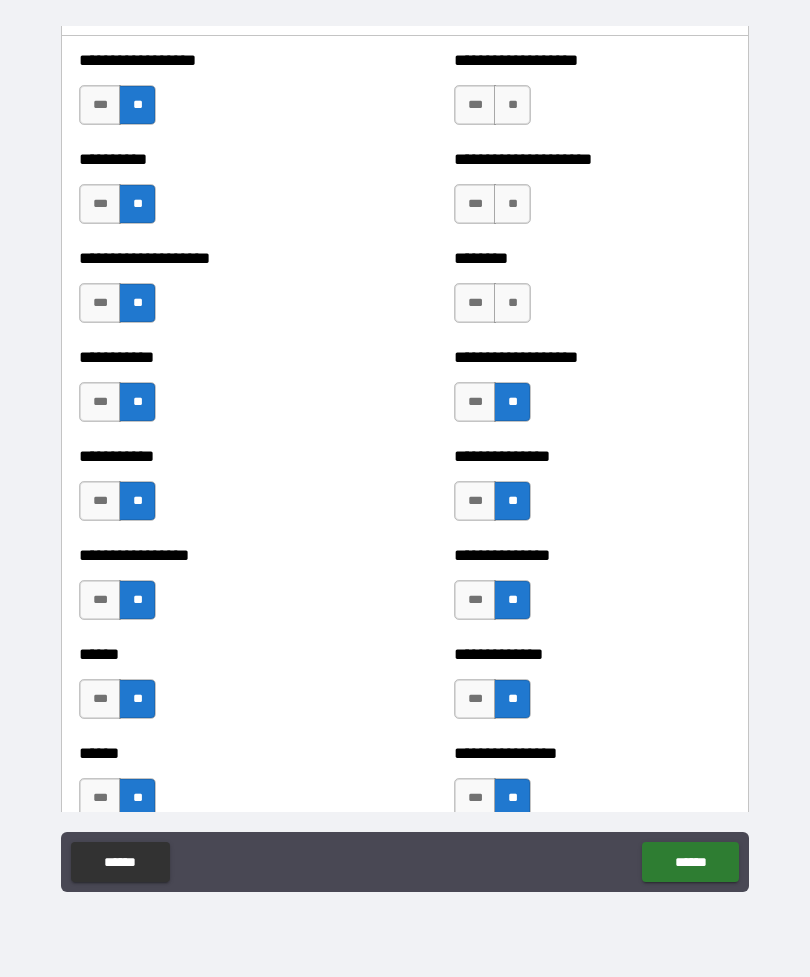 click on "**" at bounding box center (512, 303) 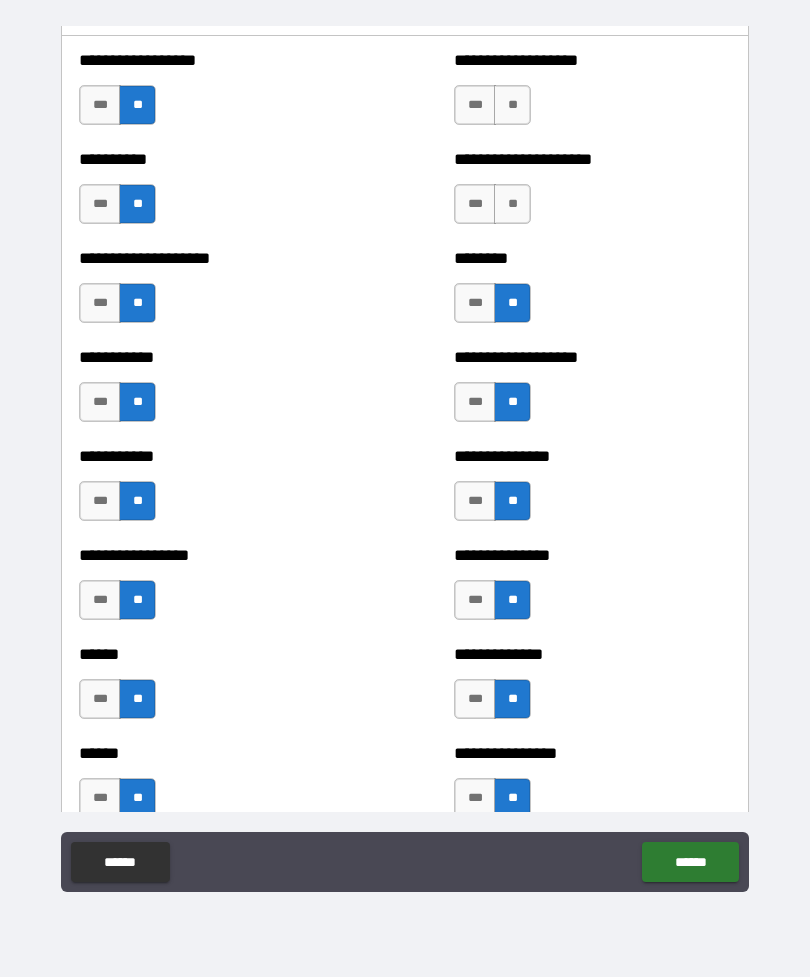 click on "**" at bounding box center [512, 204] 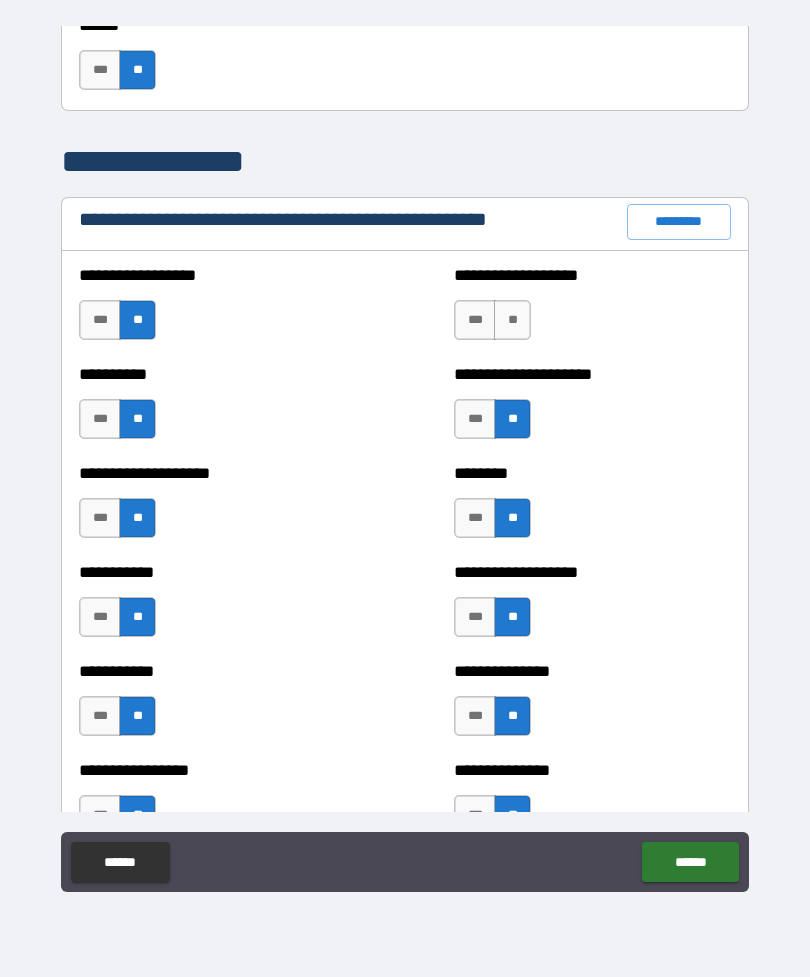 scroll, scrollTop: 2229, scrollLeft: 0, axis: vertical 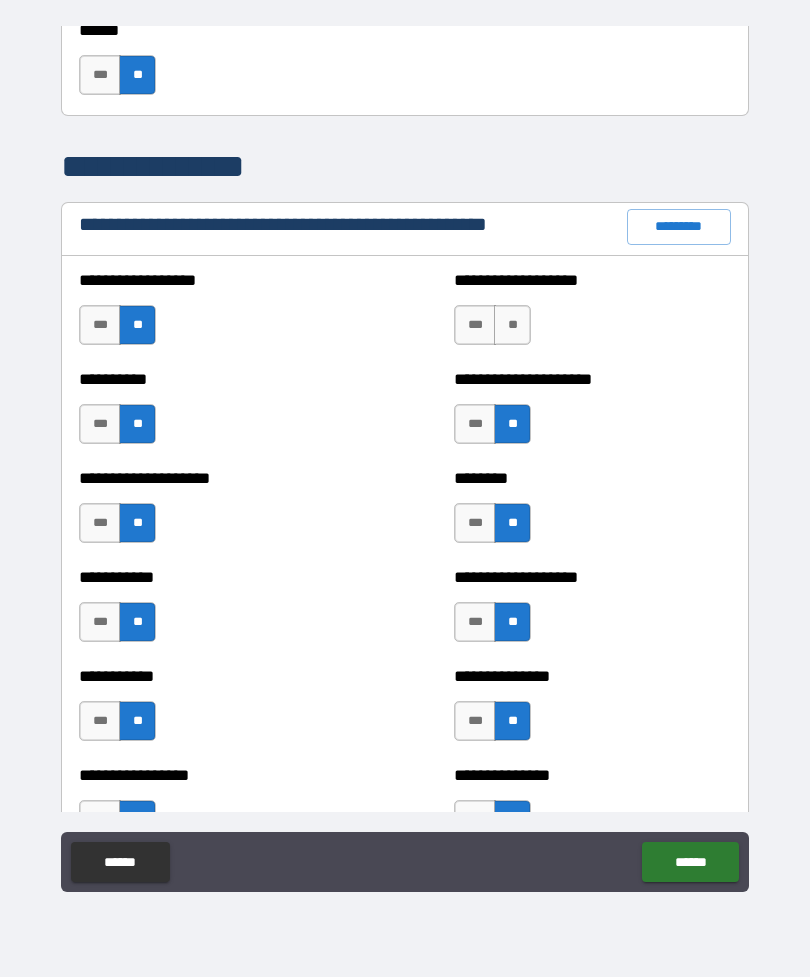 click on "**" at bounding box center (512, 325) 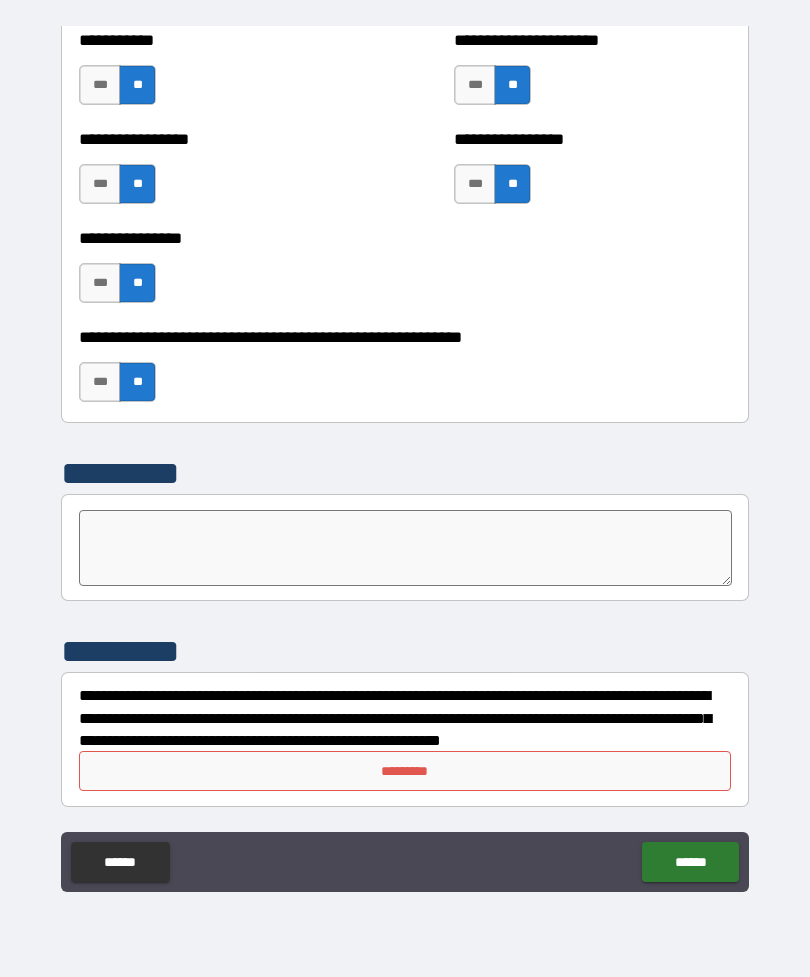 scroll, scrollTop: 6033, scrollLeft: 0, axis: vertical 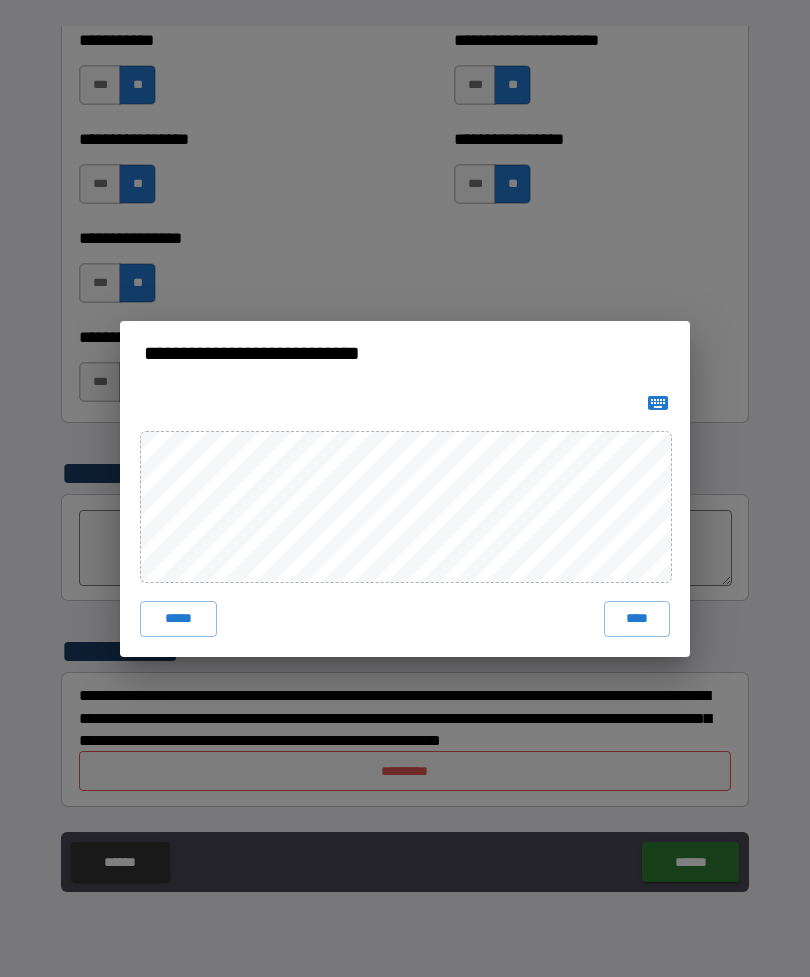 click on "****" at bounding box center (637, 619) 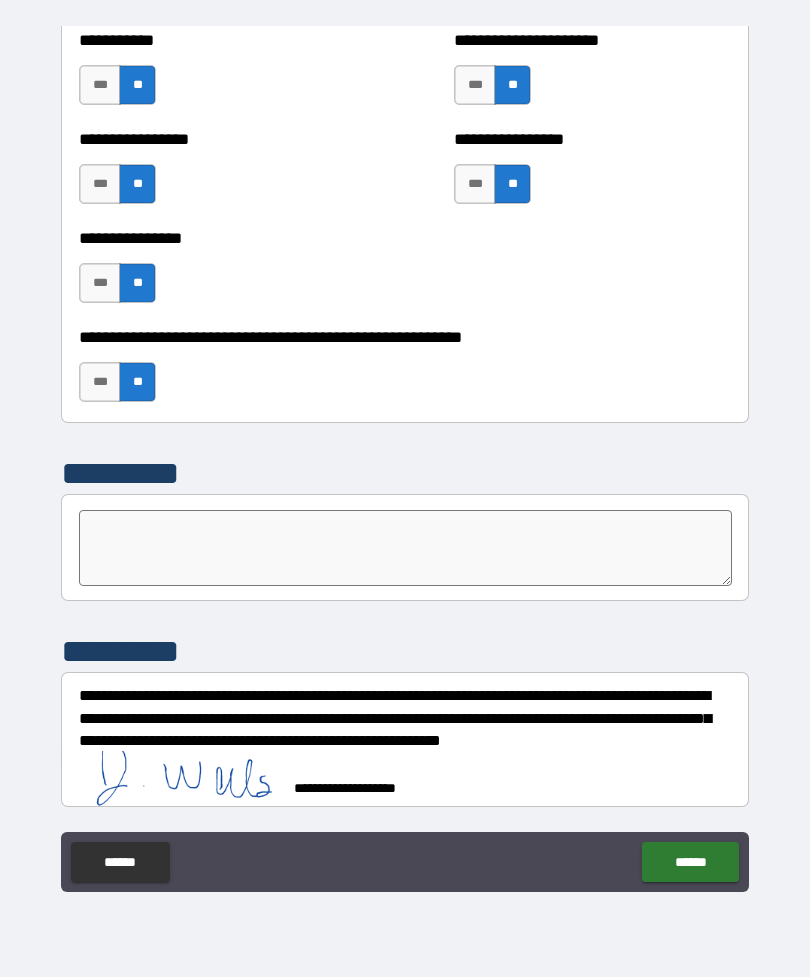 scroll, scrollTop: 6023, scrollLeft: 0, axis: vertical 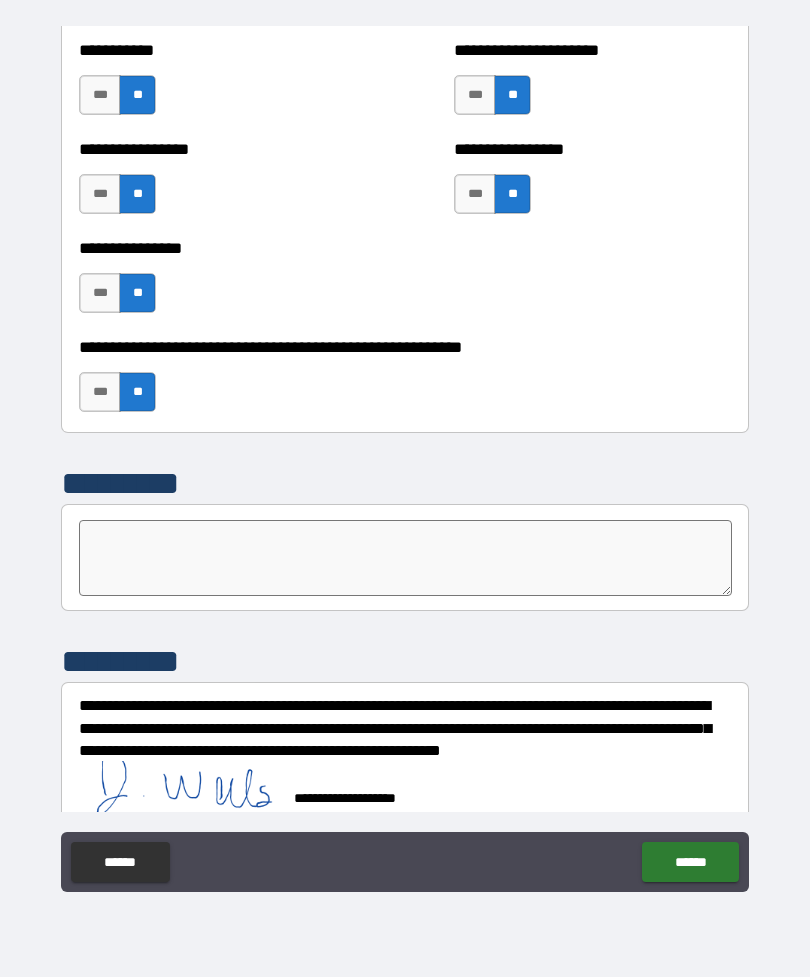 click on "******" at bounding box center (690, 862) 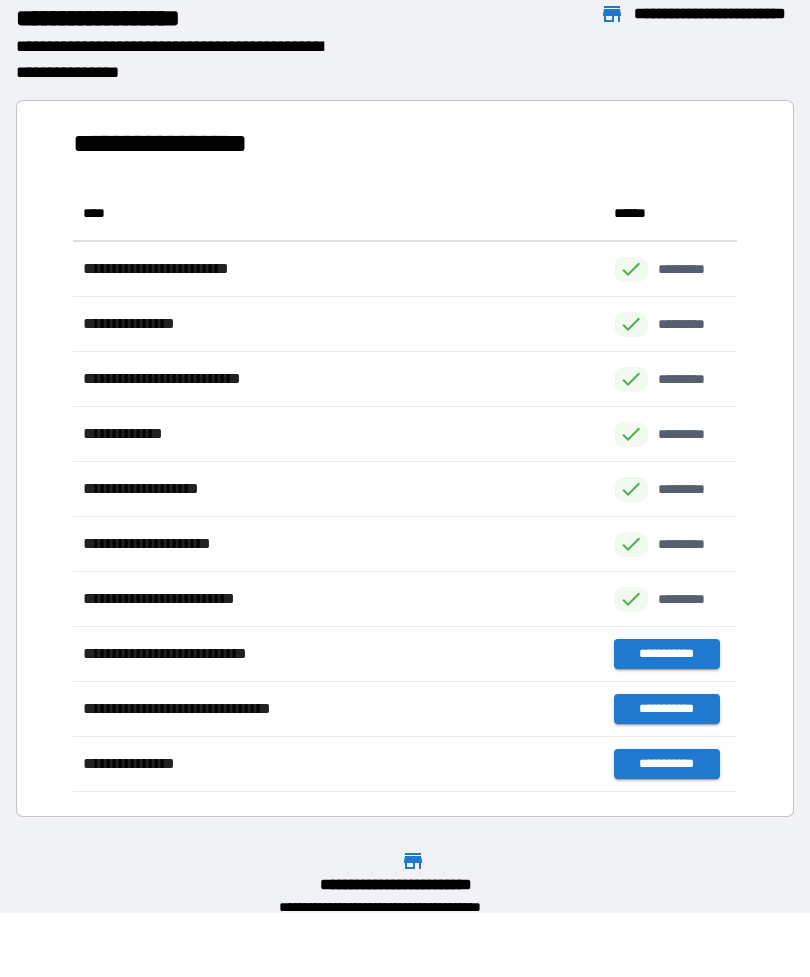 scroll, scrollTop: 1, scrollLeft: 1, axis: both 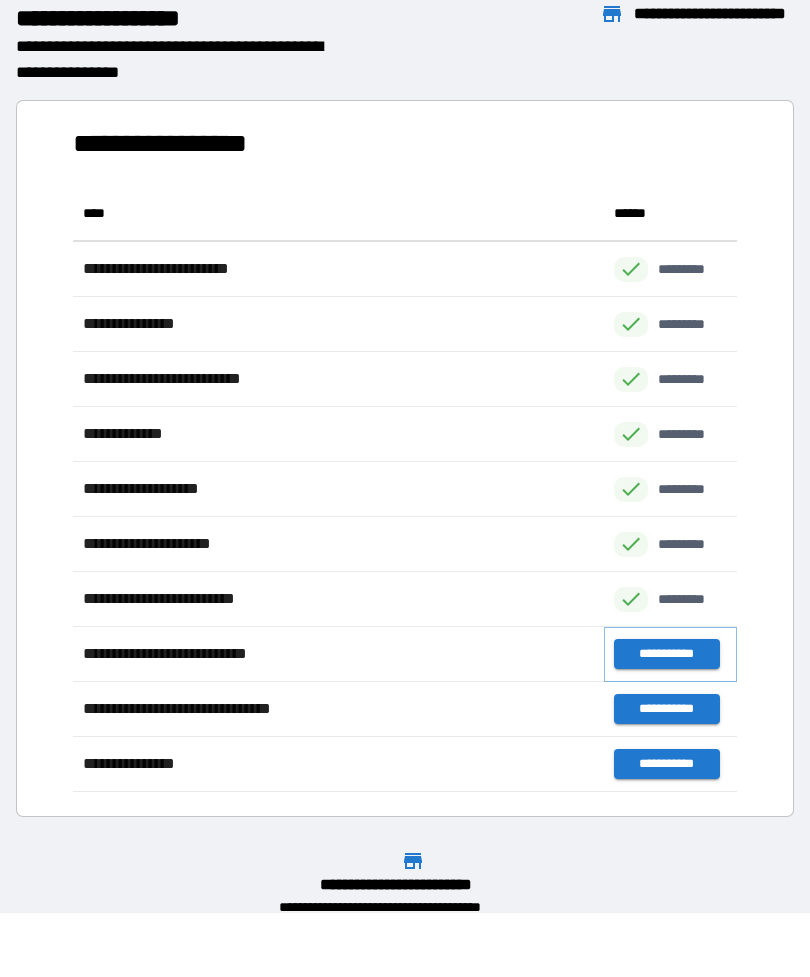 click on "**********" at bounding box center (666, 654) 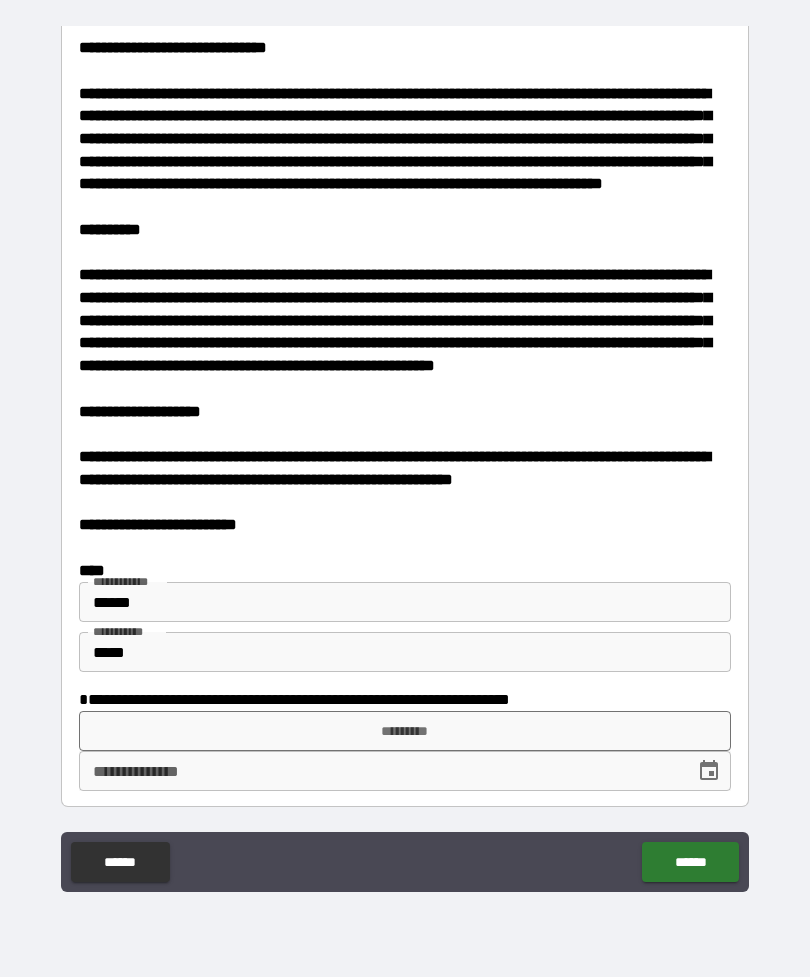 scroll, scrollTop: 3619, scrollLeft: 0, axis: vertical 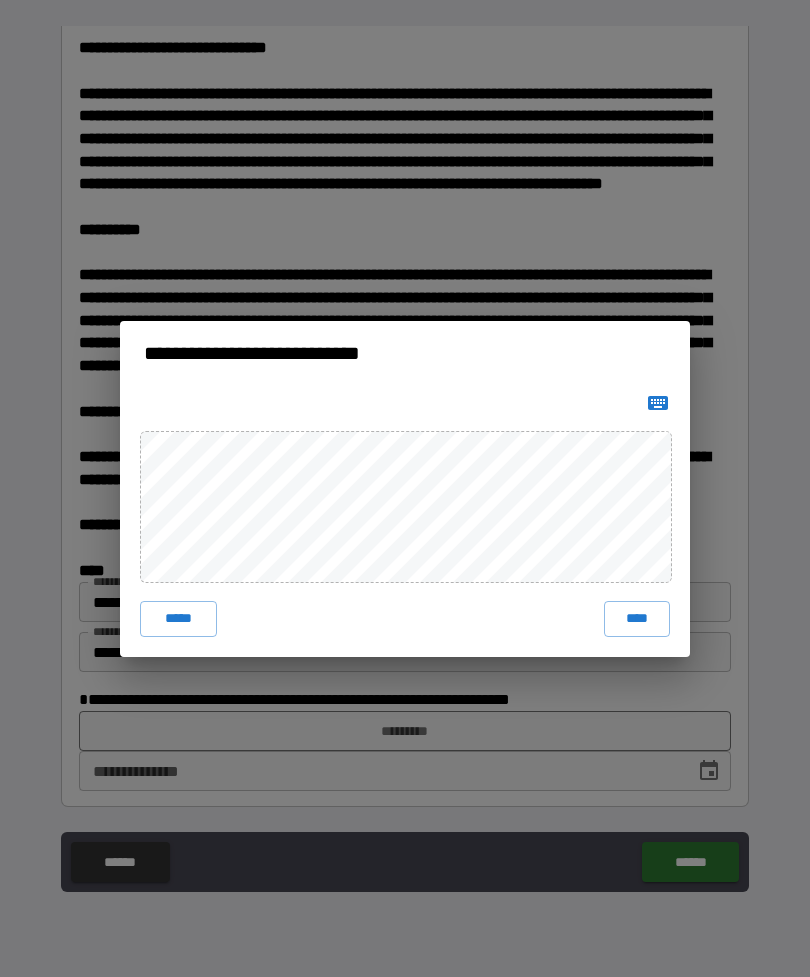 click on "****" at bounding box center (637, 619) 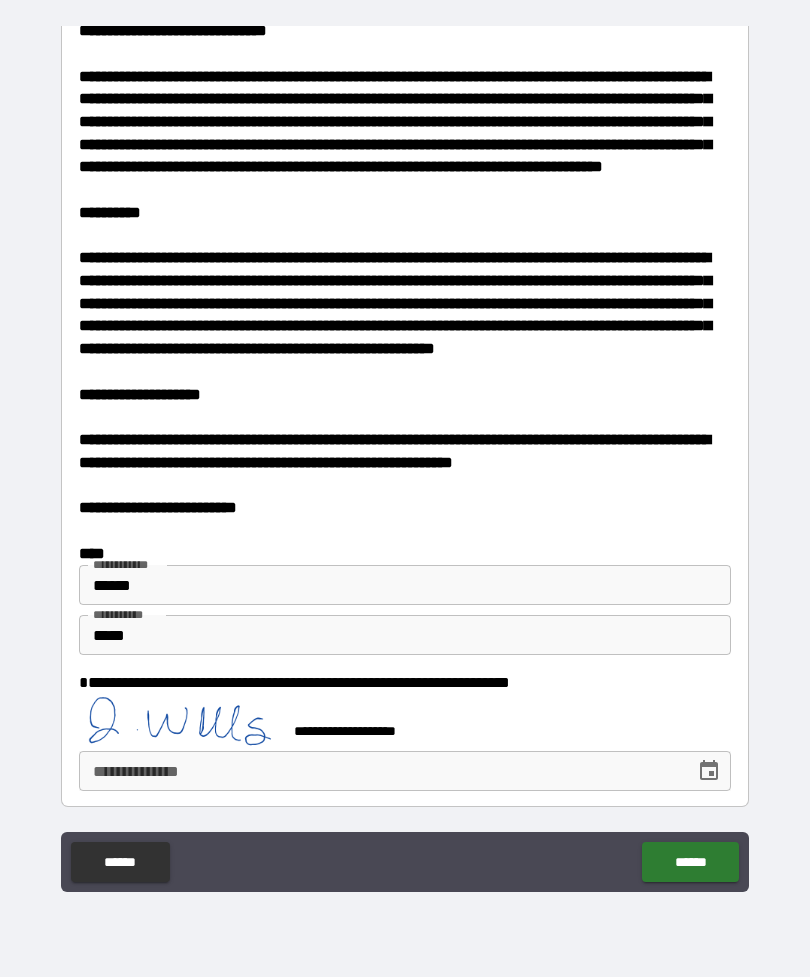 scroll, scrollTop: 3609, scrollLeft: 0, axis: vertical 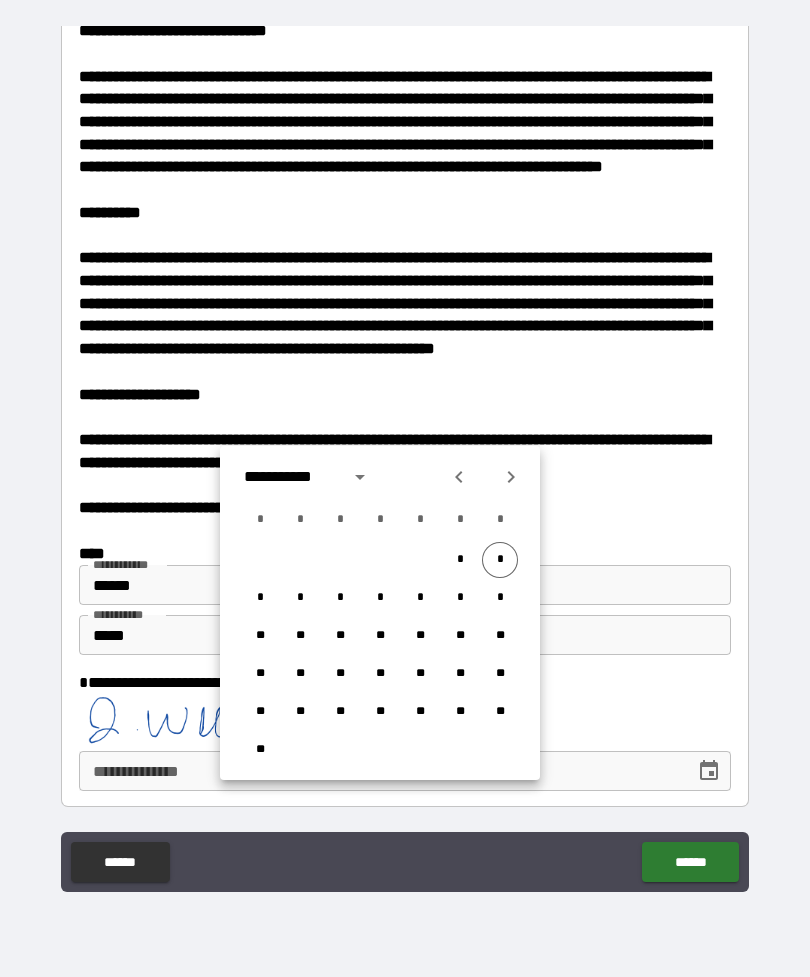 click on "*" at bounding box center (500, 560) 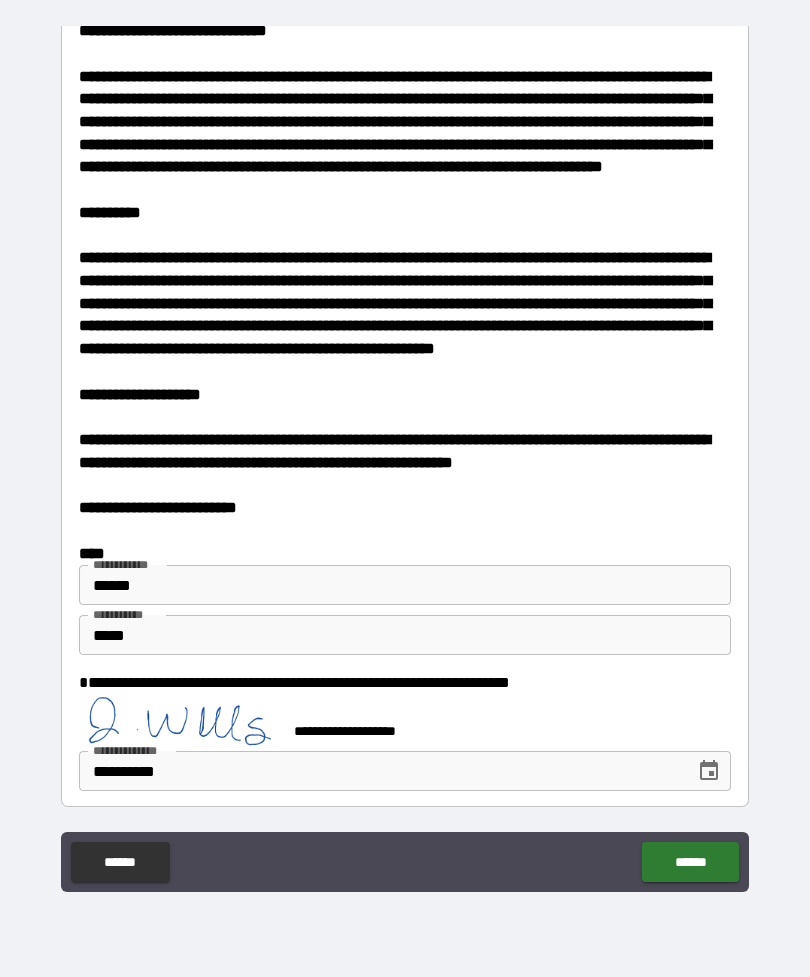 scroll, scrollTop: 3615, scrollLeft: 0, axis: vertical 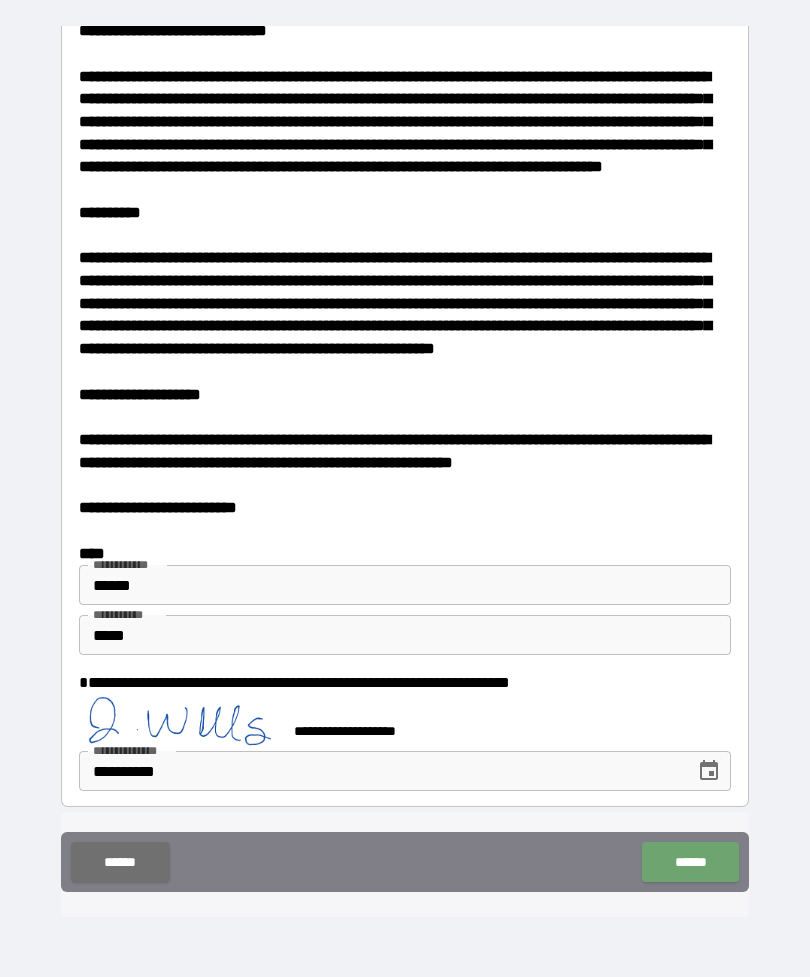 click on "******" at bounding box center [690, 862] 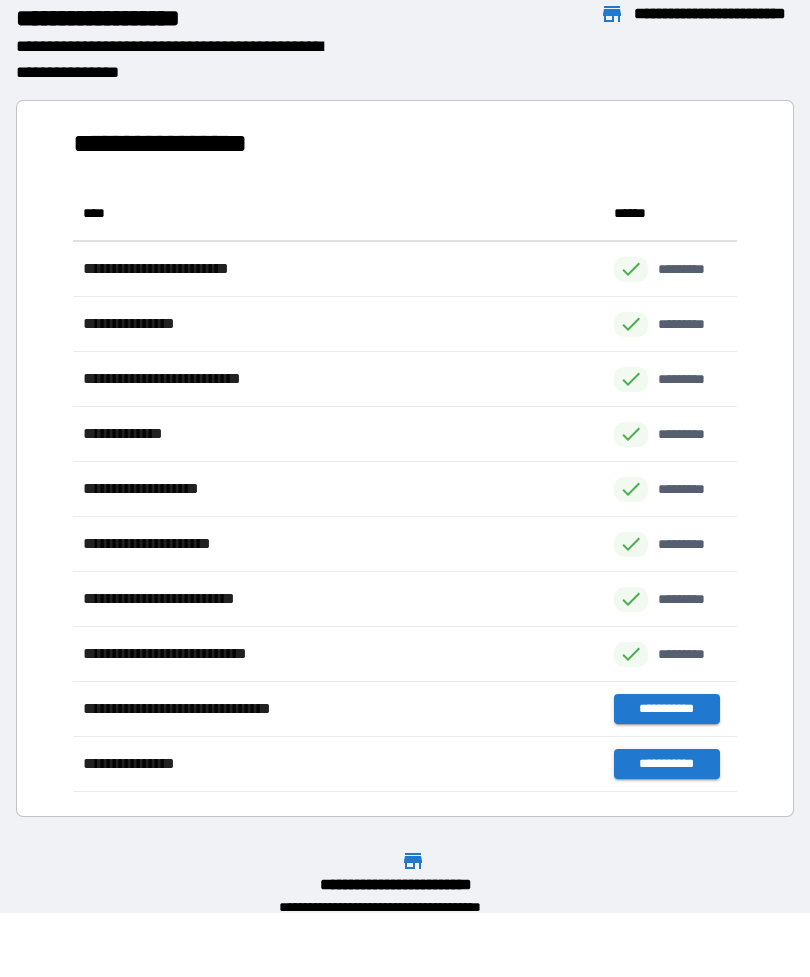 scroll, scrollTop: 1, scrollLeft: 1, axis: both 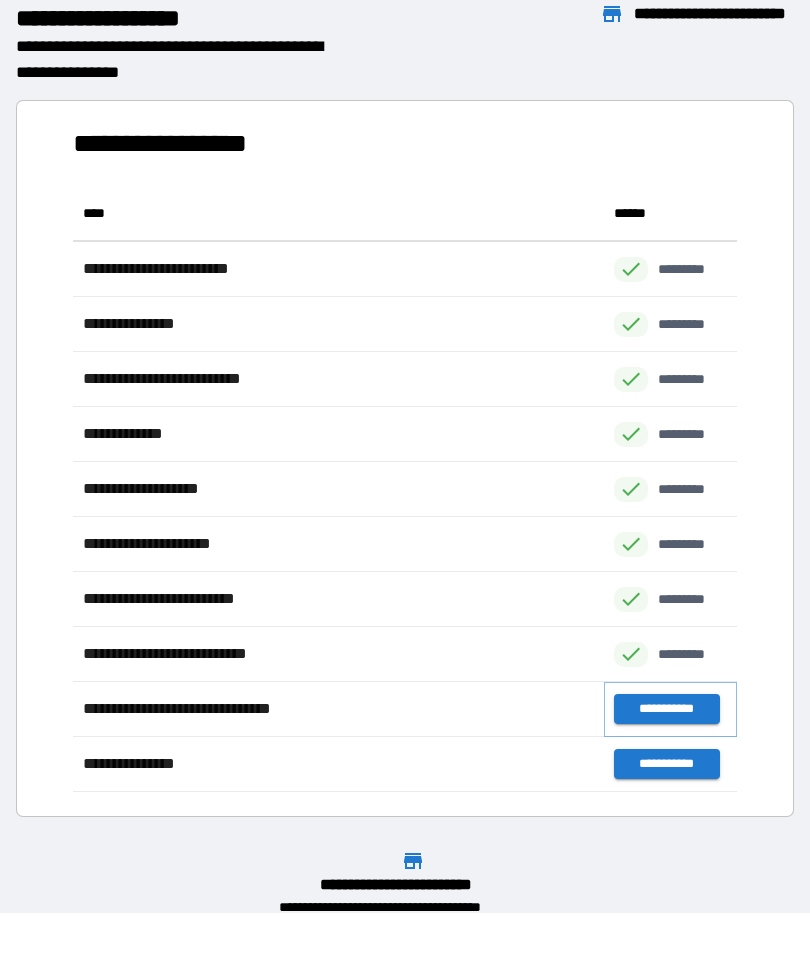 click on "**********" at bounding box center [666, 709] 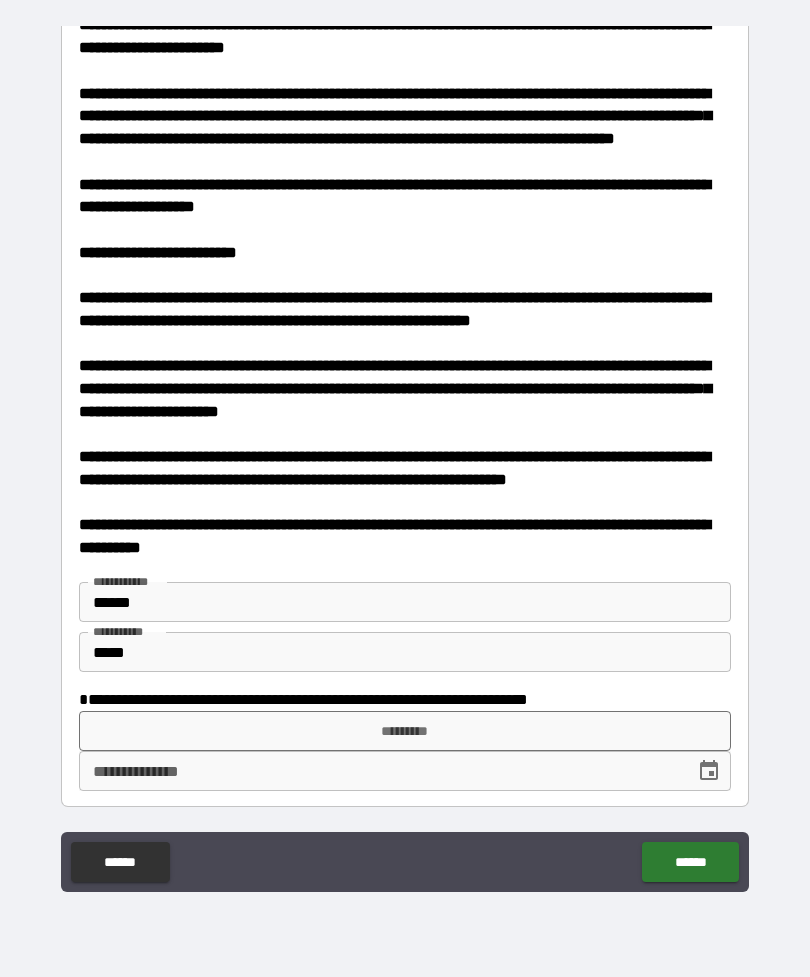 scroll, scrollTop: 1126, scrollLeft: 0, axis: vertical 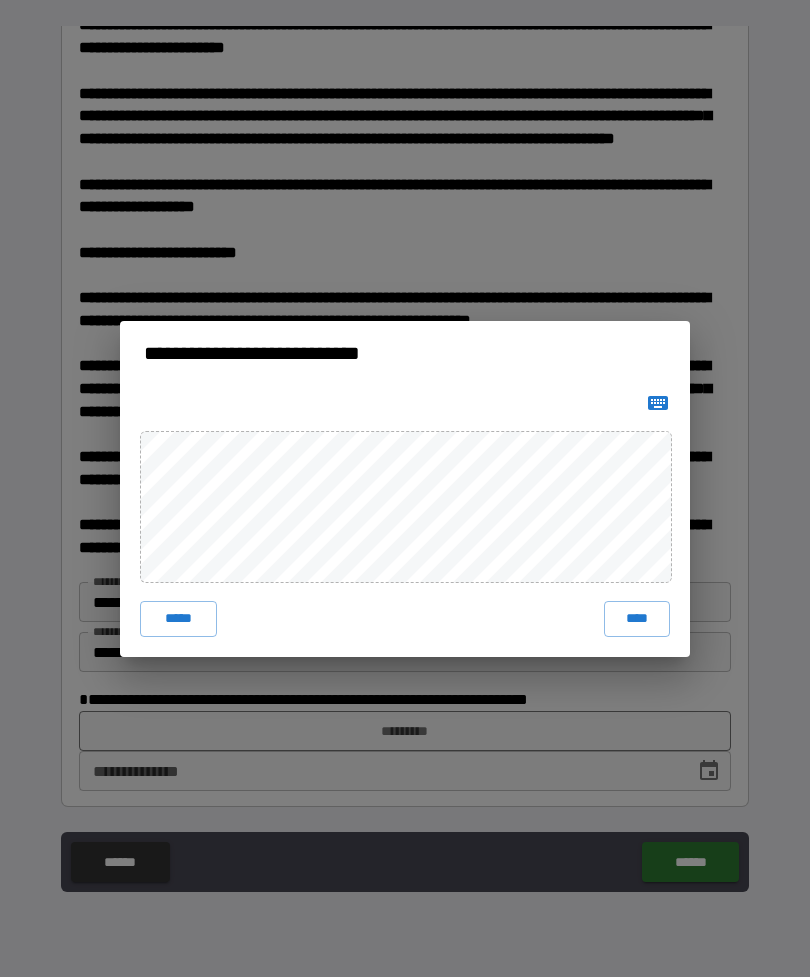 click on "****" at bounding box center (637, 619) 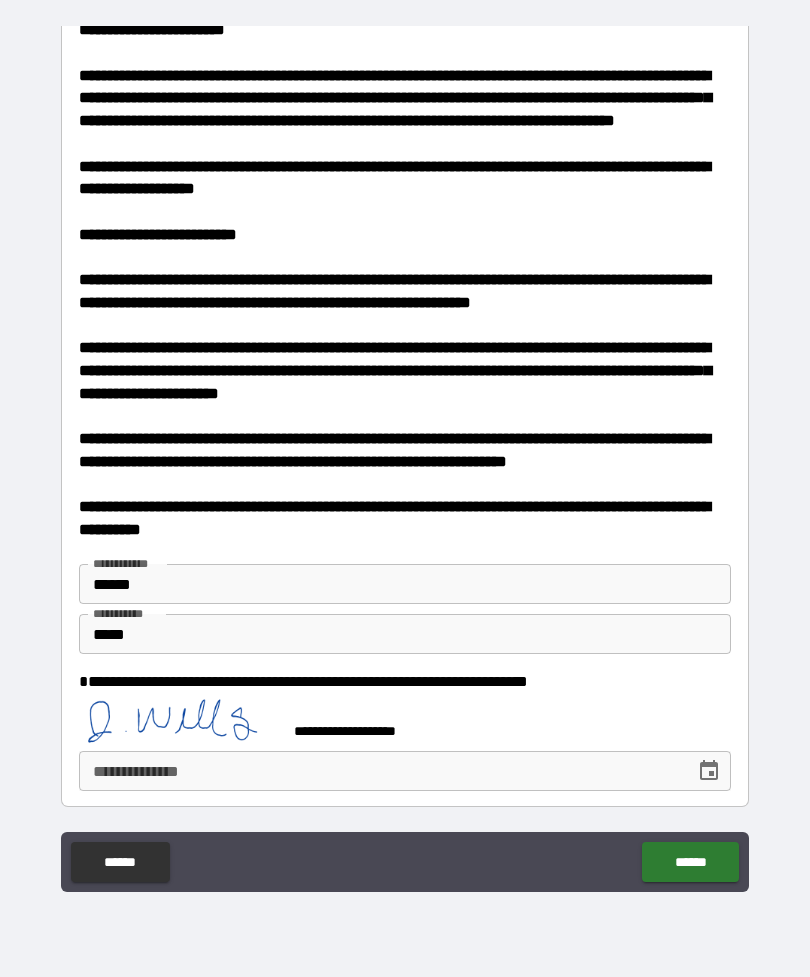 scroll, scrollTop: 1143, scrollLeft: 0, axis: vertical 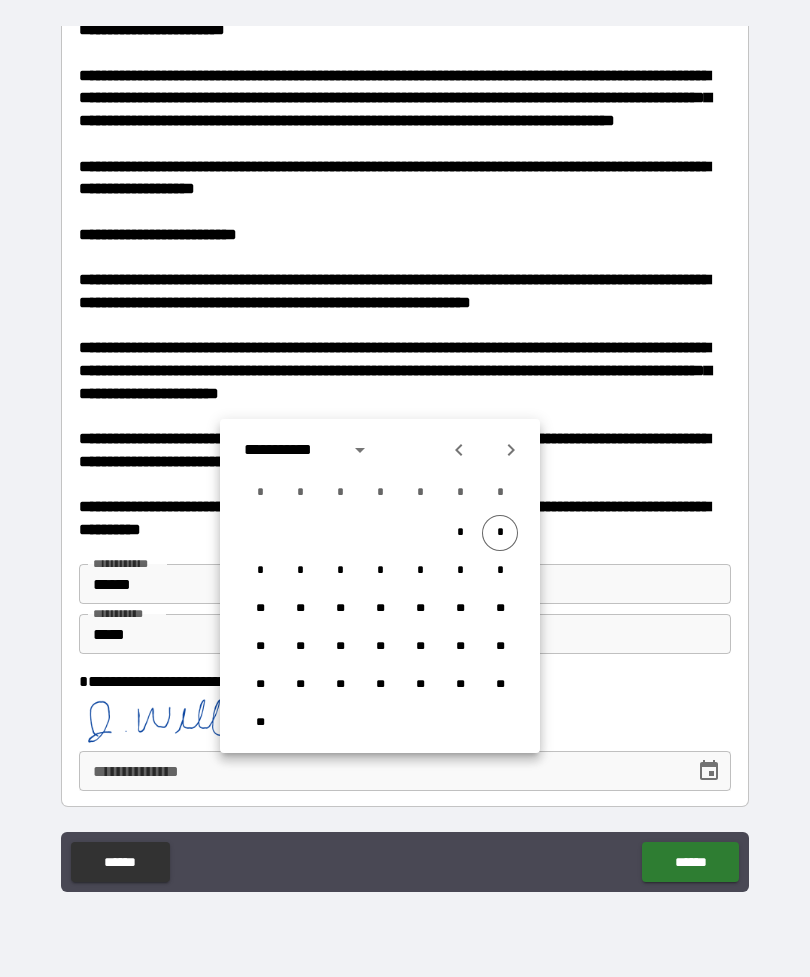 click on "*" at bounding box center [500, 533] 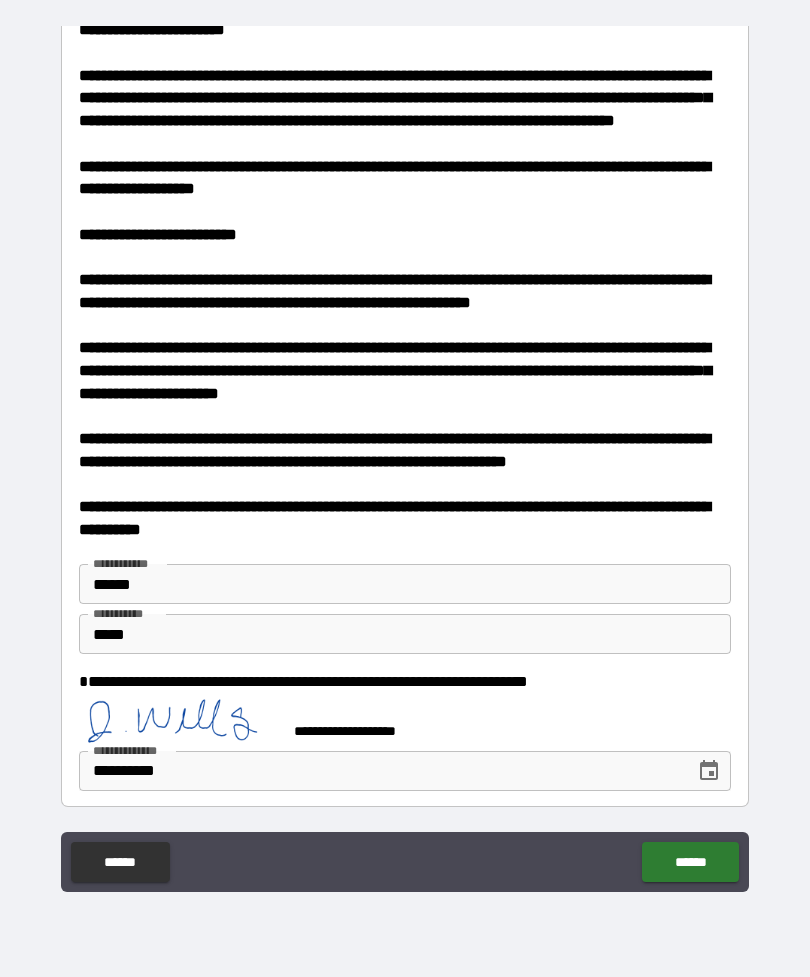 click on "******" at bounding box center (690, 862) 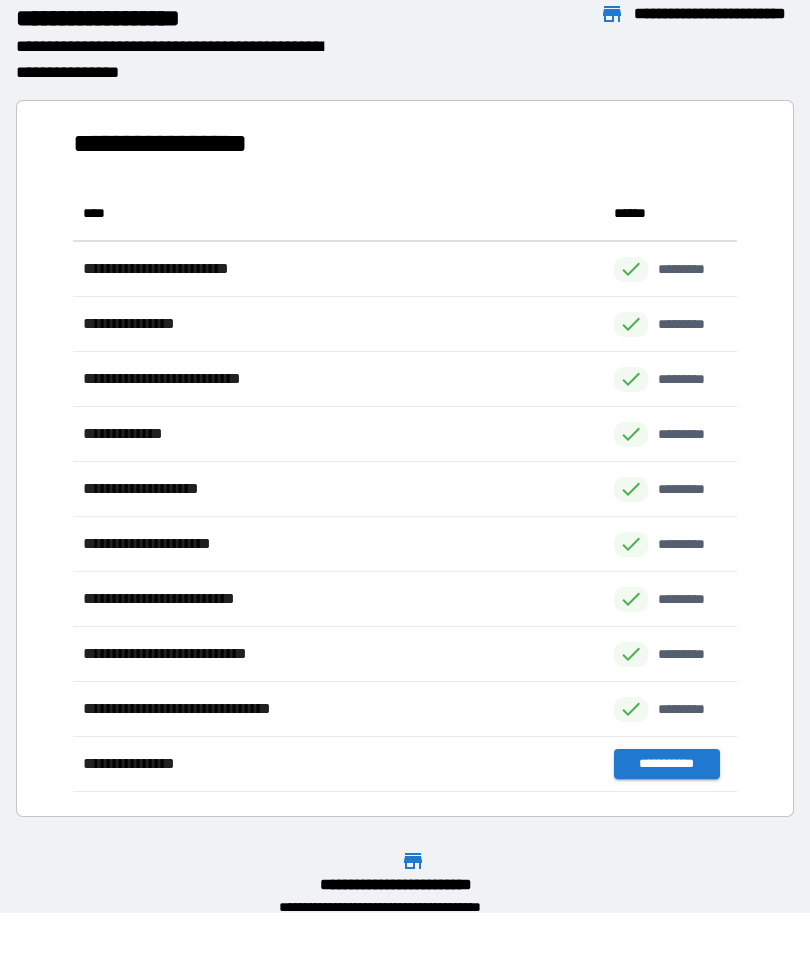 scroll, scrollTop: 1, scrollLeft: 1, axis: both 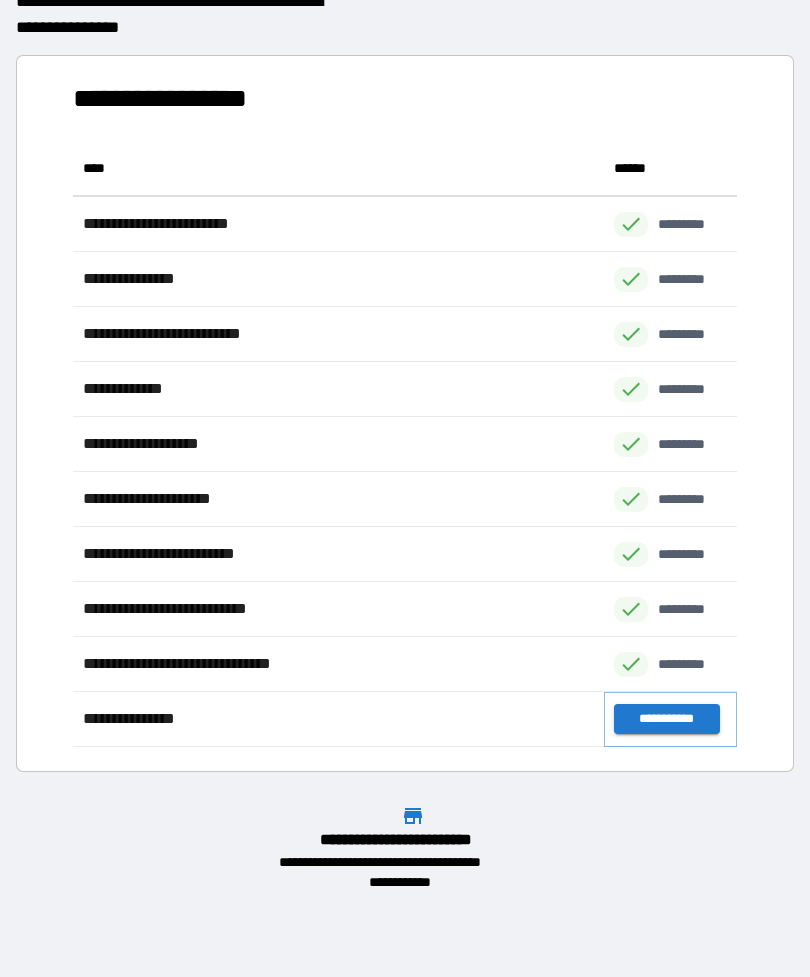 click on "**********" at bounding box center (666, 719) 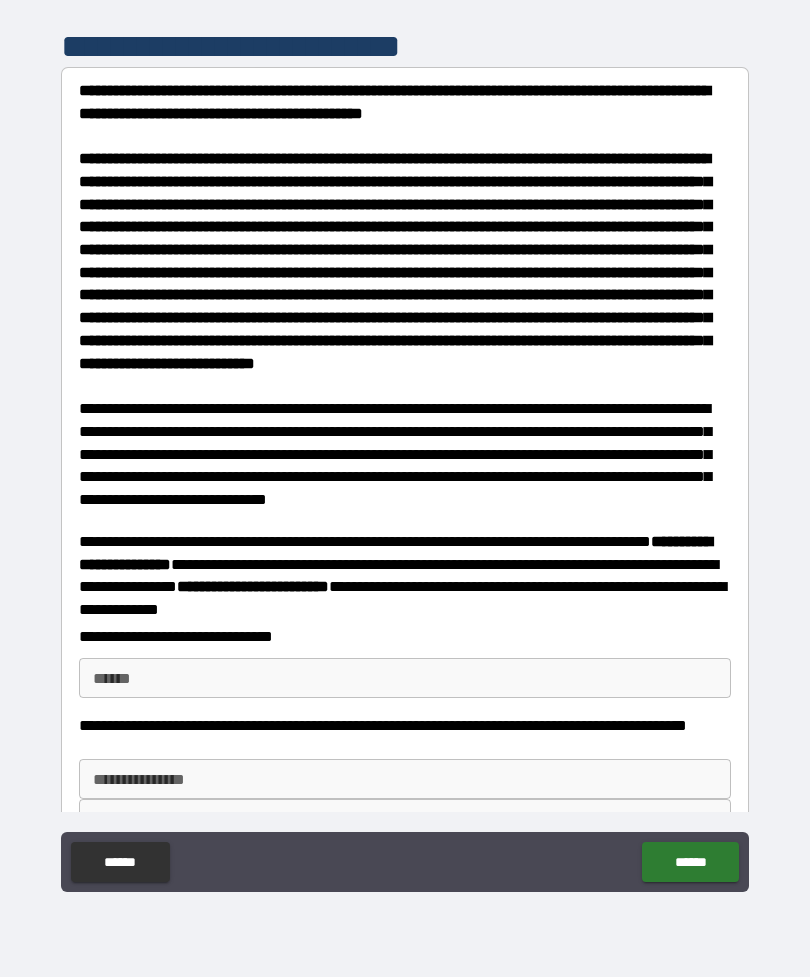 click on "****   *" at bounding box center [405, 678] 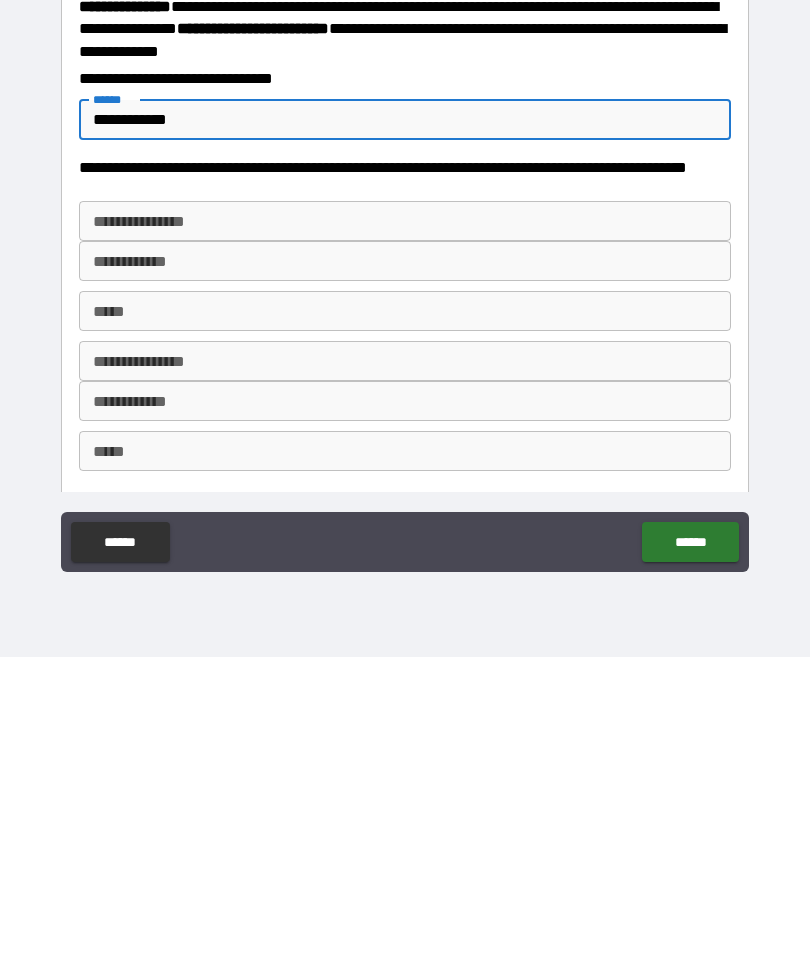 scroll, scrollTop: 239, scrollLeft: 0, axis: vertical 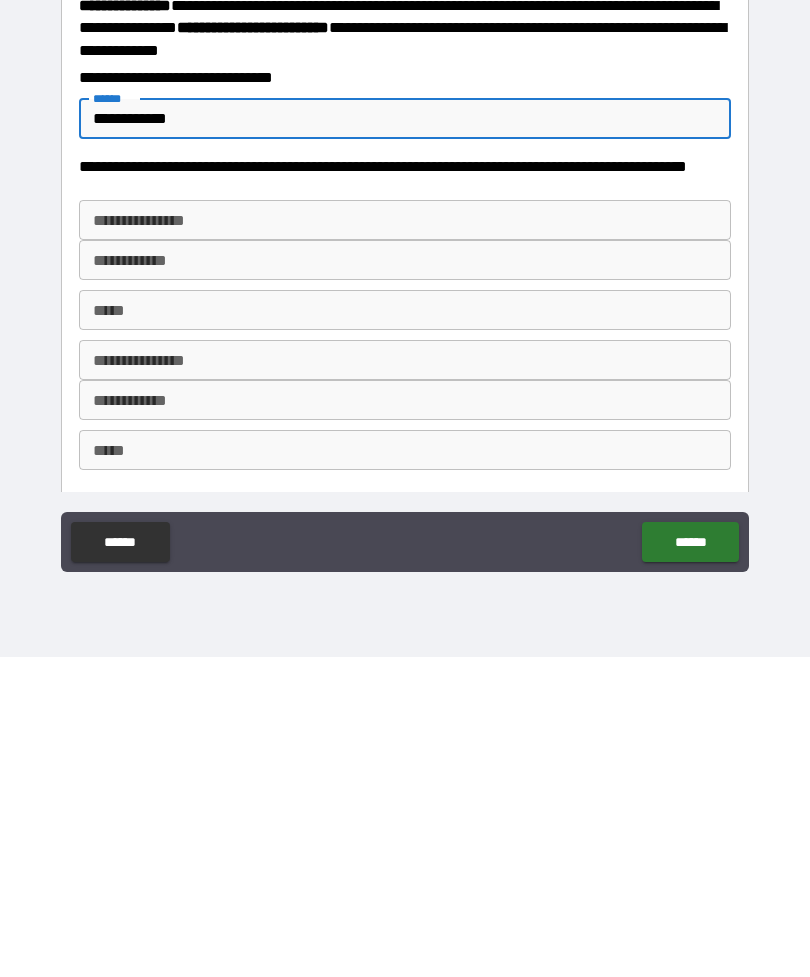 type on "**********" 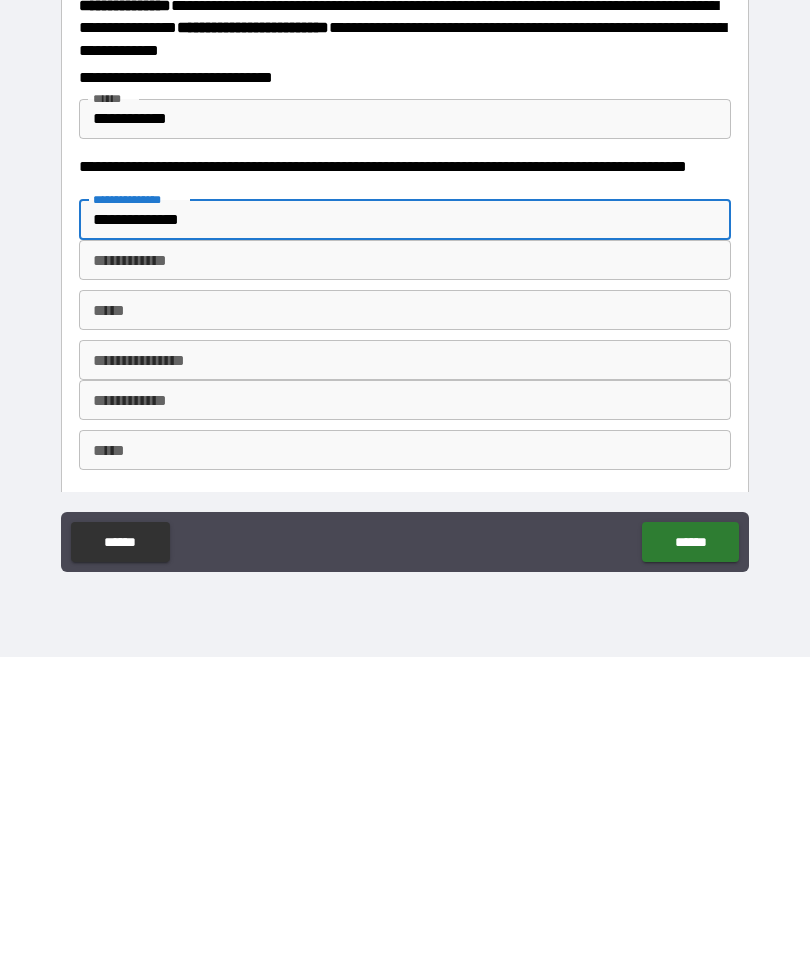 type on "**********" 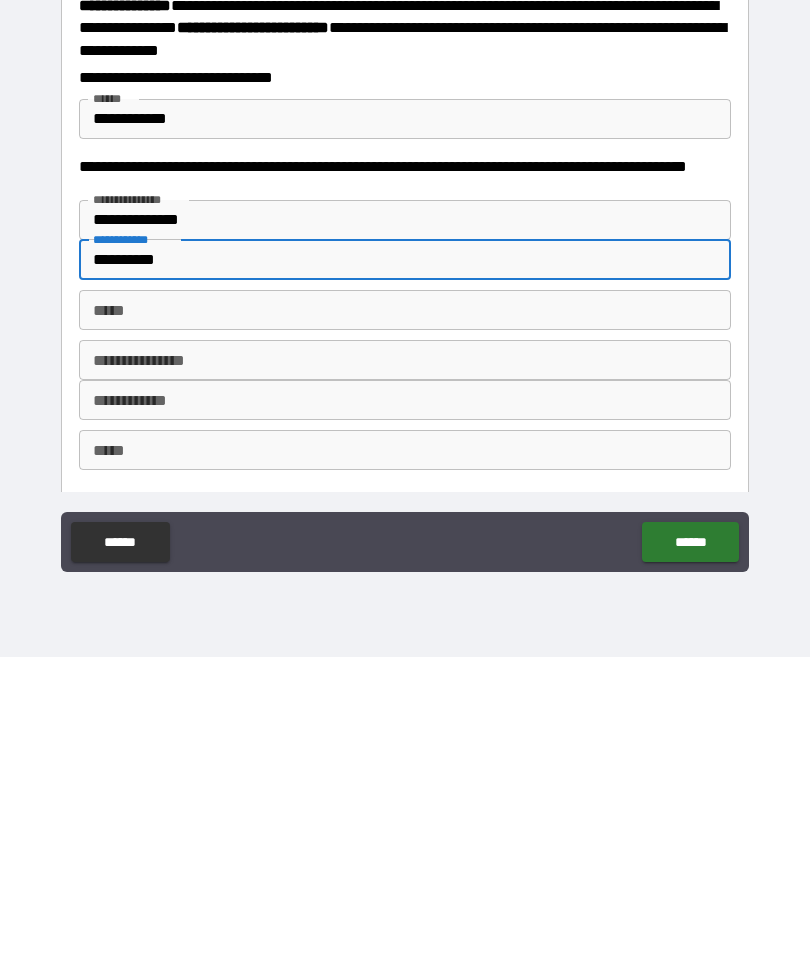 type on "**********" 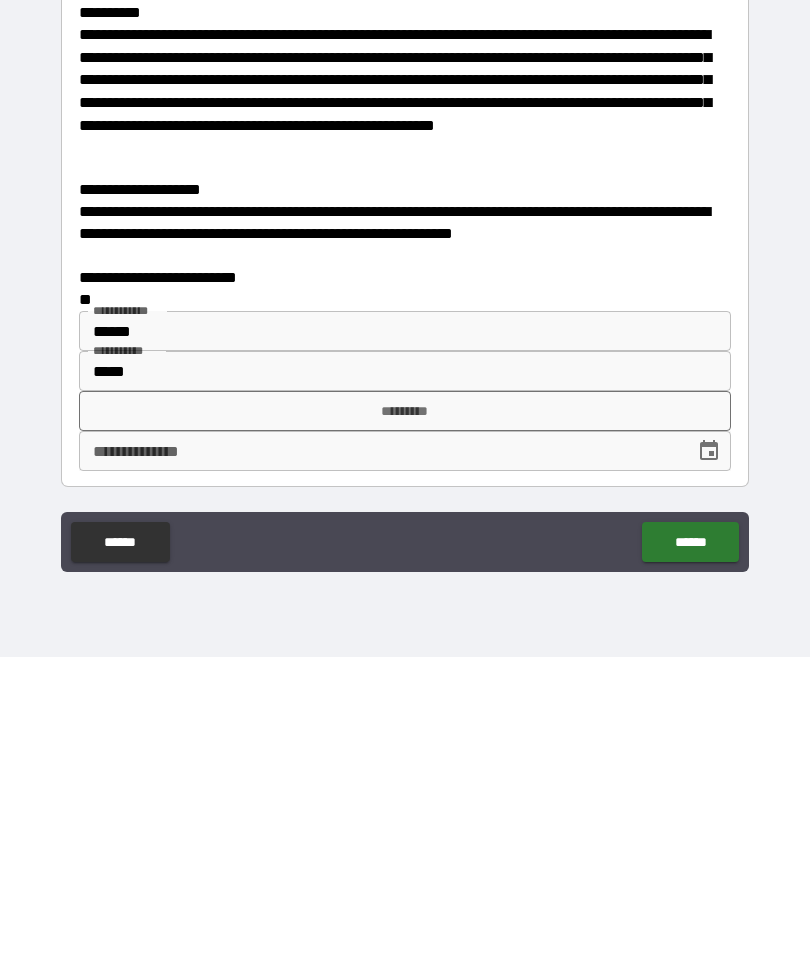 scroll, scrollTop: 844, scrollLeft: 0, axis: vertical 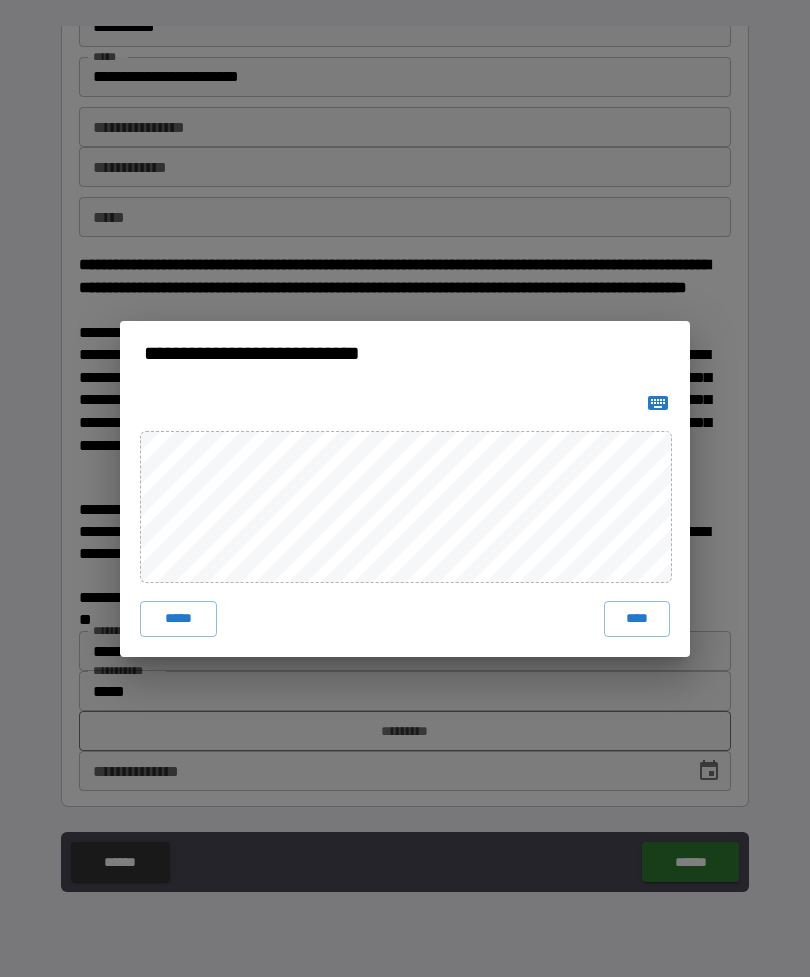 click on "****" at bounding box center [637, 619] 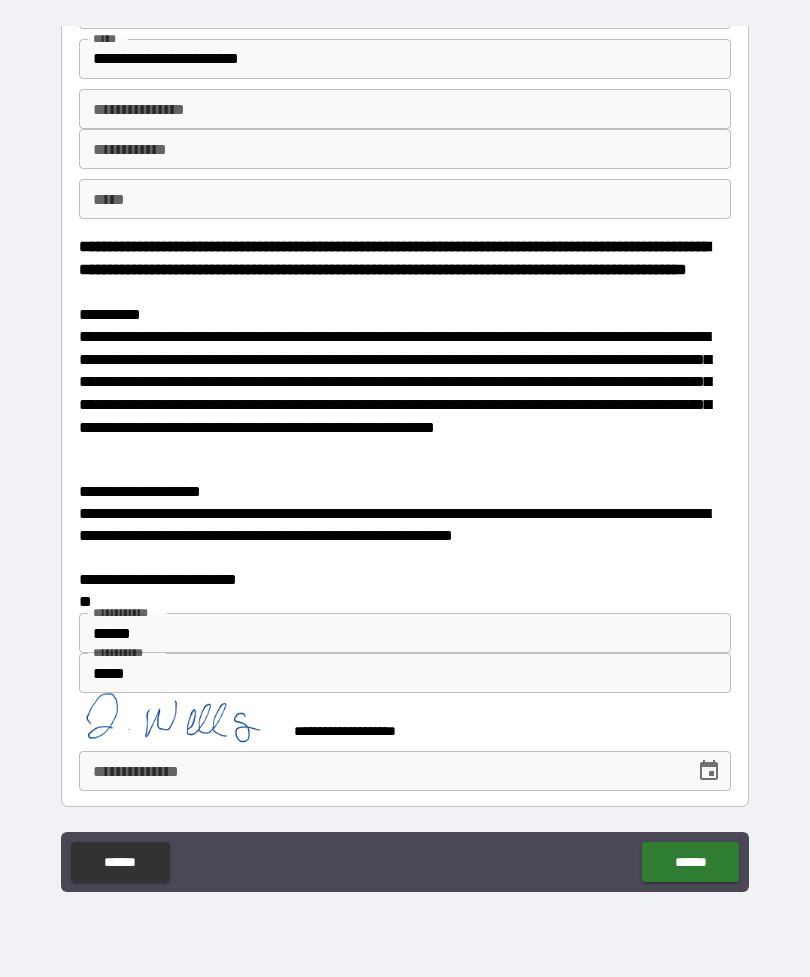 scroll, scrollTop: 861, scrollLeft: 0, axis: vertical 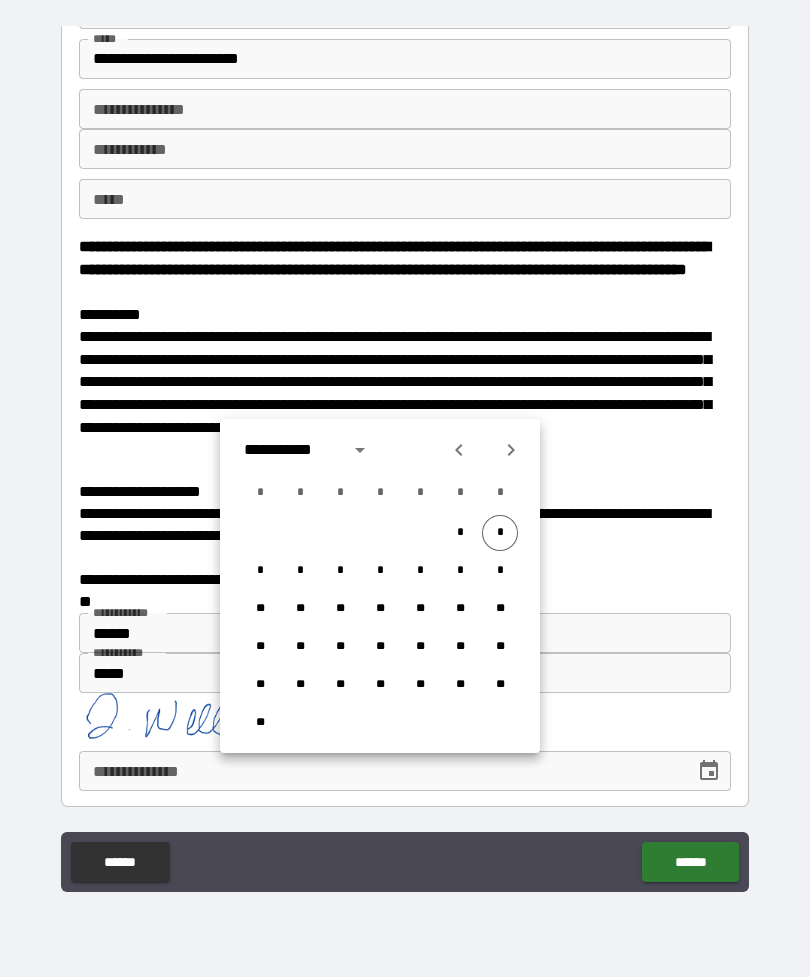 click on "*" at bounding box center (500, 533) 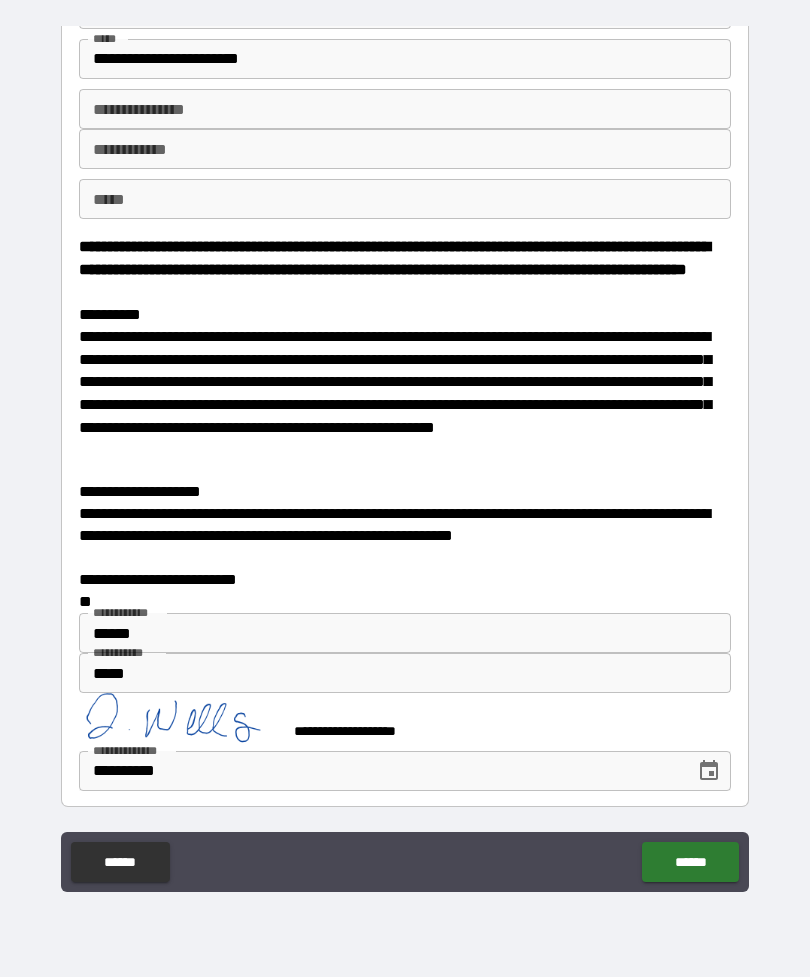 click on "******" at bounding box center (690, 862) 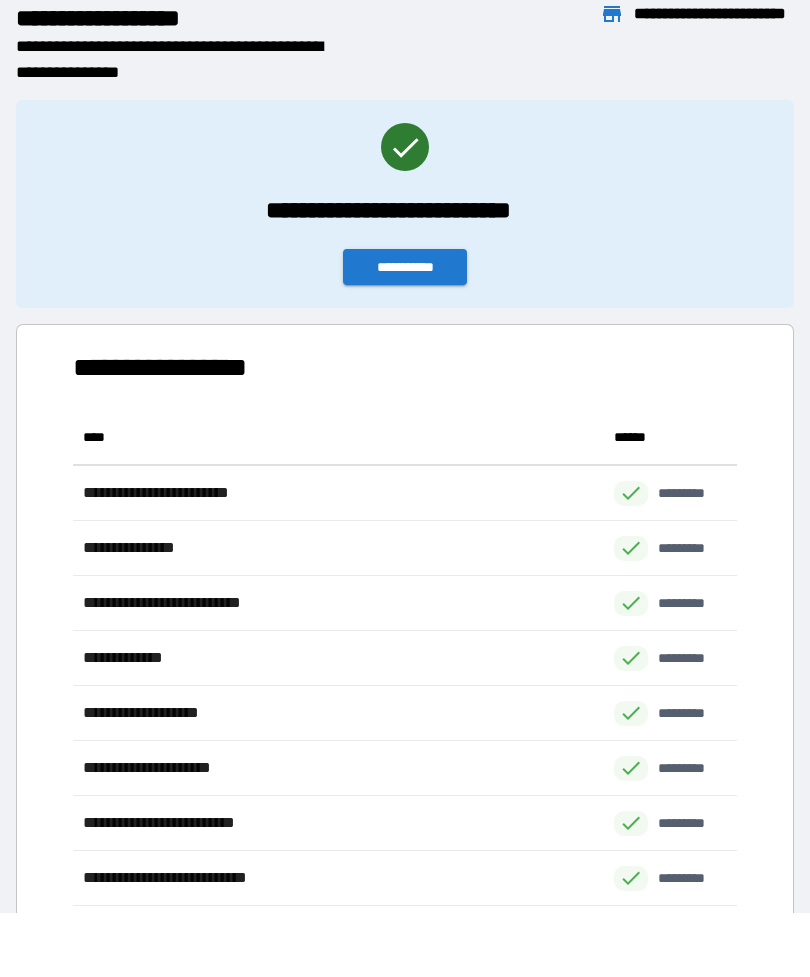 scroll, scrollTop: 1, scrollLeft: 1, axis: both 